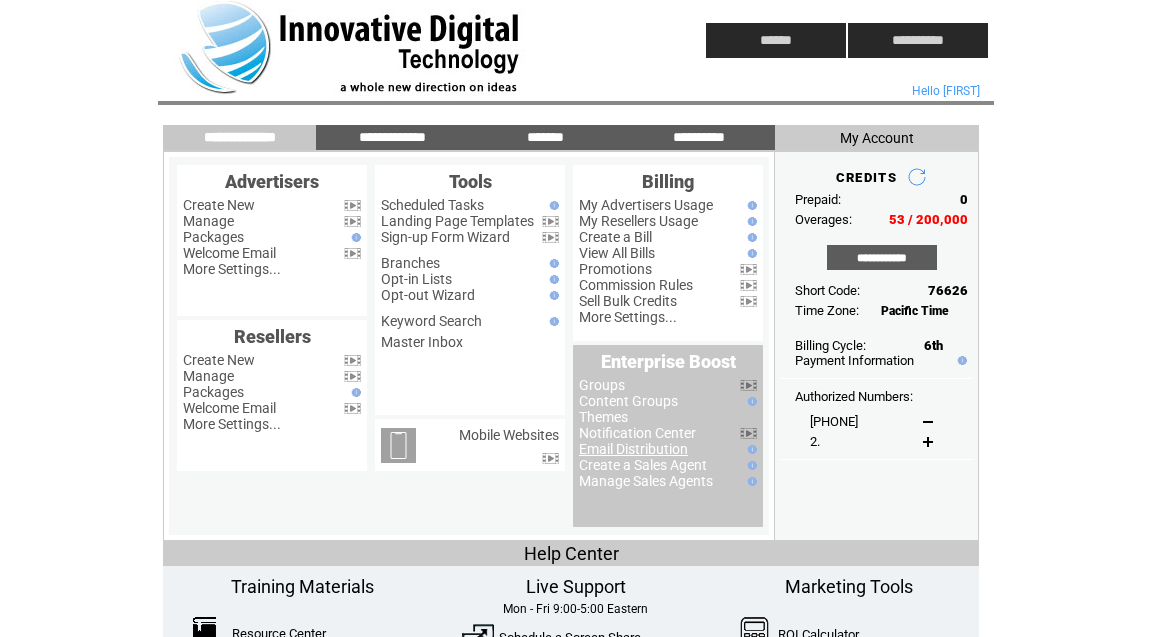 scroll, scrollTop: 0, scrollLeft: 0, axis: both 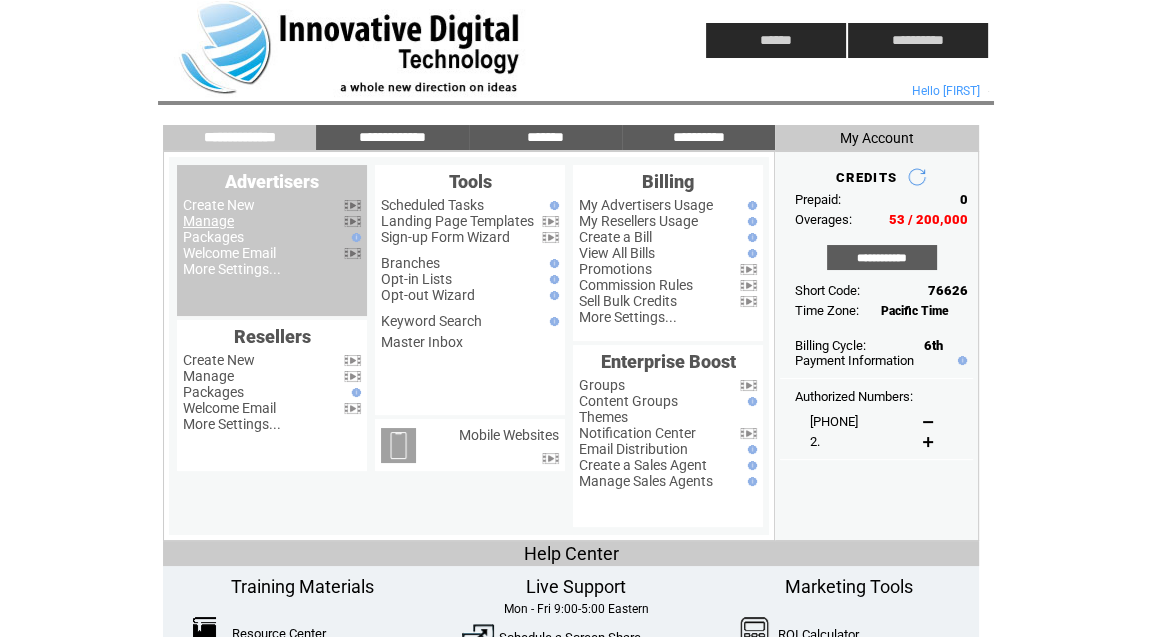 click on "Manage" at bounding box center (208, 221) 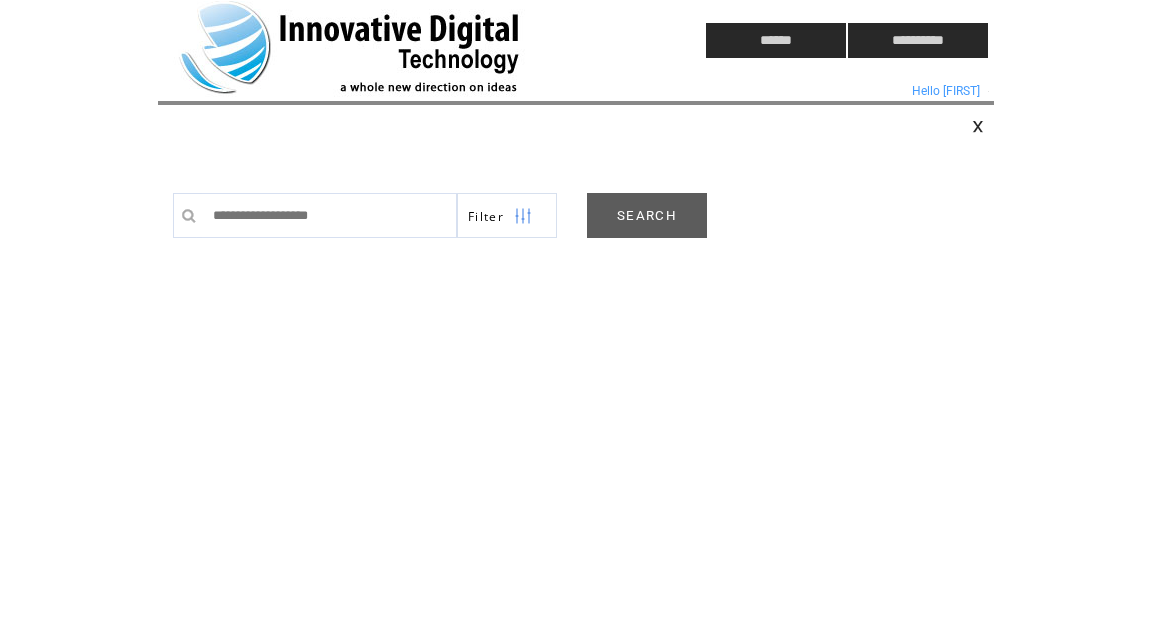 scroll, scrollTop: 0, scrollLeft: 0, axis: both 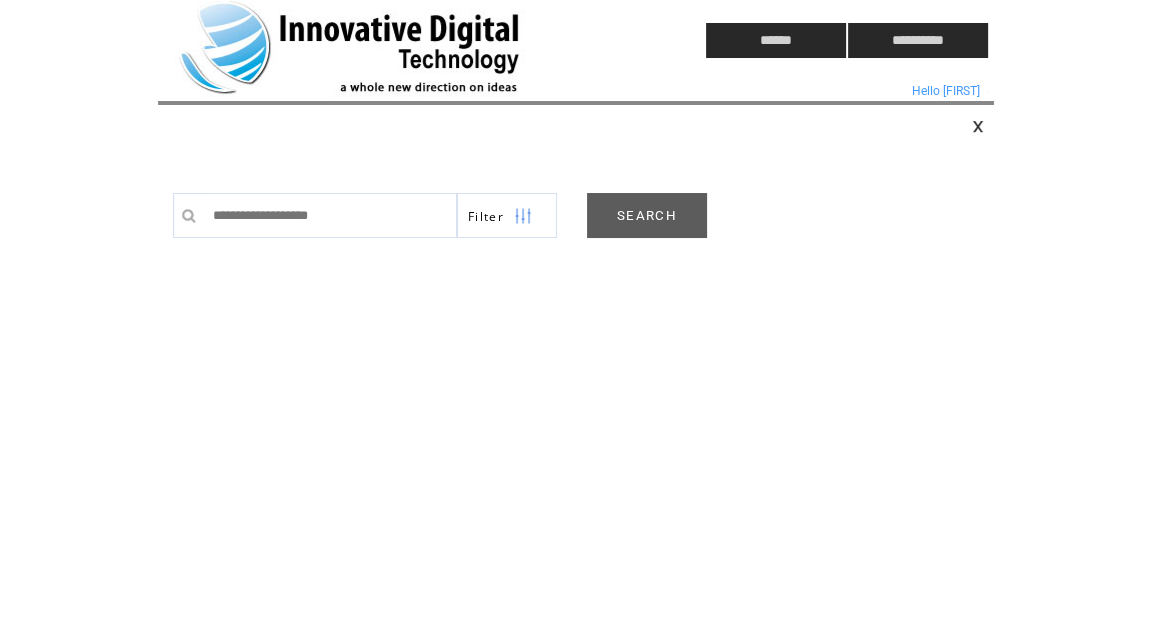 click on "SEARCH" at bounding box center [647, 215] 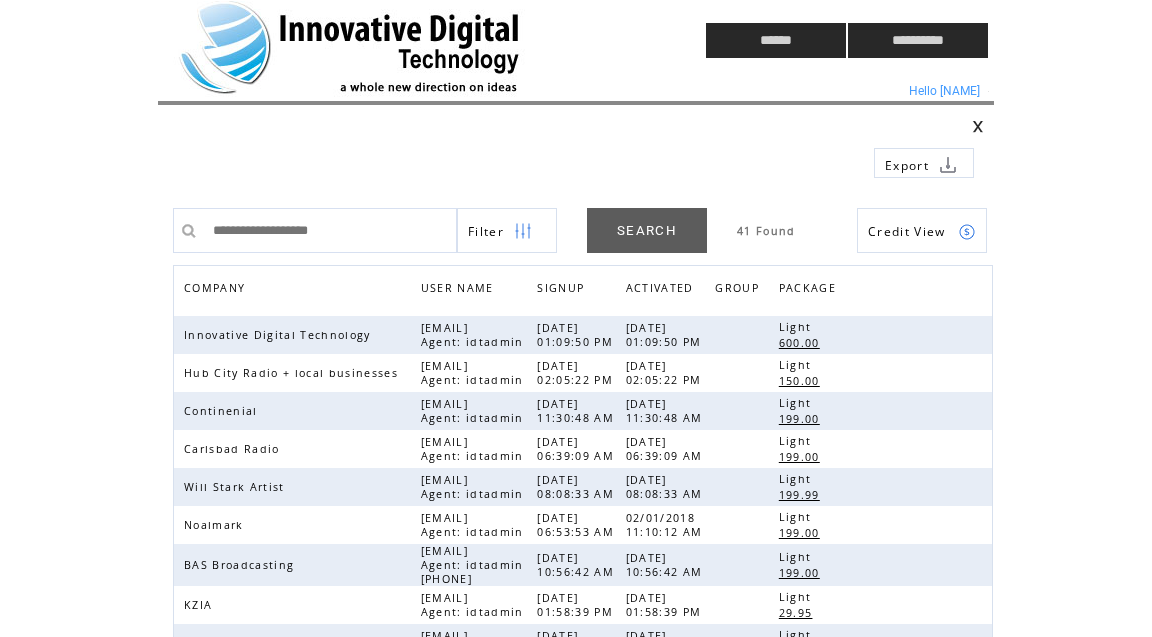 scroll, scrollTop: 0, scrollLeft: 0, axis: both 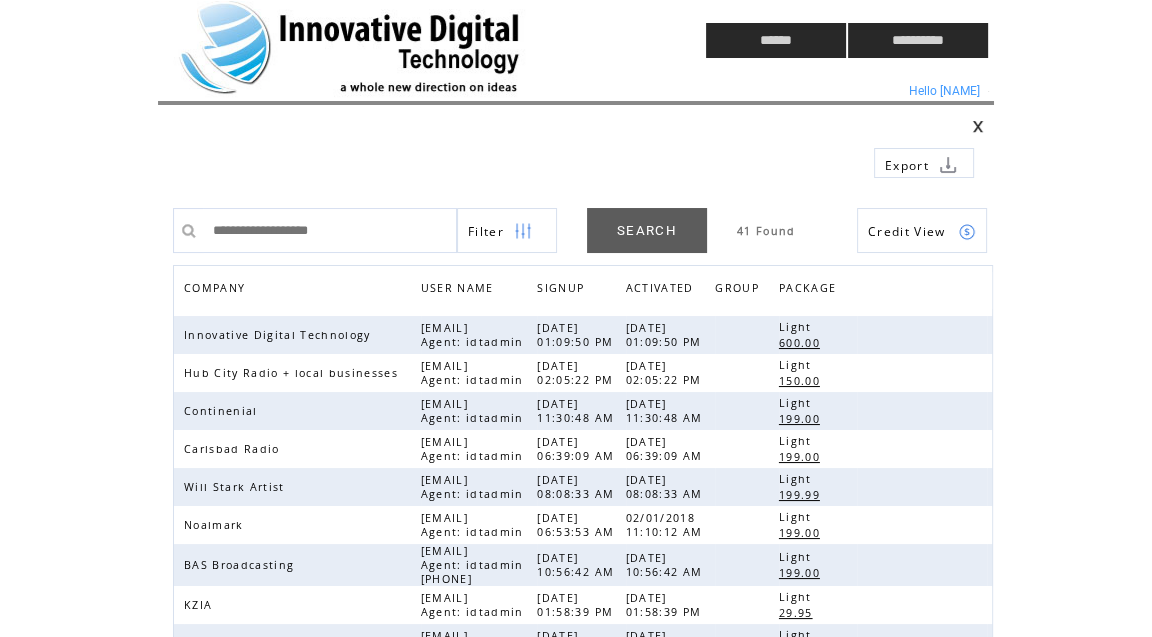 click at bounding box center (394, 40) 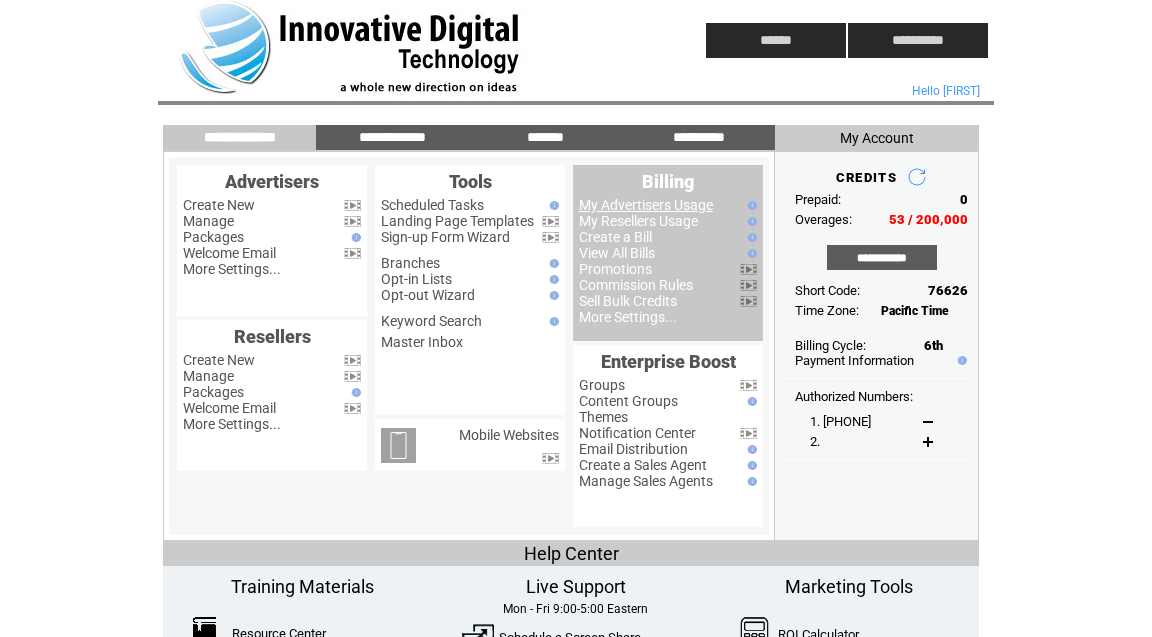 scroll, scrollTop: 0, scrollLeft: 0, axis: both 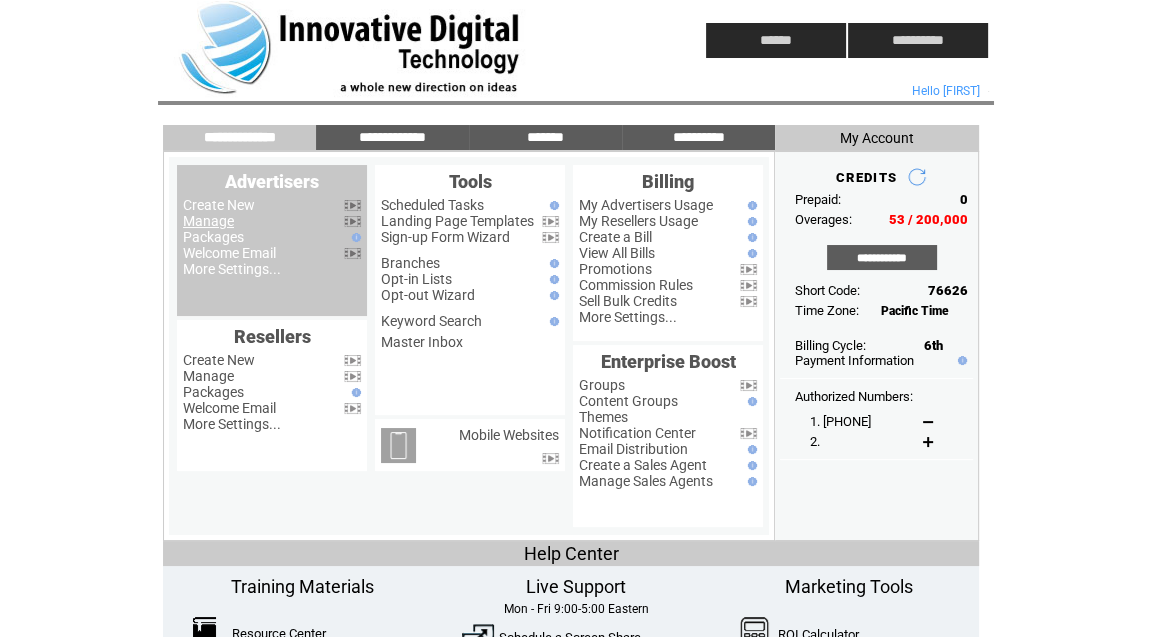 click on "Manage" at bounding box center (208, 221) 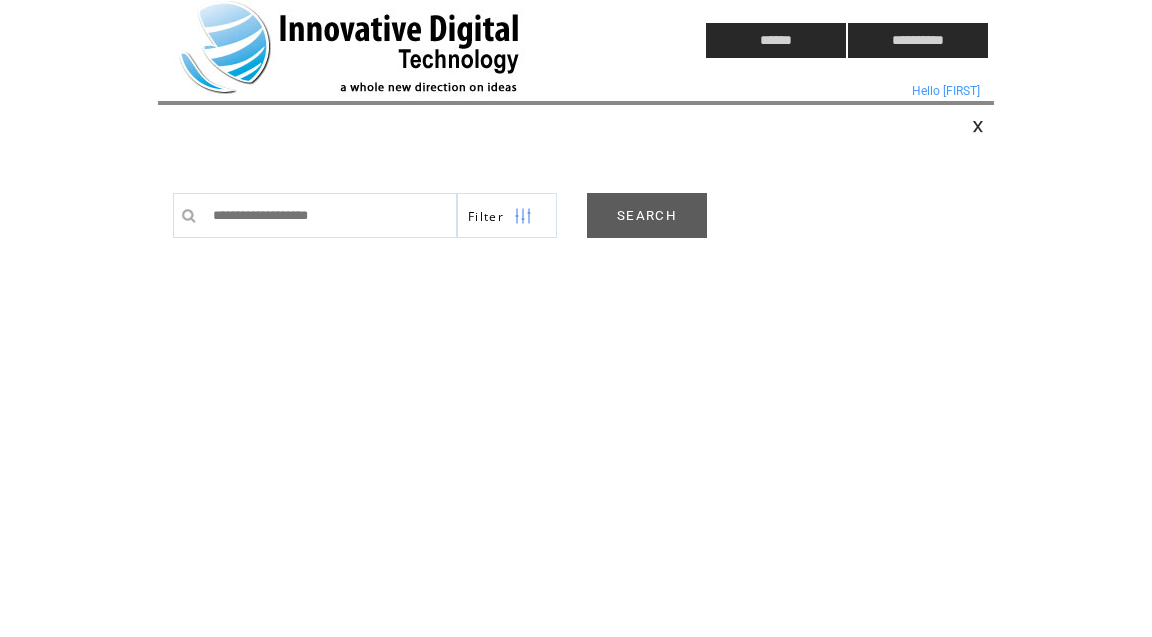 scroll, scrollTop: 0, scrollLeft: 0, axis: both 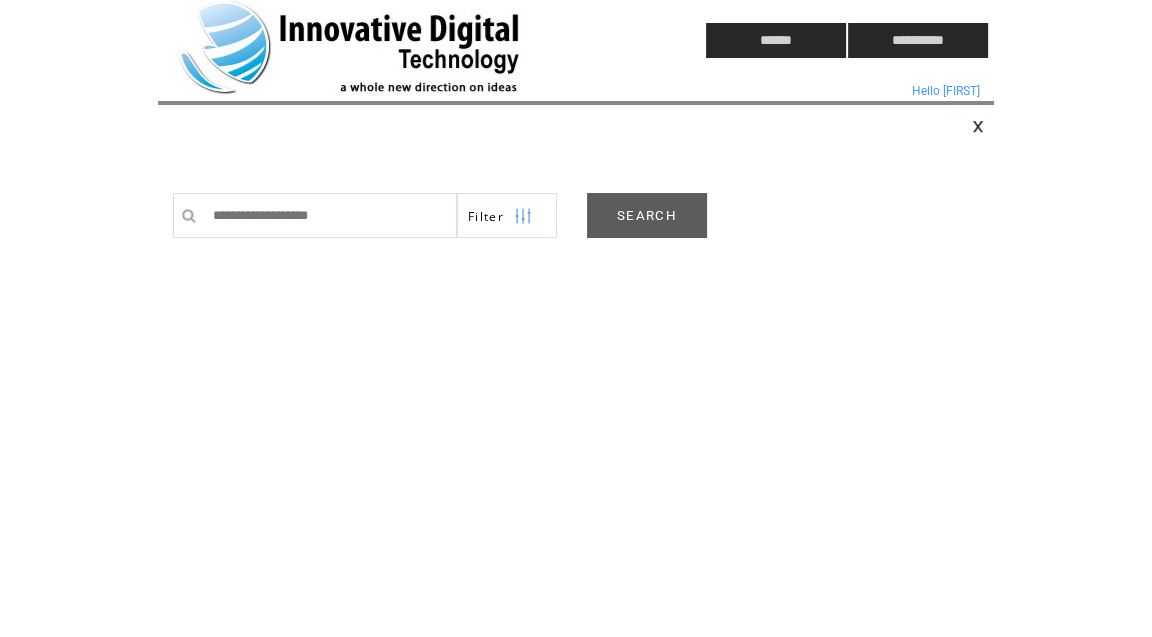 click on "SEARCH" at bounding box center [647, 215] 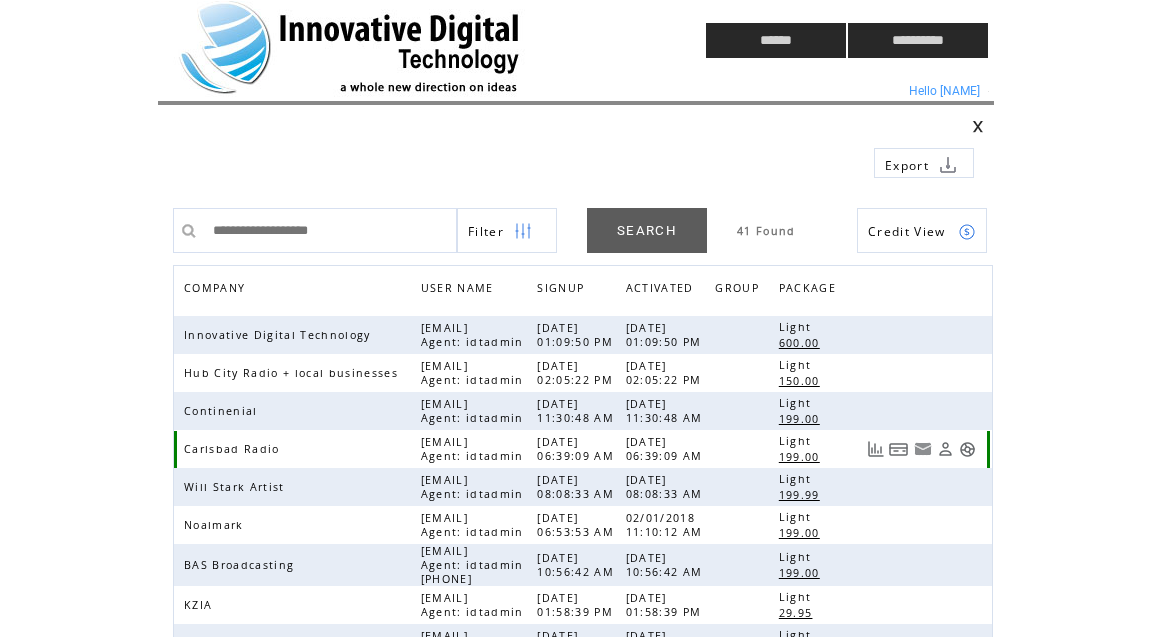 scroll, scrollTop: 523, scrollLeft: 0, axis: vertical 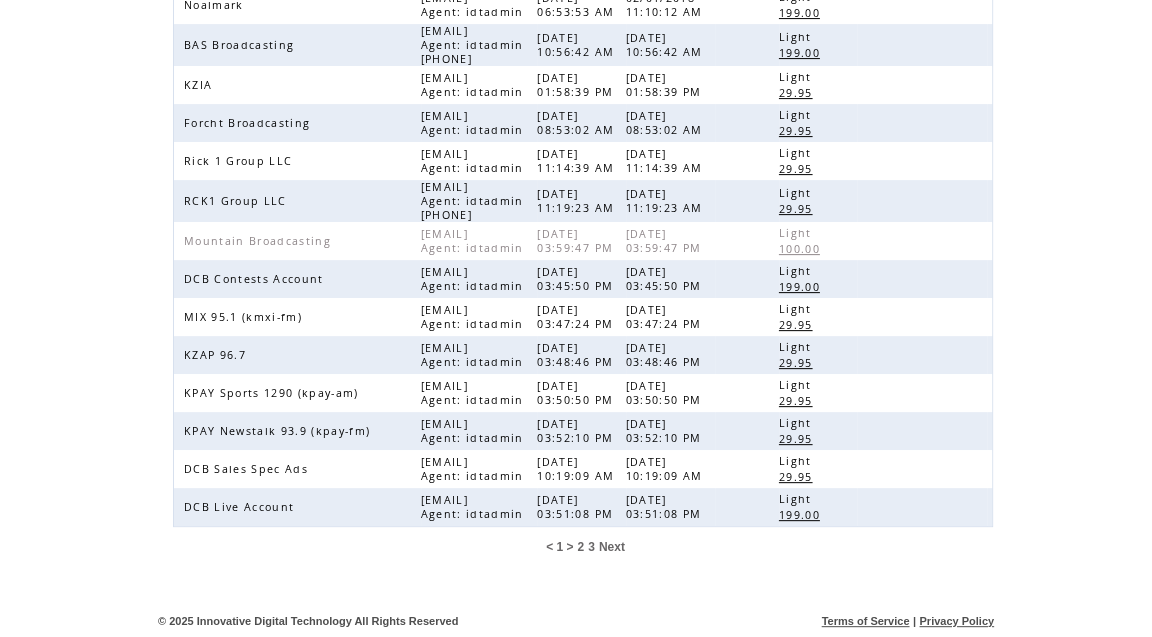 click on "2" at bounding box center (580, 547) 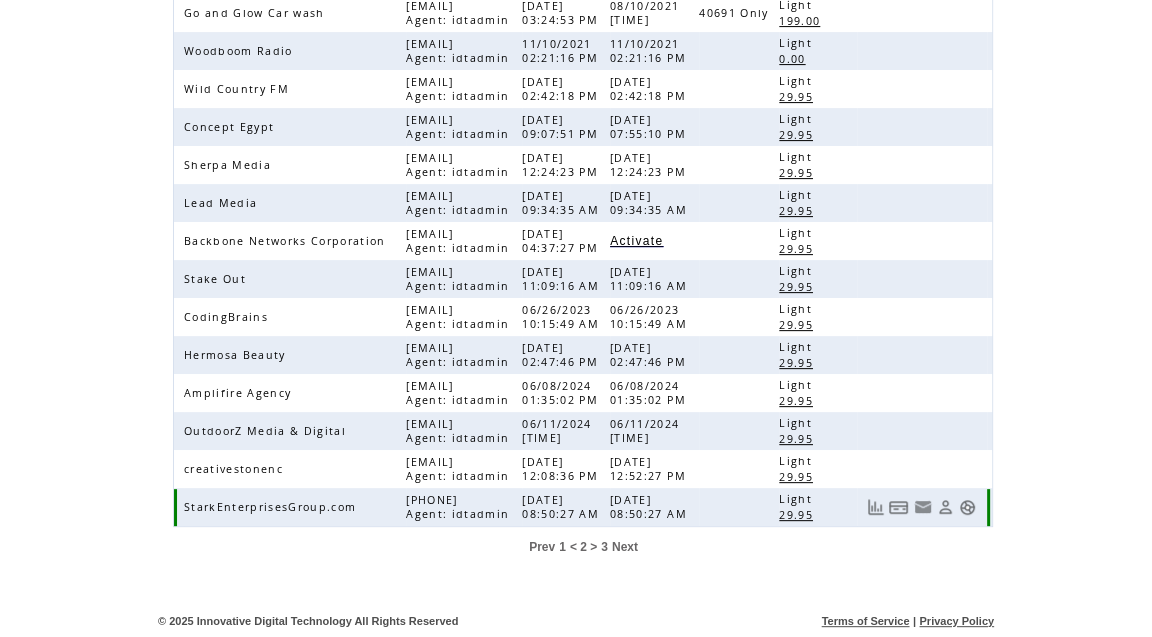 scroll, scrollTop: 512, scrollLeft: 0, axis: vertical 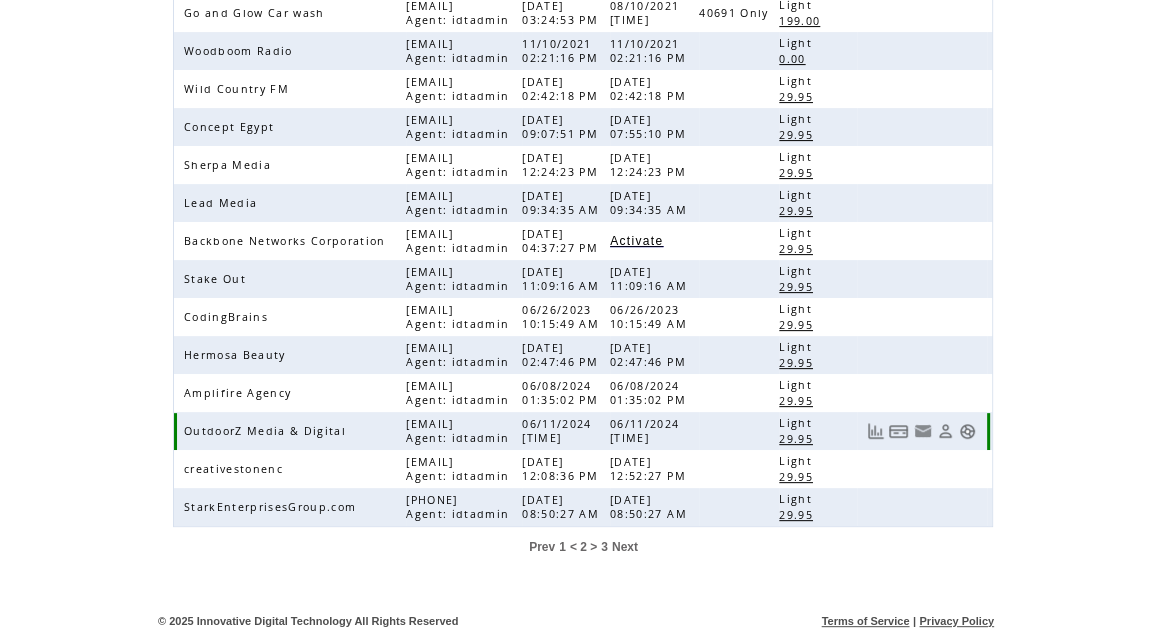 click at bounding box center (967, 431) 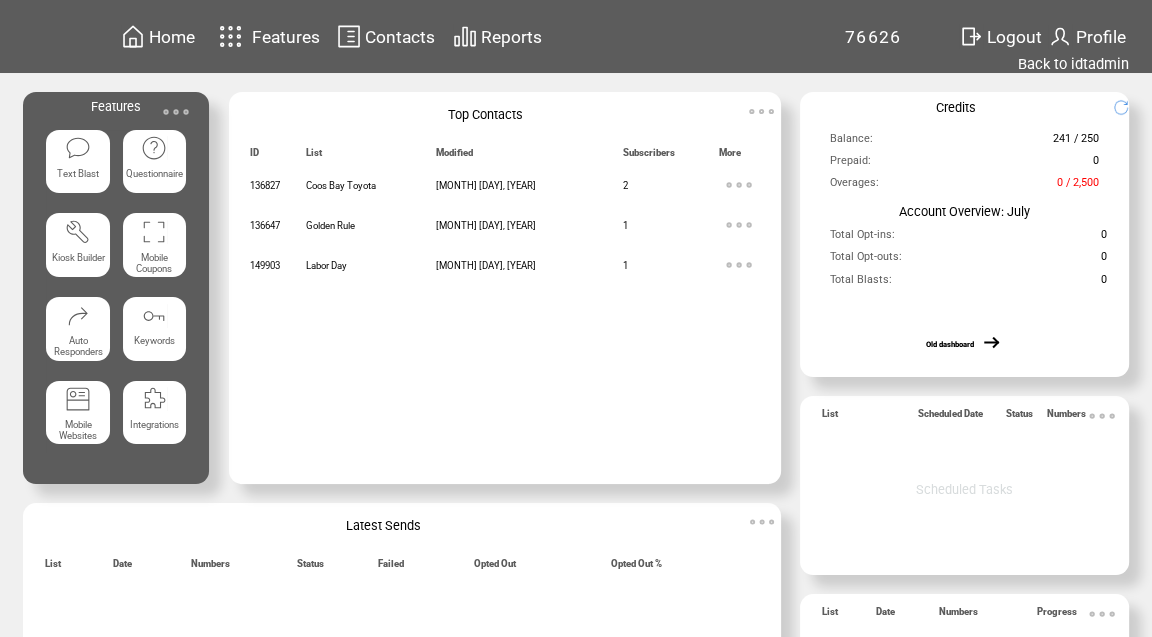 scroll, scrollTop: 0, scrollLeft: 0, axis: both 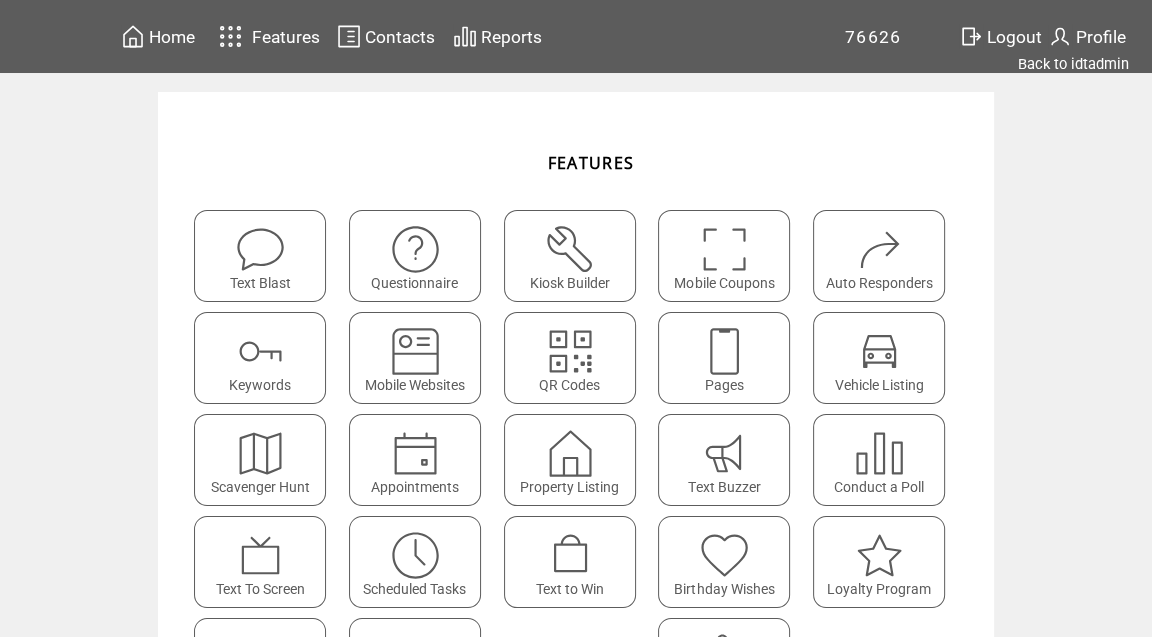 click at bounding box center (724, 351) 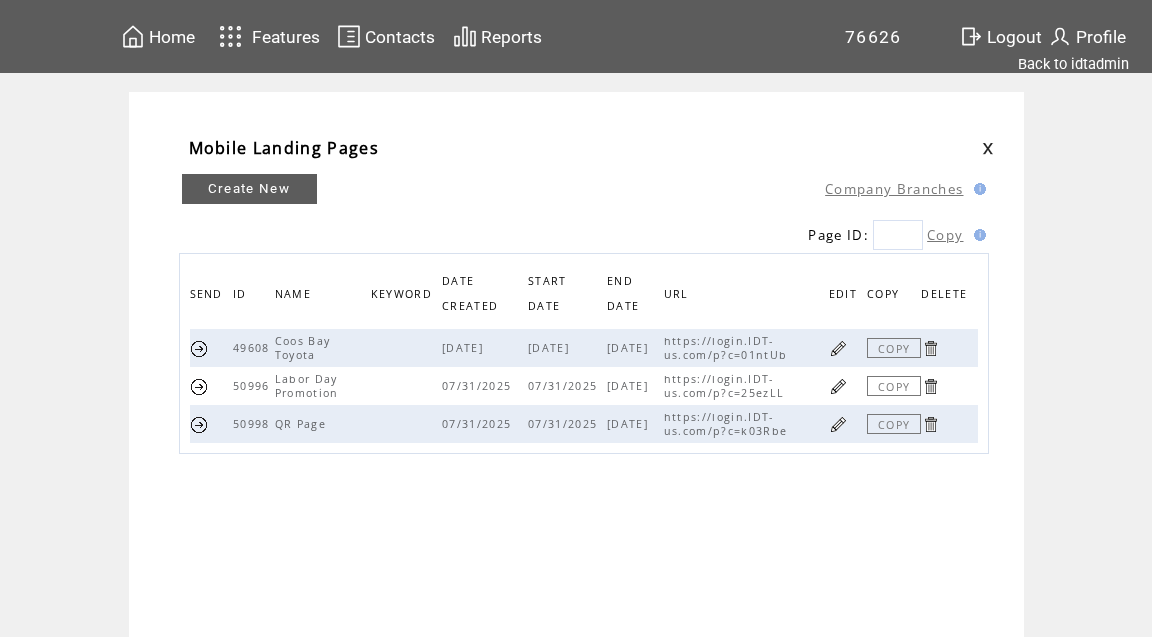 scroll, scrollTop: 0, scrollLeft: 0, axis: both 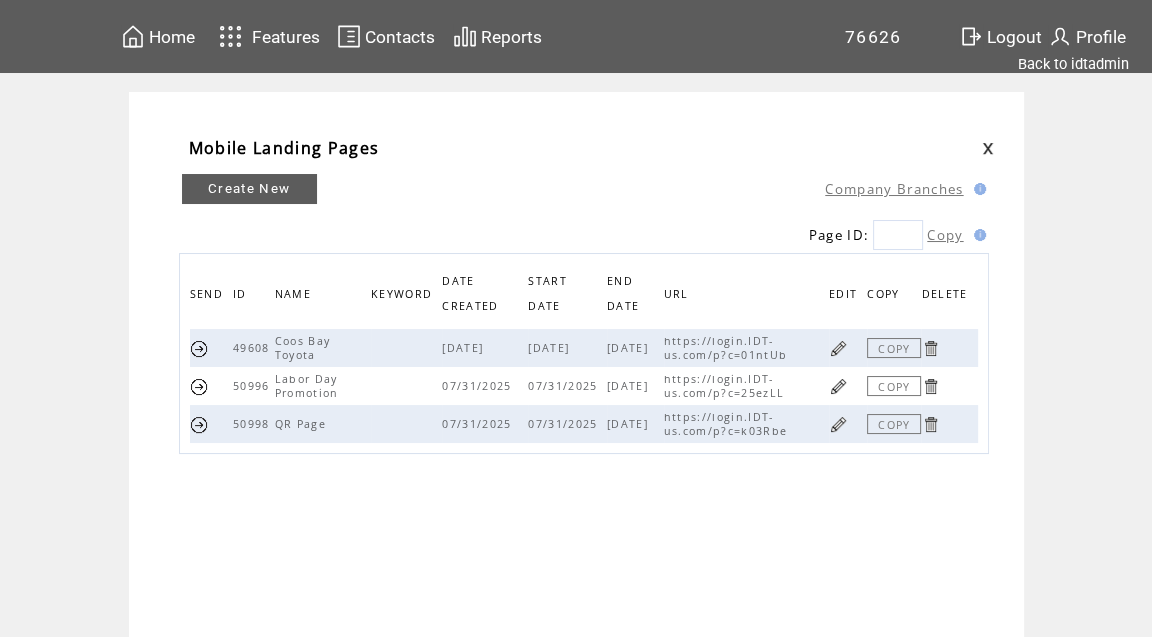 click at bounding box center (838, 386) 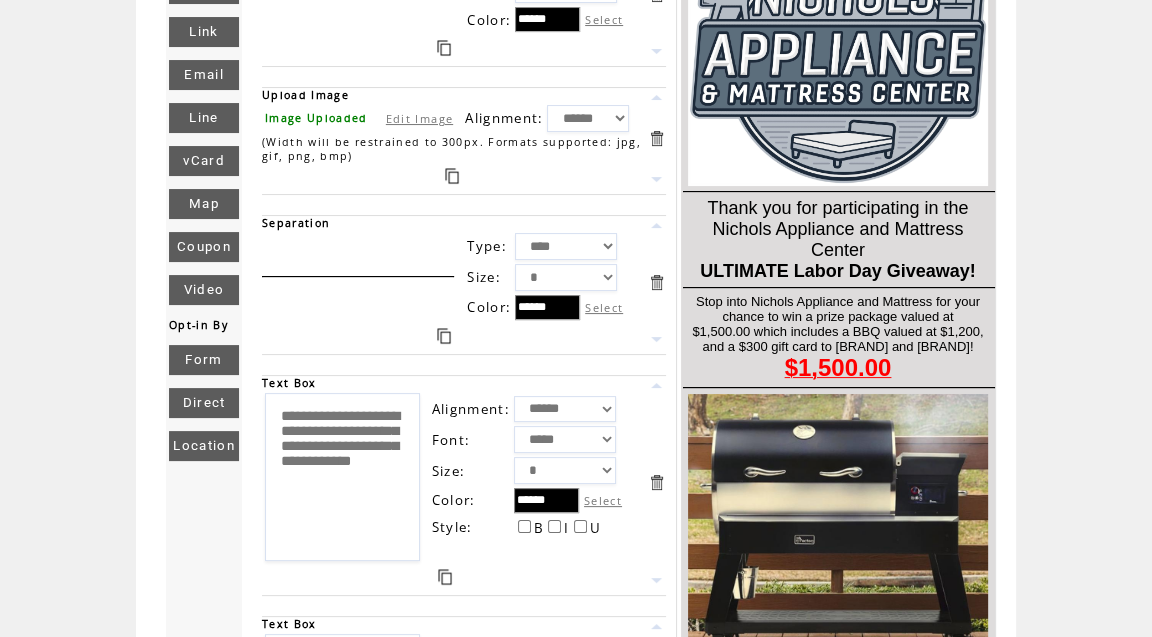 scroll, scrollTop: 252, scrollLeft: 0, axis: vertical 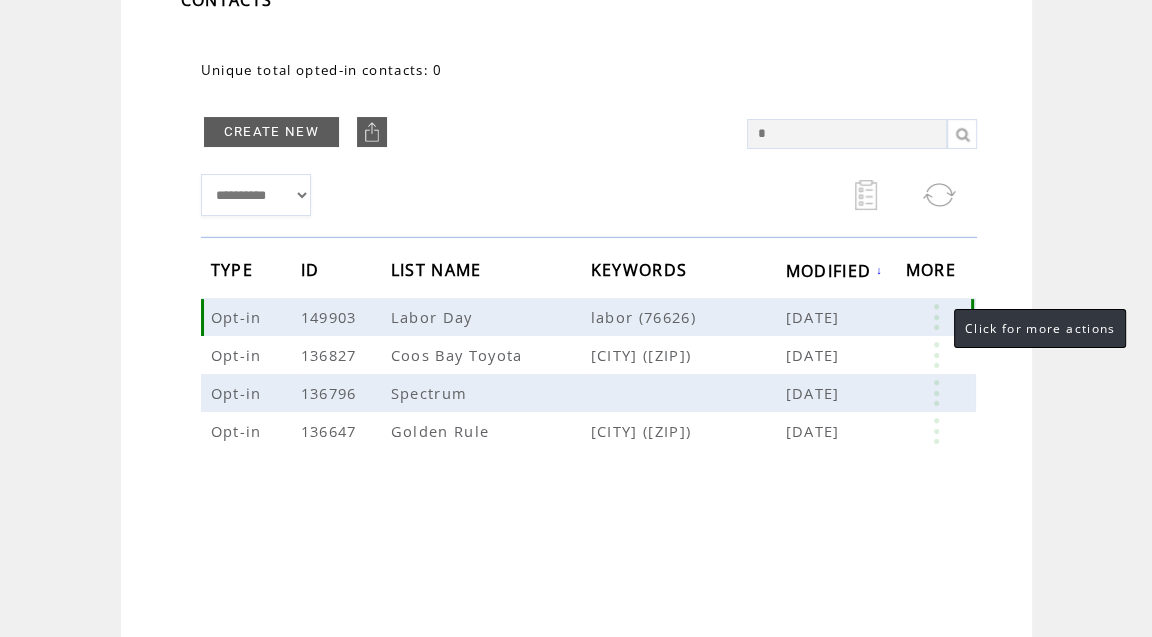 click at bounding box center [936, 317] 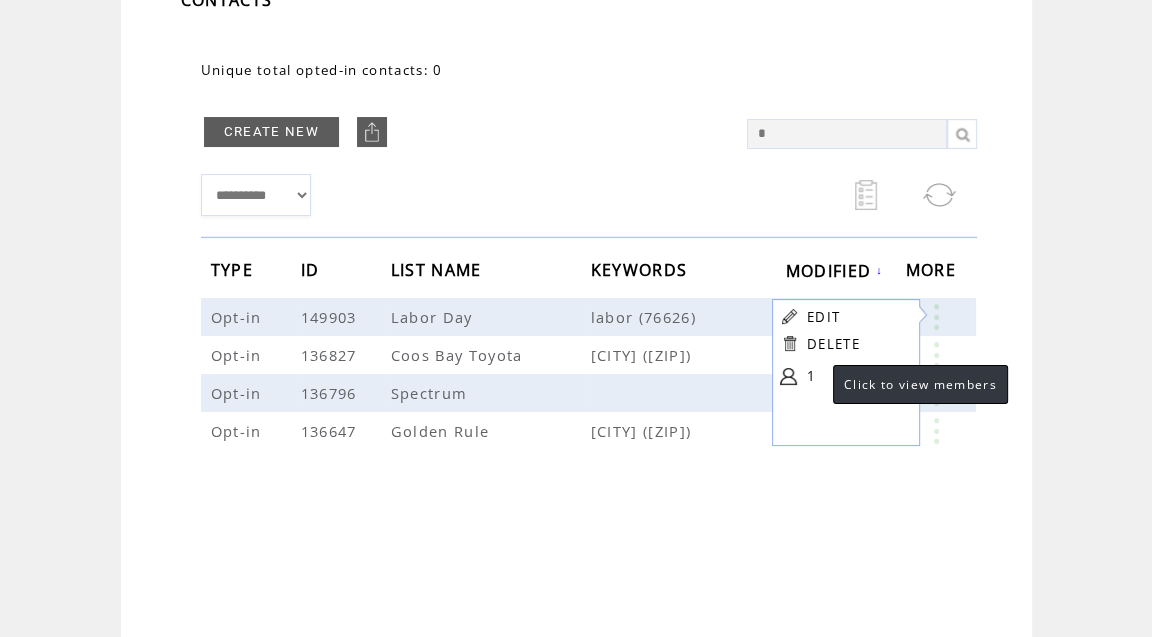 click on "1" at bounding box center (857, 376) 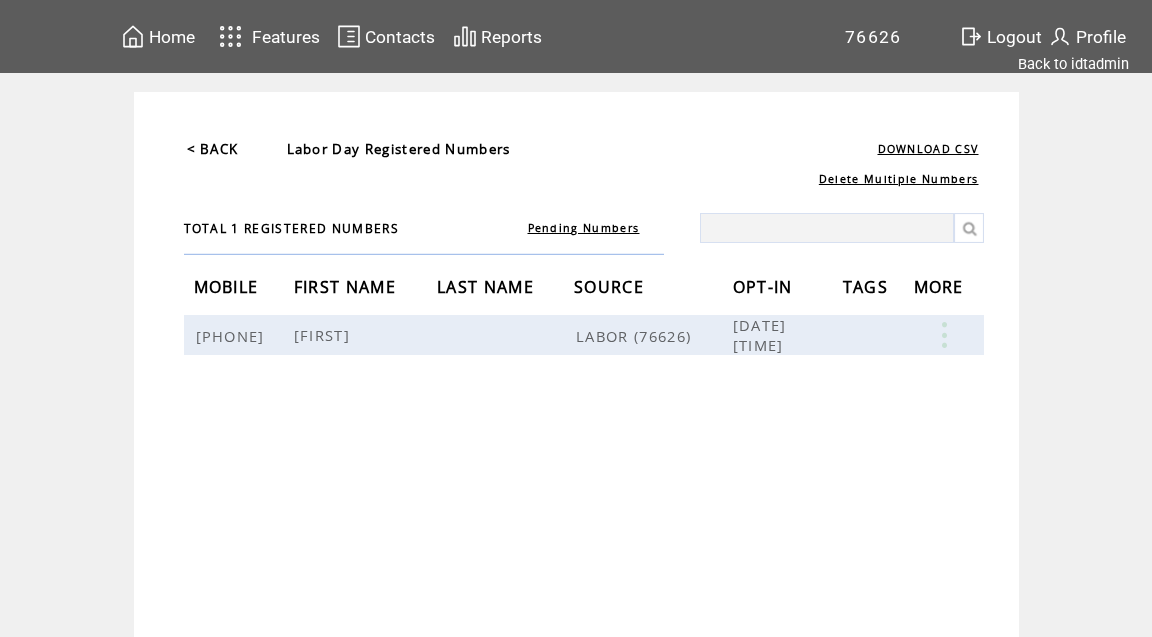scroll, scrollTop: 0, scrollLeft: 0, axis: both 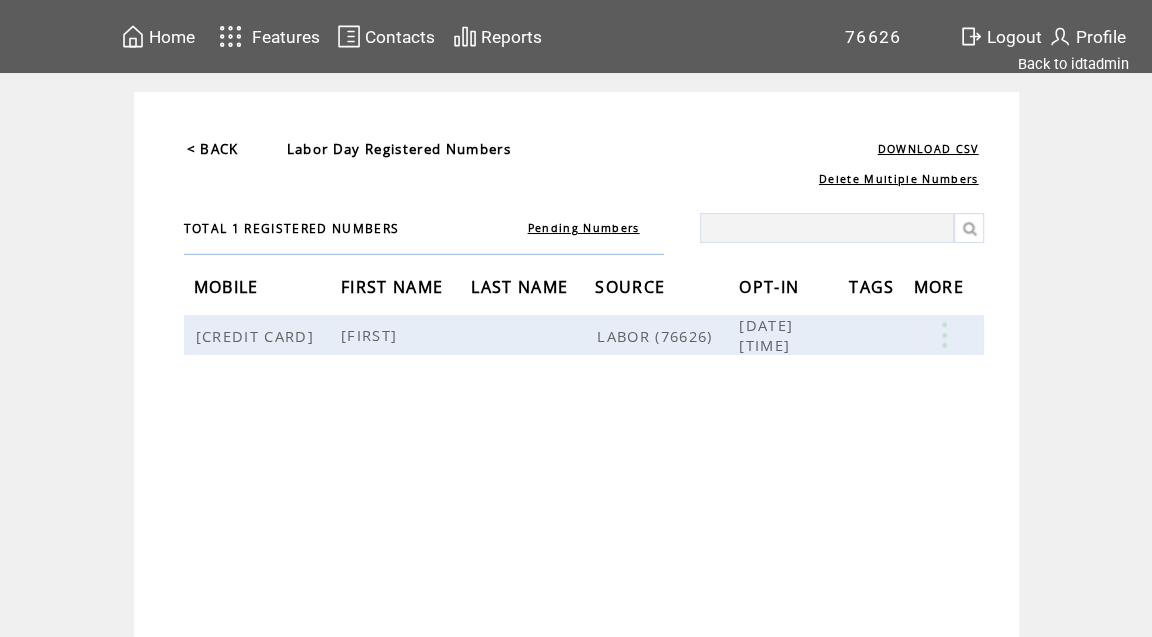 click on "< BACK" at bounding box center [213, 149] 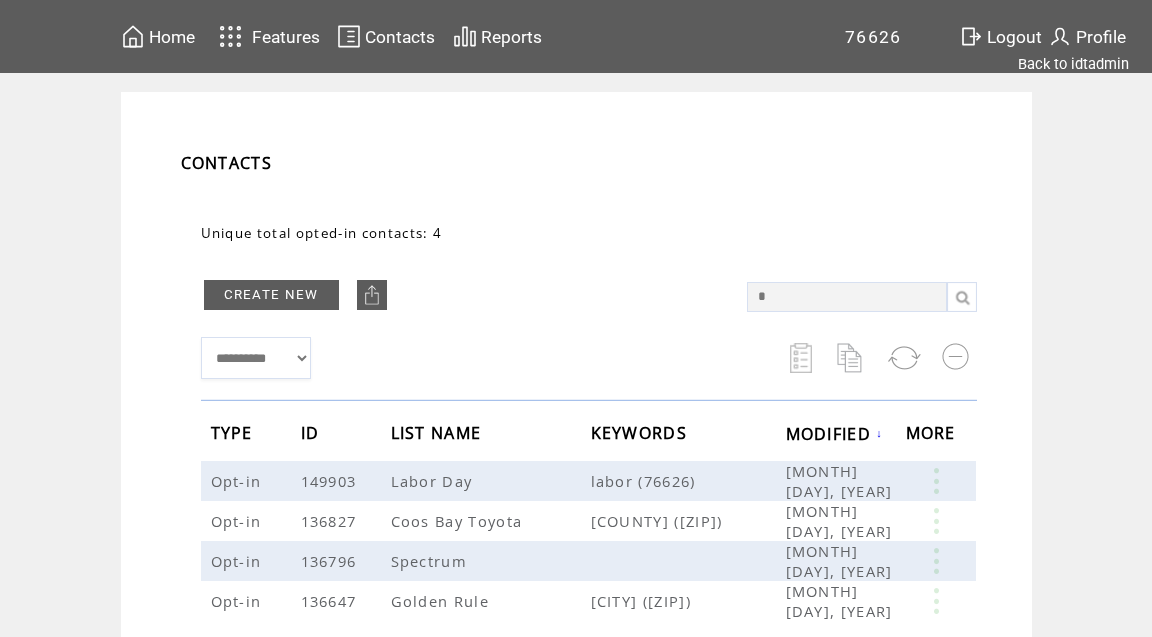 scroll, scrollTop: 0, scrollLeft: 0, axis: both 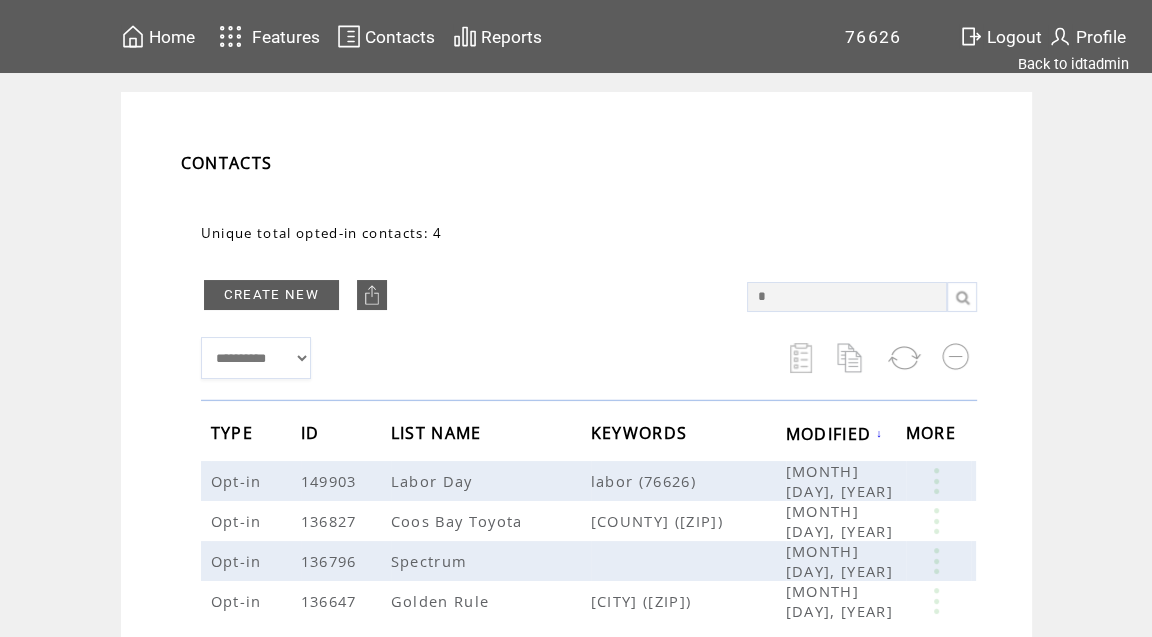 click on "Home" at bounding box center [172, 37] 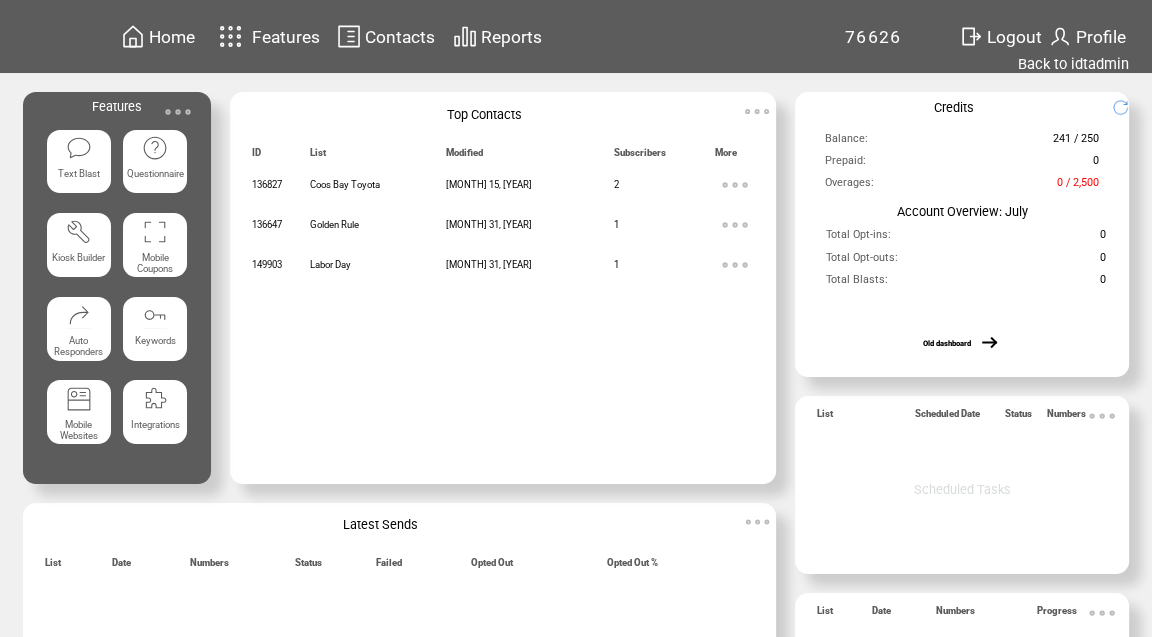 scroll, scrollTop: 0, scrollLeft: 0, axis: both 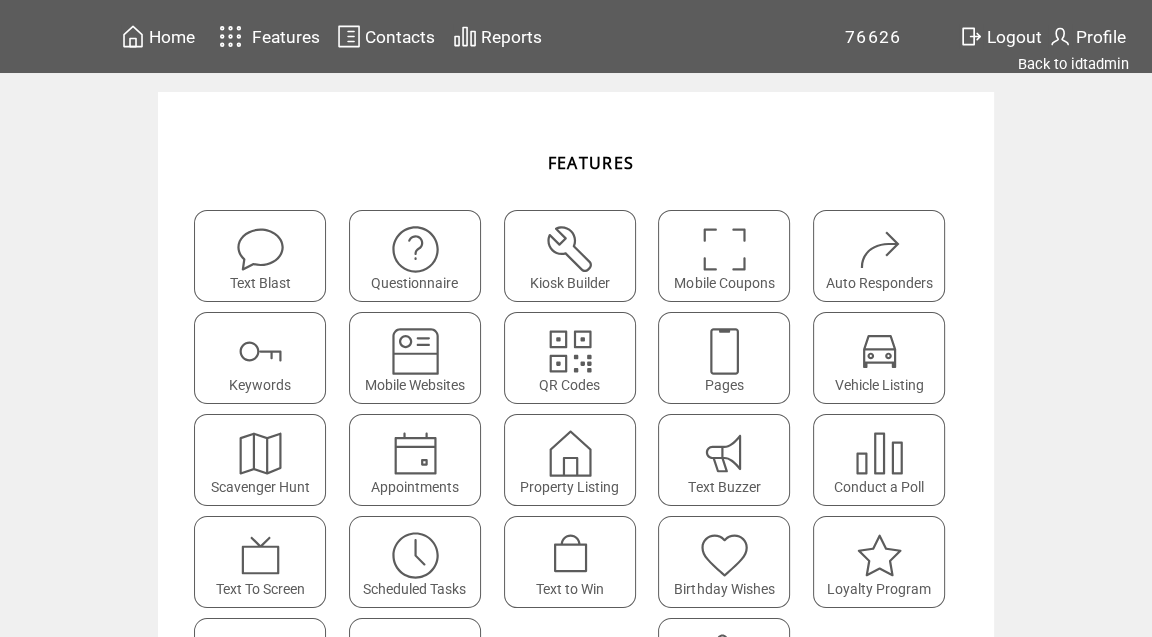 click at bounding box center [724, 351] 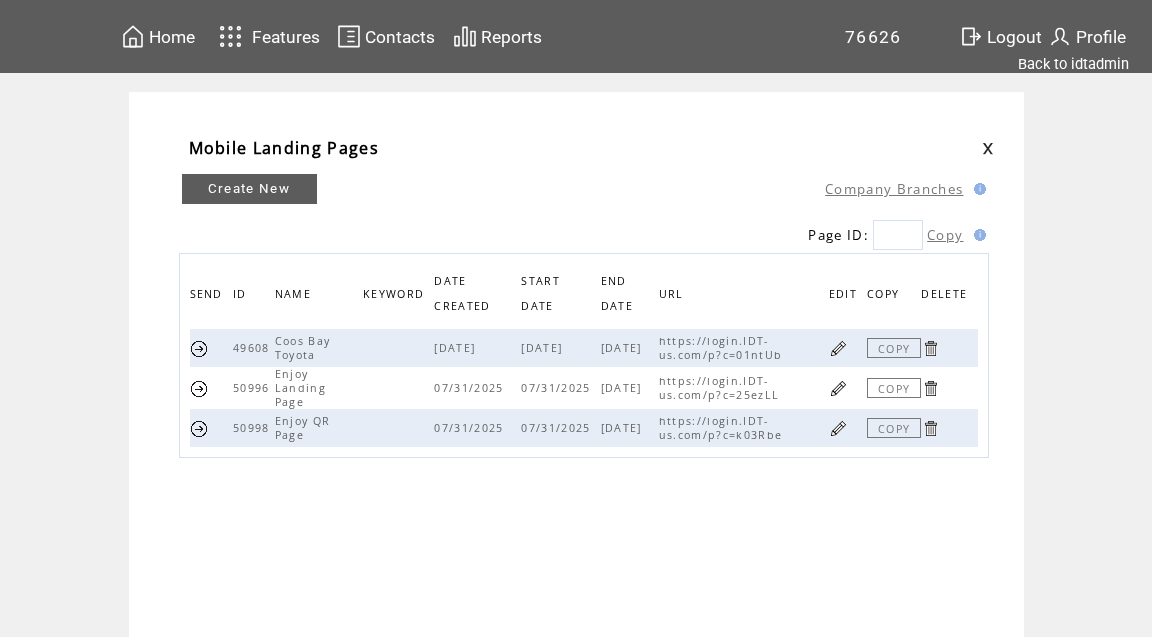 scroll, scrollTop: 0, scrollLeft: 0, axis: both 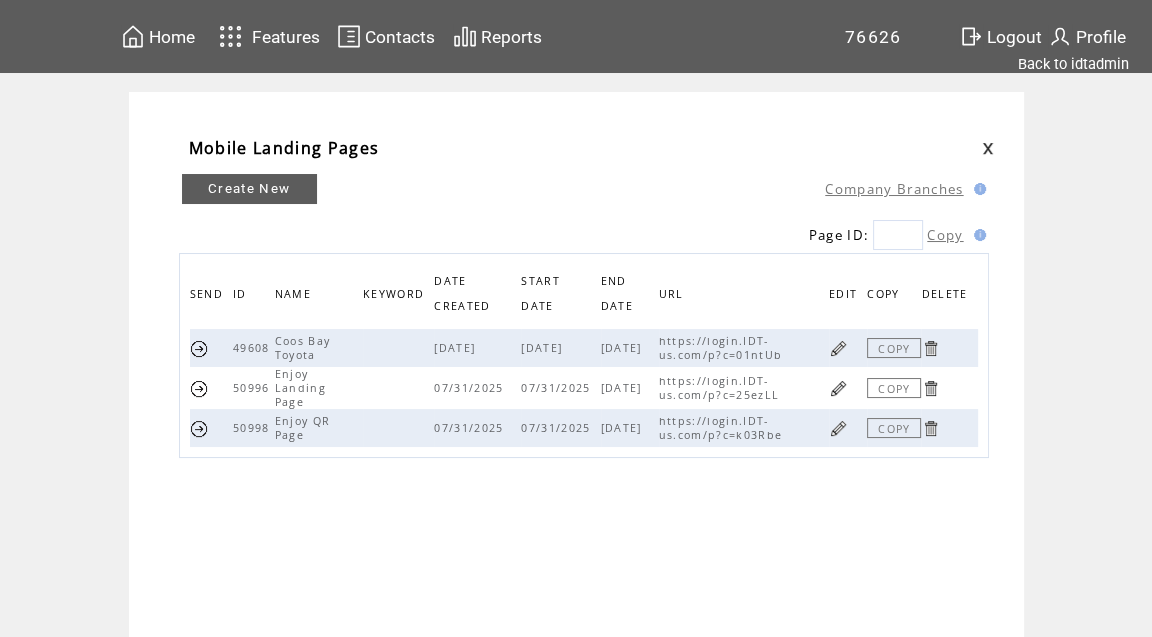 click on "Home" at bounding box center (172, 37) 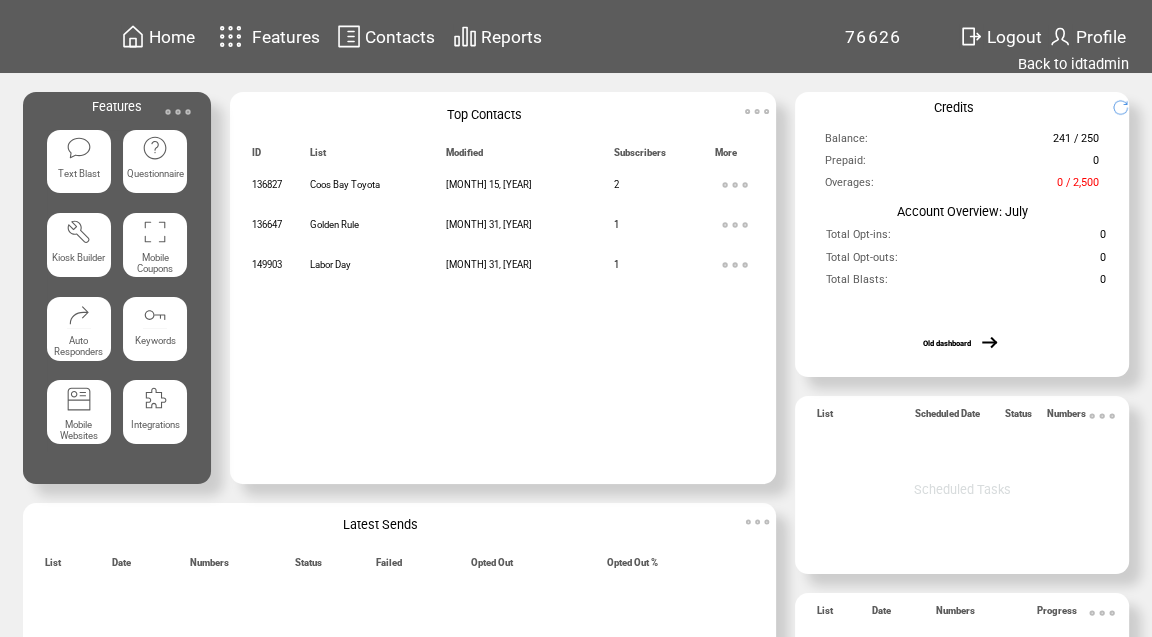 scroll, scrollTop: 0, scrollLeft: 0, axis: both 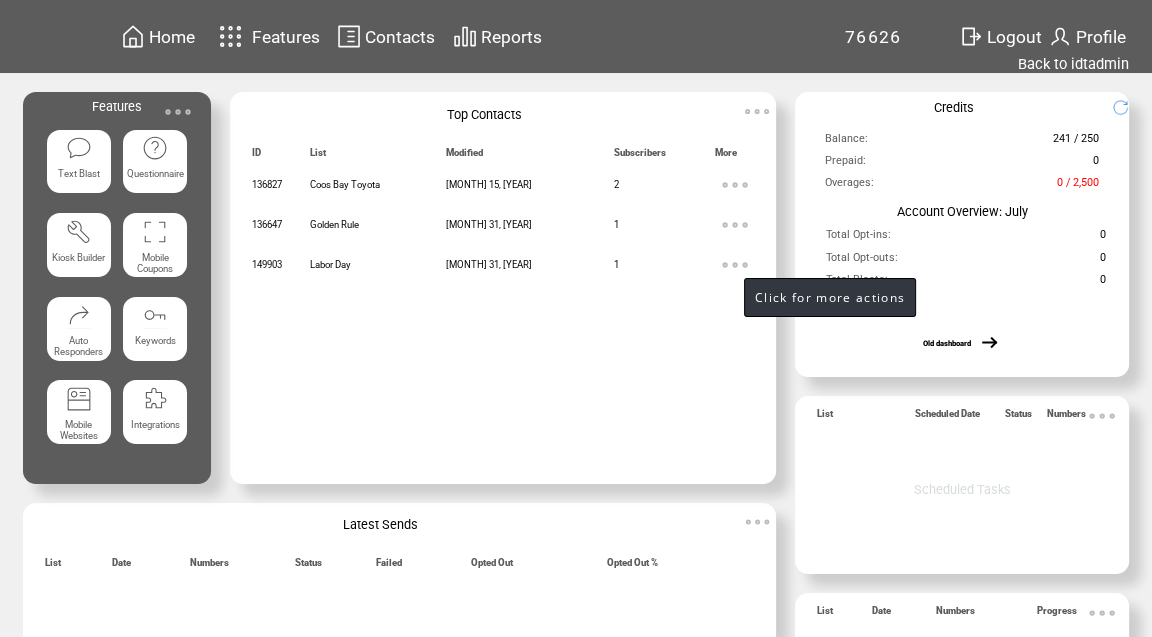 click at bounding box center (735, 265) 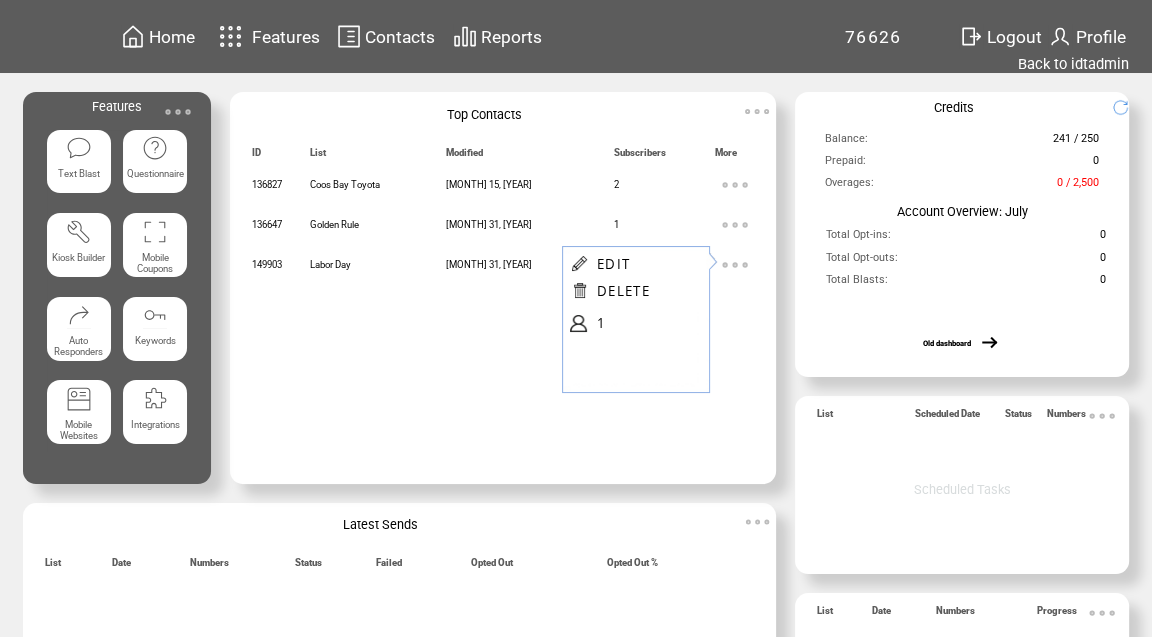 click at bounding box center (378, 396) 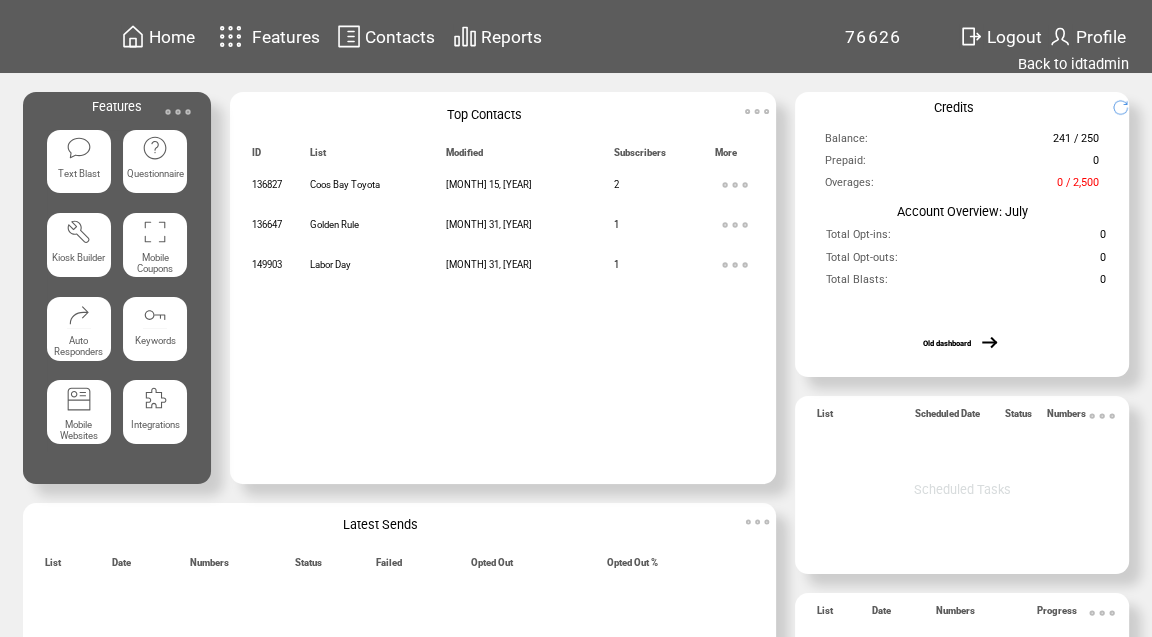 click on "Home" at bounding box center (172, 37) 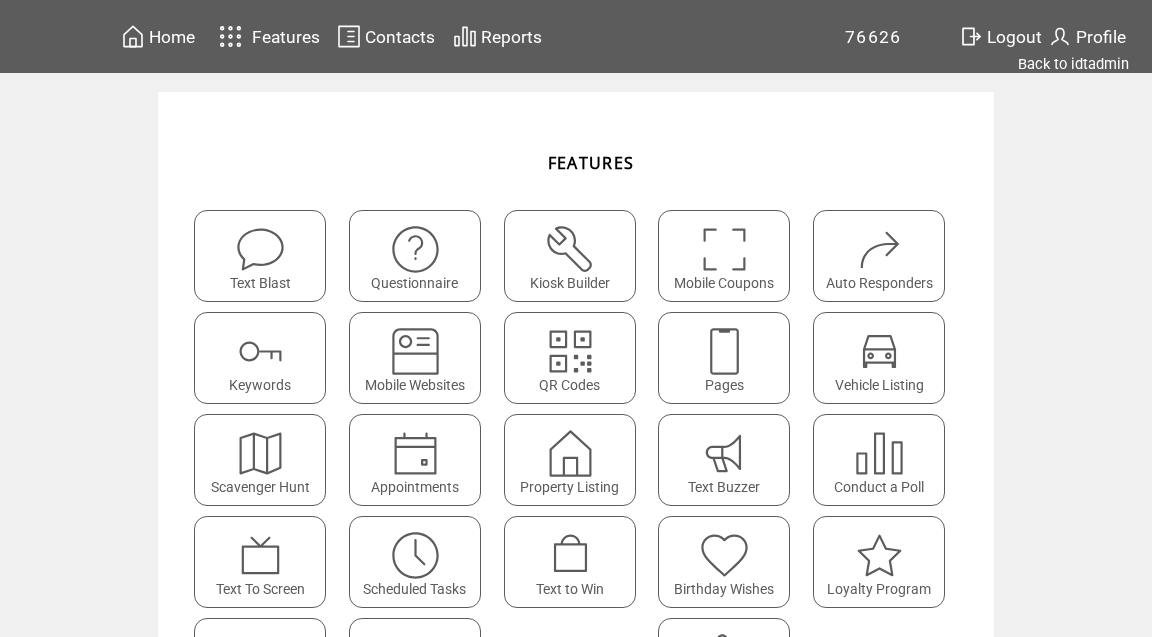 scroll, scrollTop: 0, scrollLeft: 0, axis: both 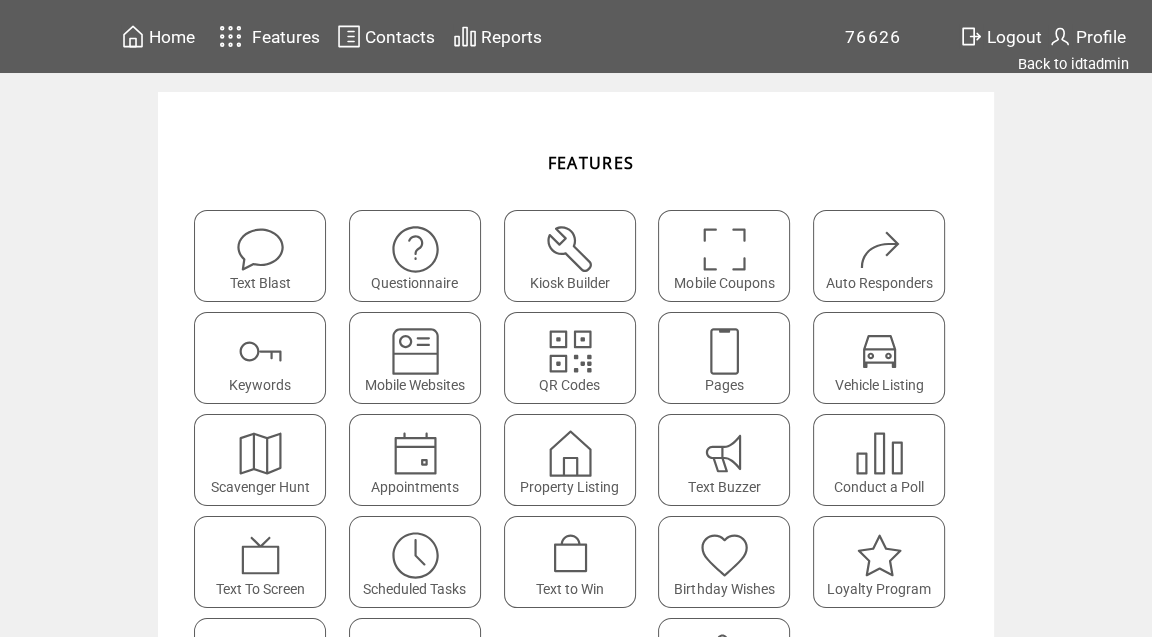 click at bounding box center [724, 351] 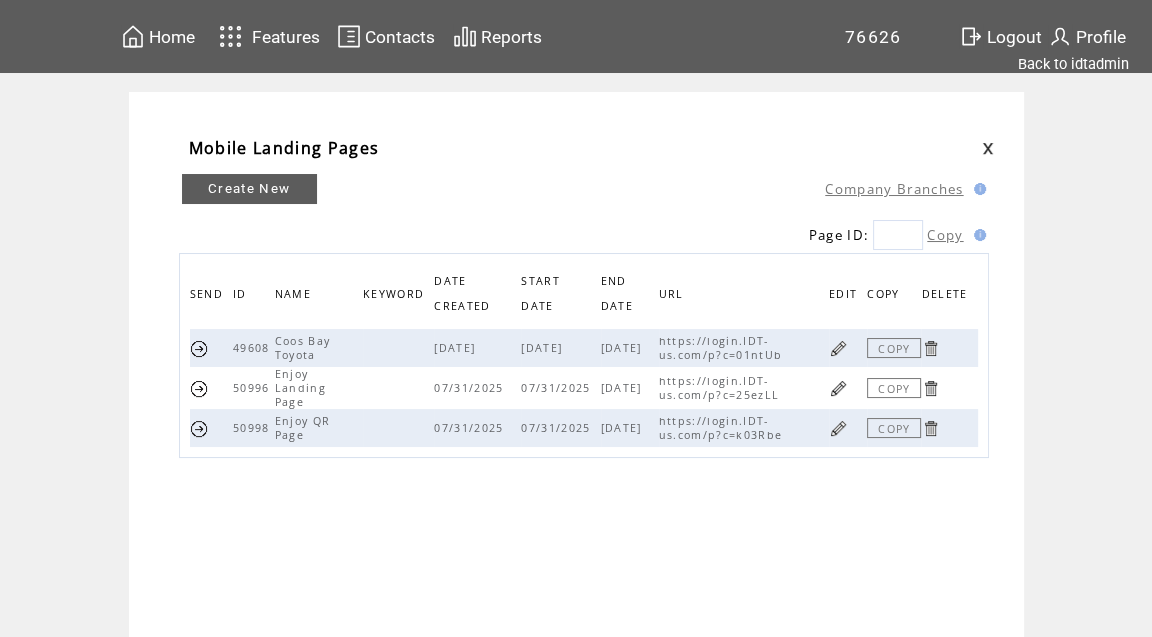 scroll, scrollTop: 35, scrollLeft: 0, axis: vertical 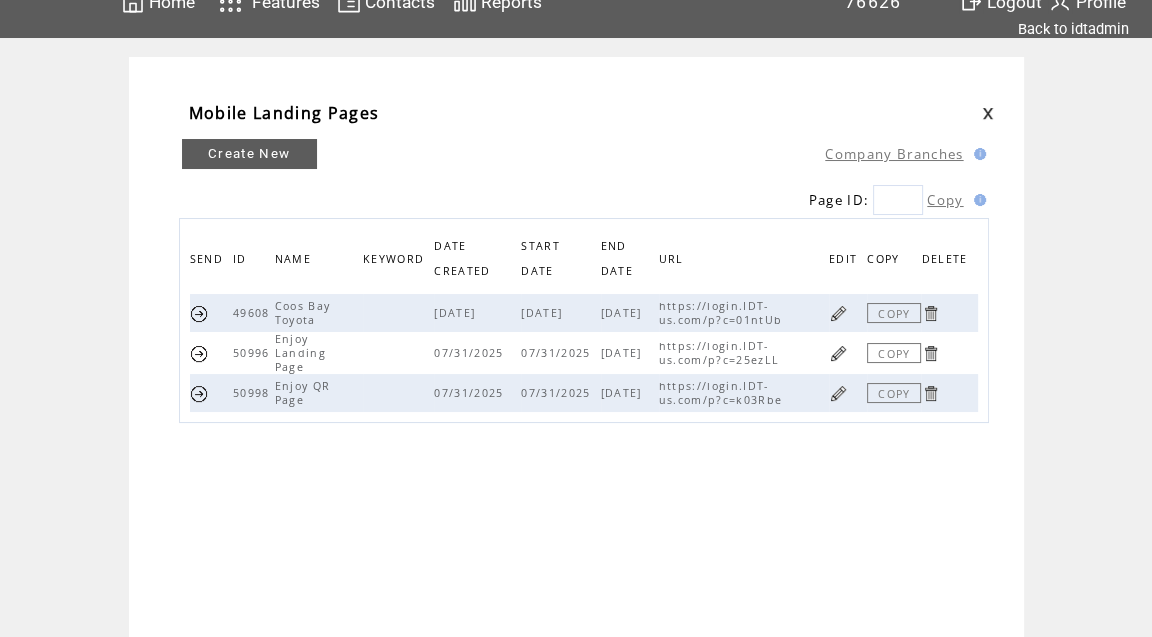click at bounding box center (838, 353) 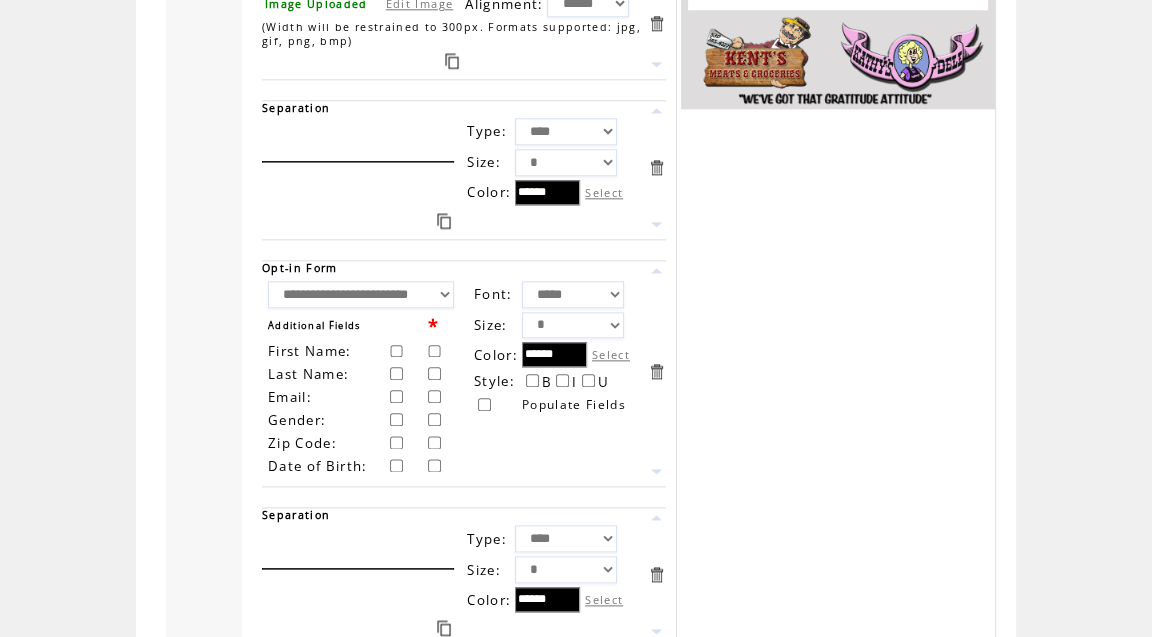 scroll, scrollTop: 1942, scrollLeft: 0, axis: vertical 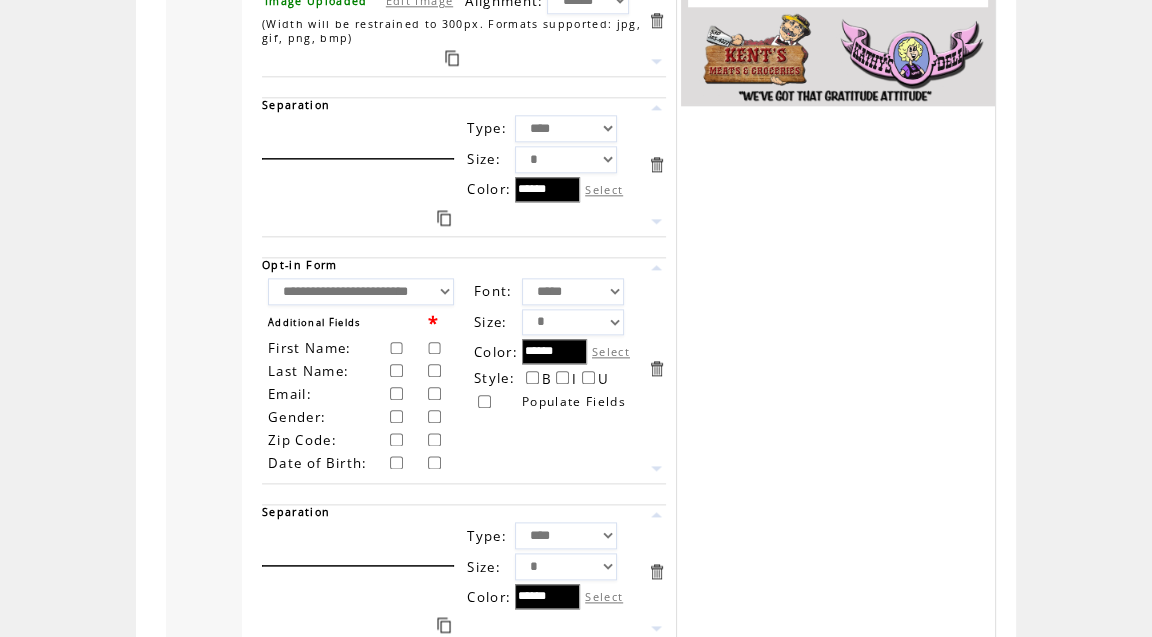 click on "**********" at bounding box center [361, 291] 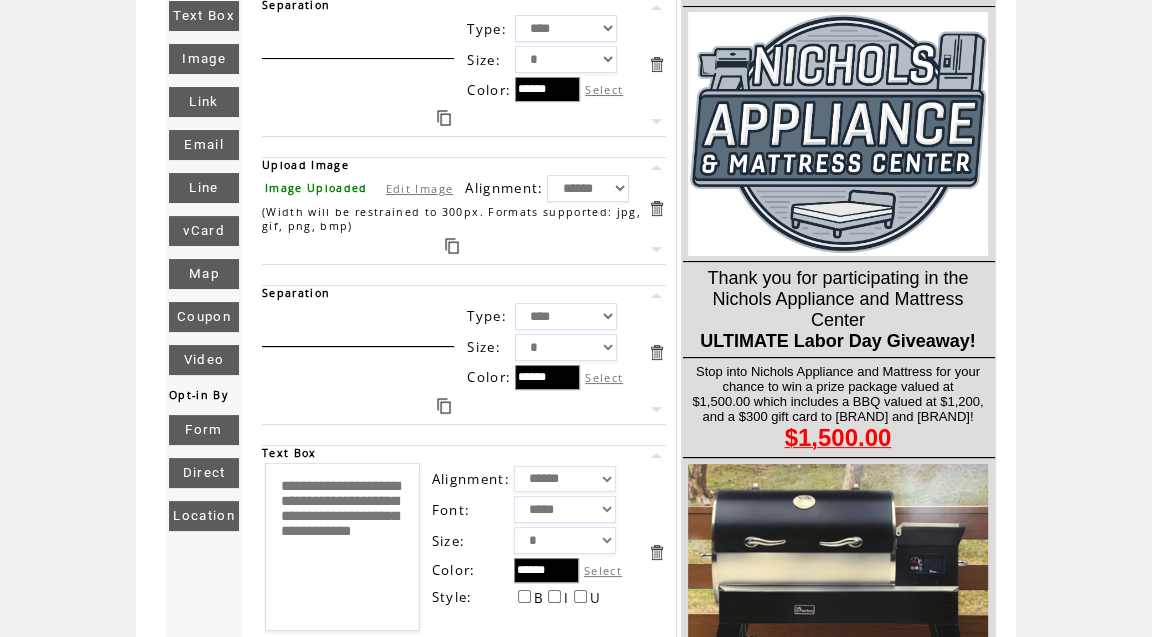 scroll, scrollTop: 0, scrollLeft: 0, axis: both 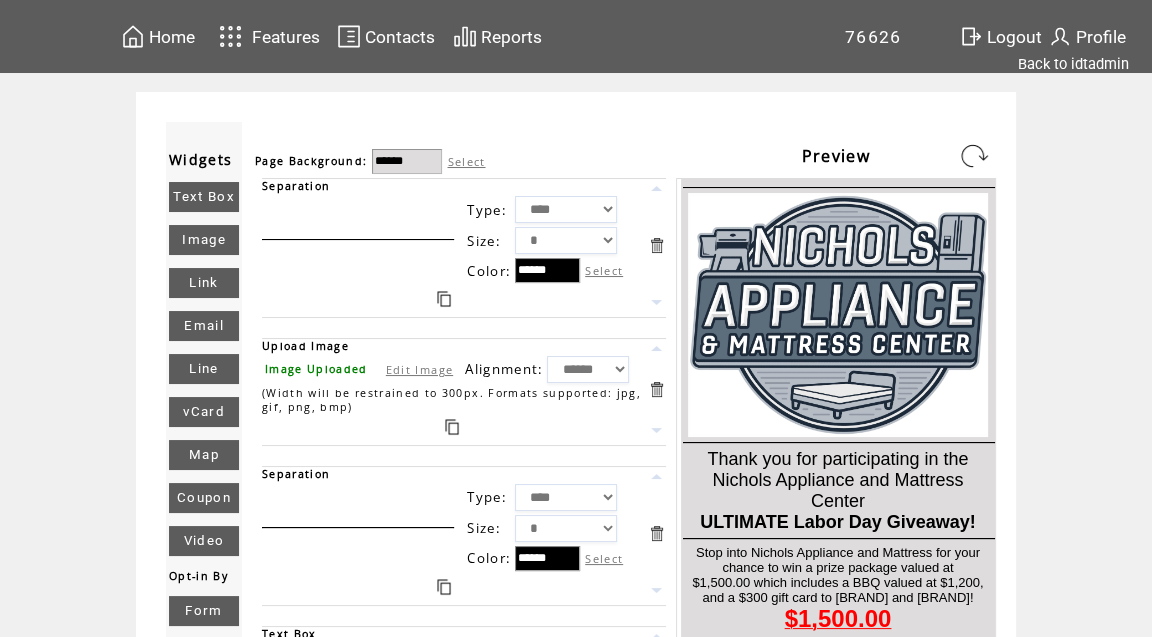 click on "Contacts" at bounding box center (400, 37) 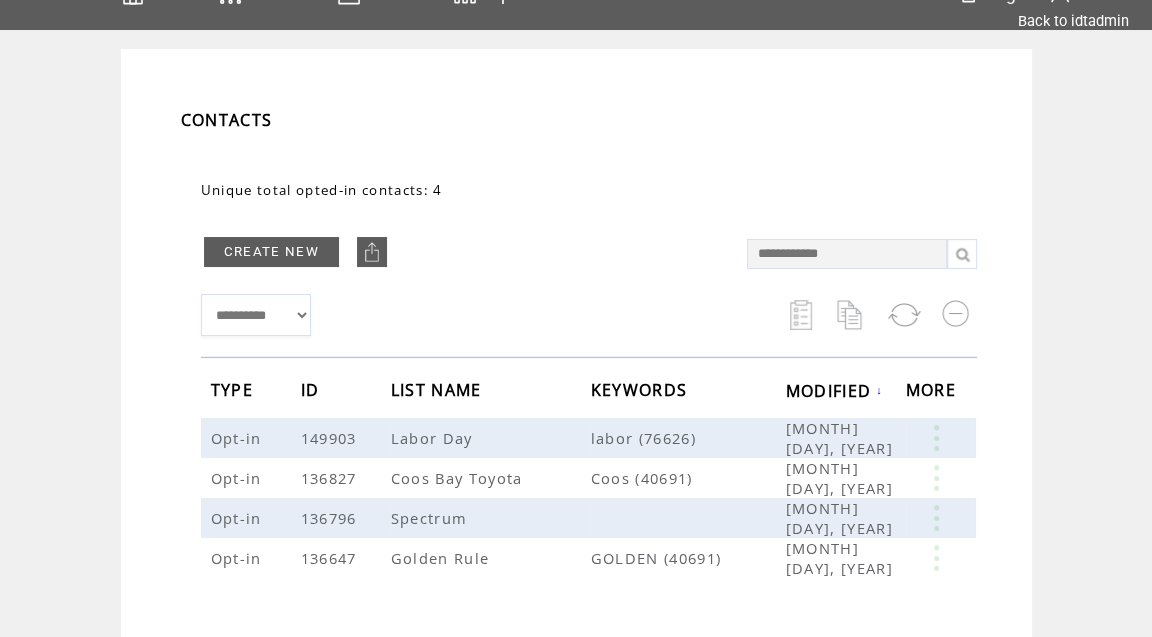 scroll, scrollTop: 64, scrollLeft: 0, axis: vertical 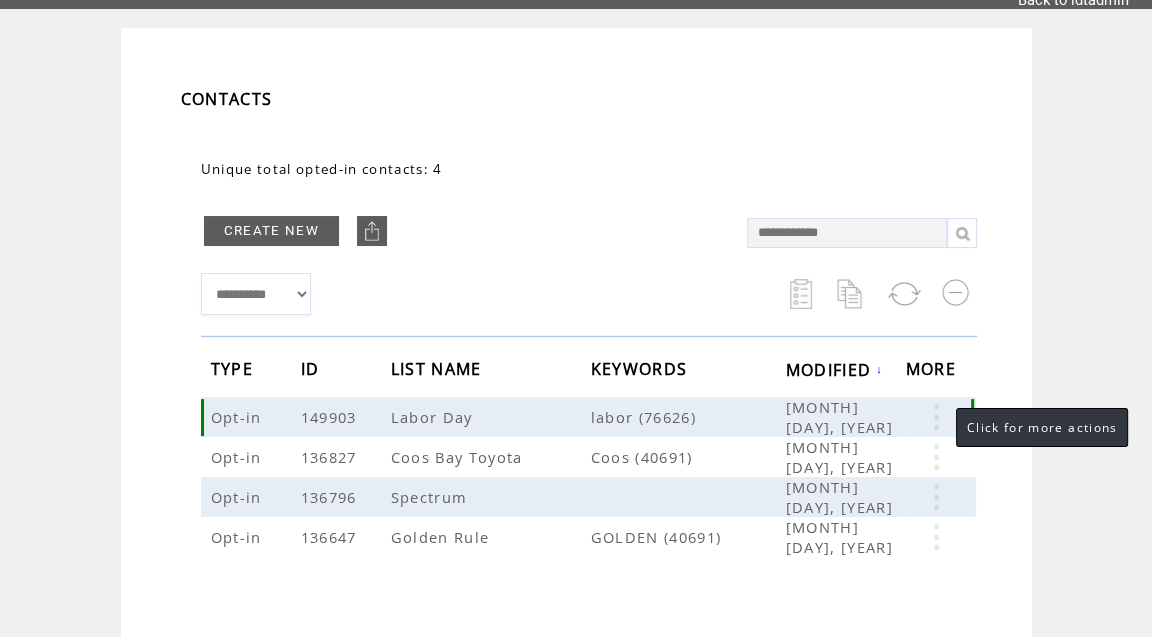 click at bounding box center [936, 417] 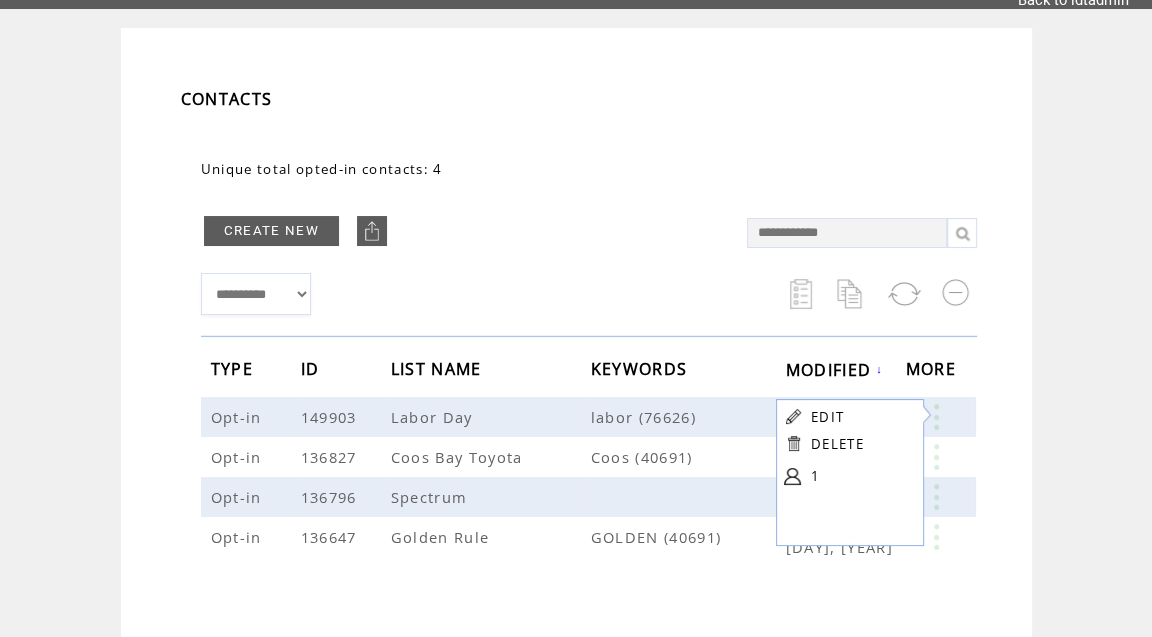 click on "EDIT" at bounding box center (827, 417) 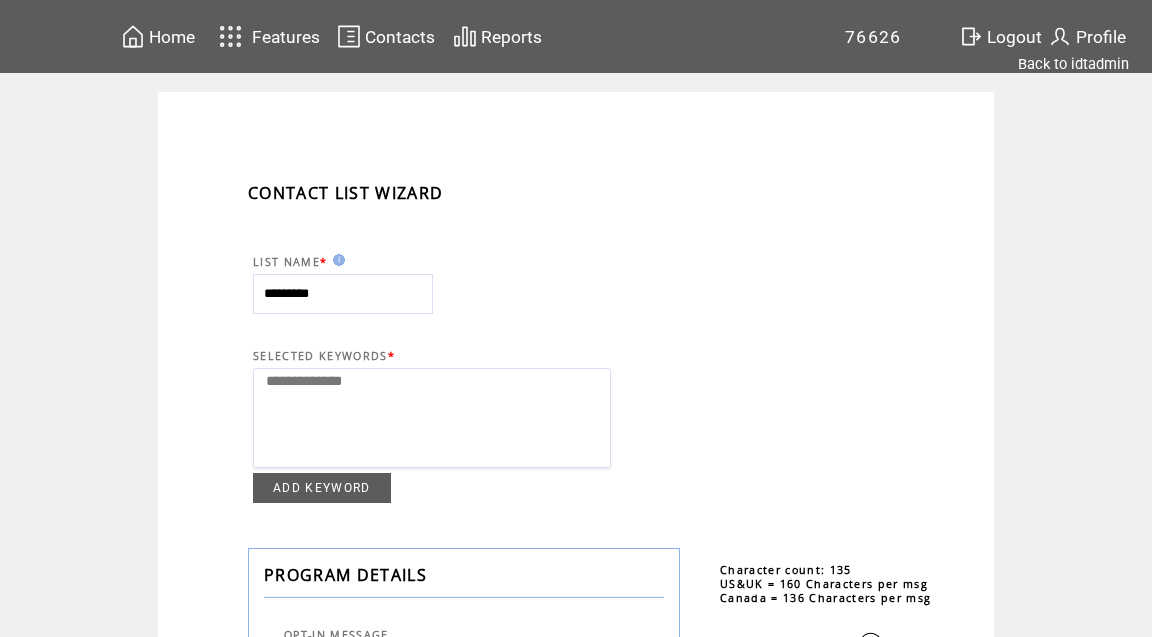 select 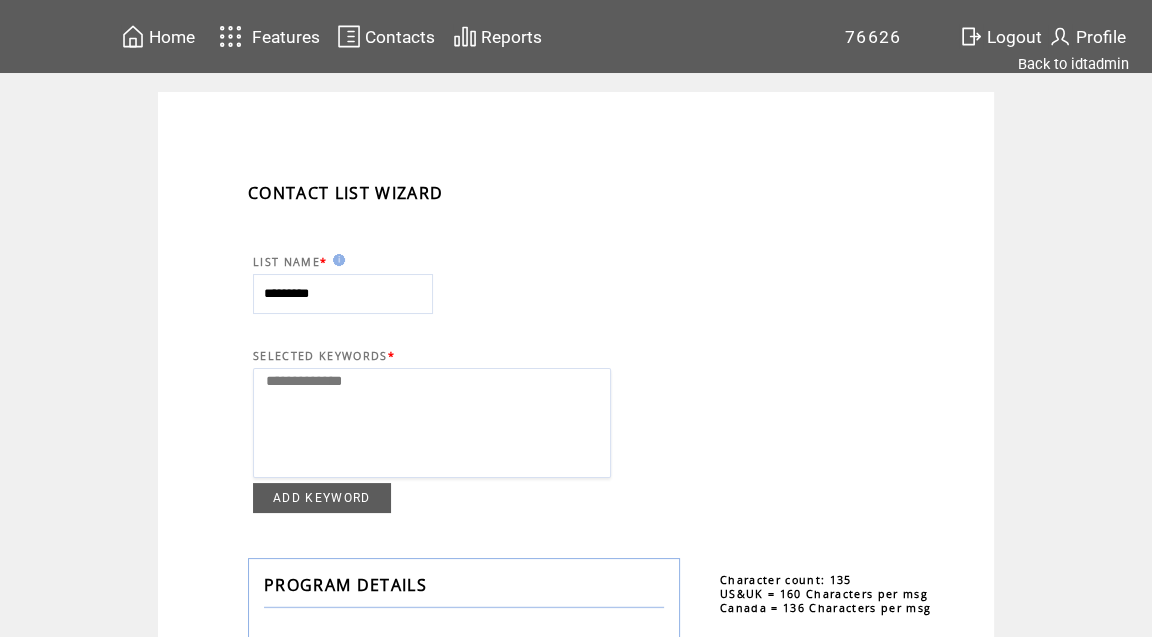 scroll, scrollTop: 11, scrollLeft: 0, axis: vertical 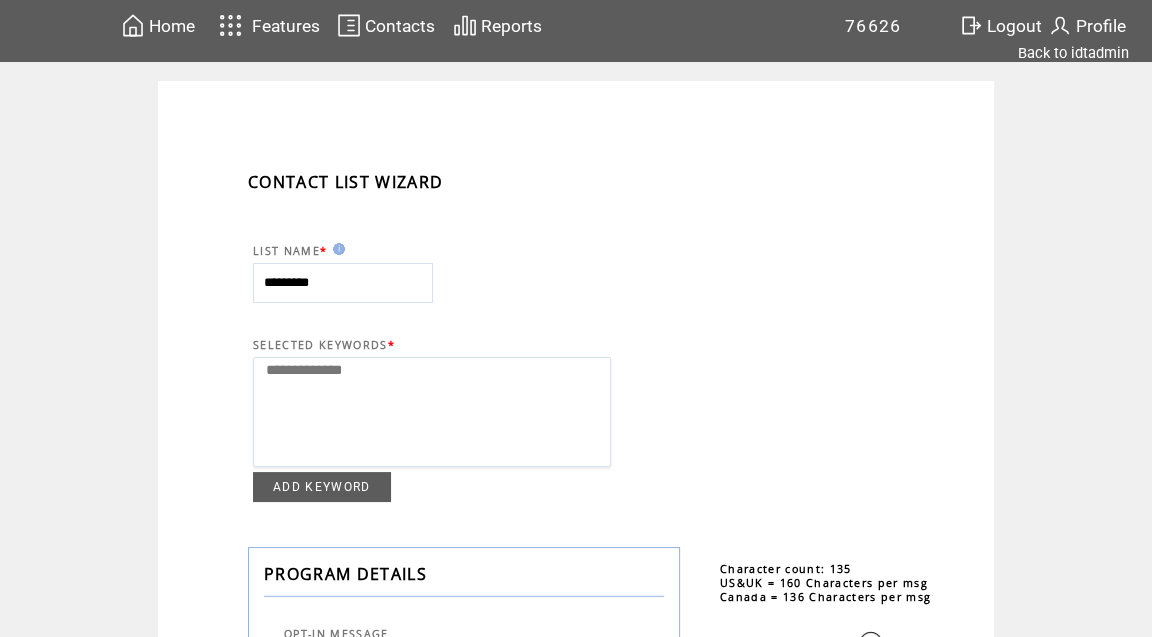 drag, startPoint x: 342, startPoint y: 285, endPoint x: 164, endPoint y: 292, distance: 178.13759 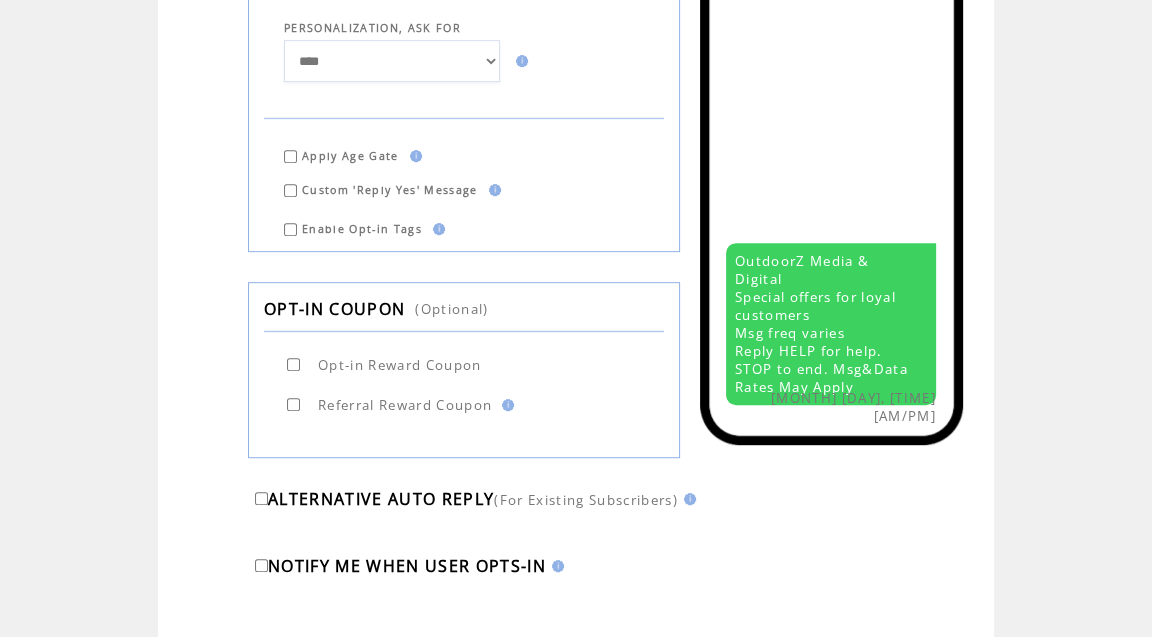 scroll, scrollTop: 897, scrollLeft: 0, axis: vertical 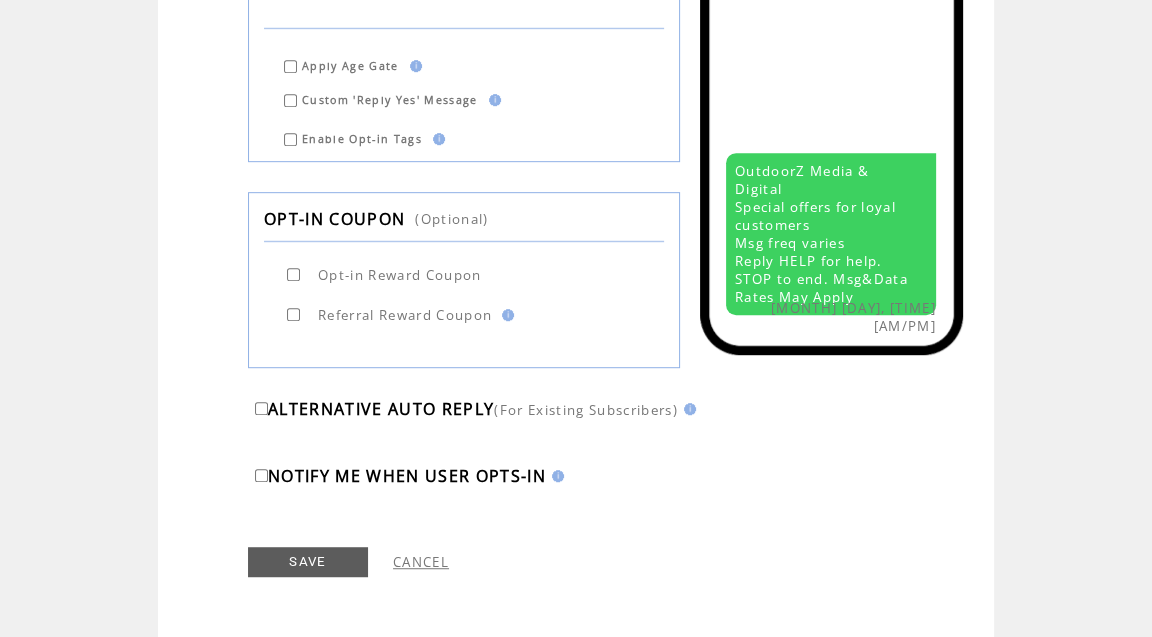 type on "**********" 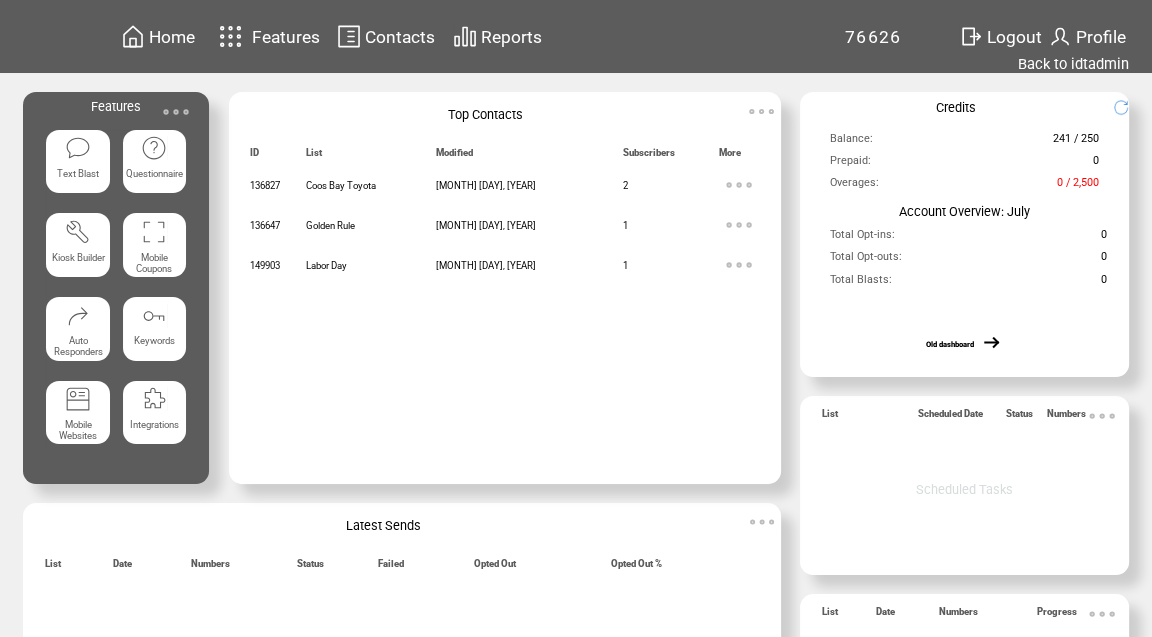 scroll, scrollTop: 0, scrollLeft: 0, axis: both 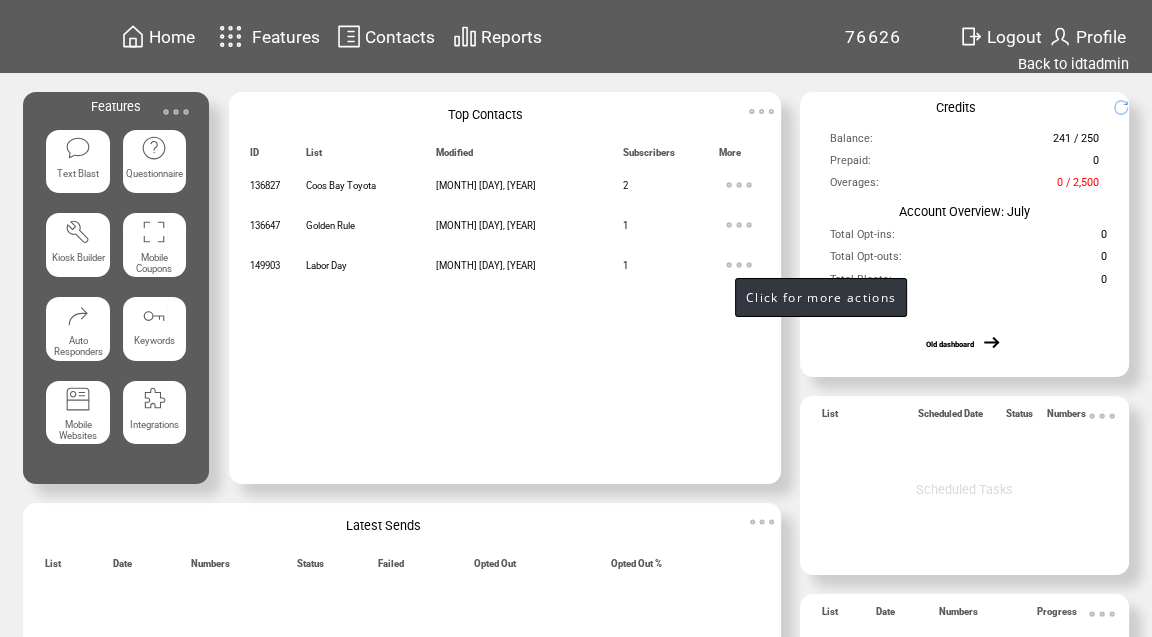click at bounding box center (739, 265) 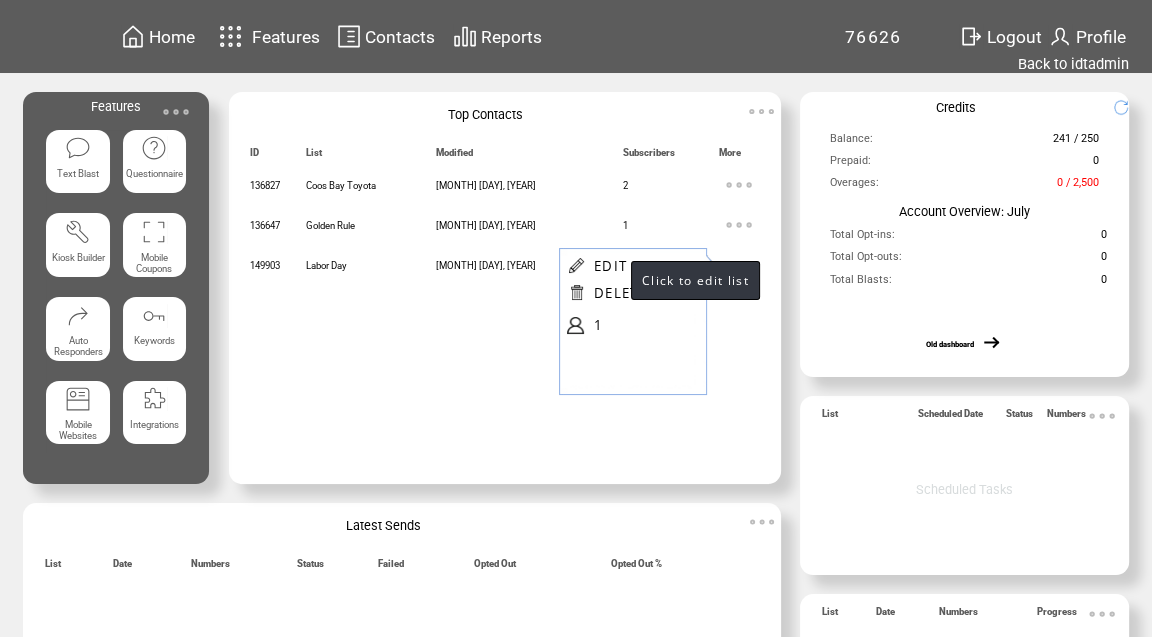 click on "EDIT" at bounding box center [610, 266] 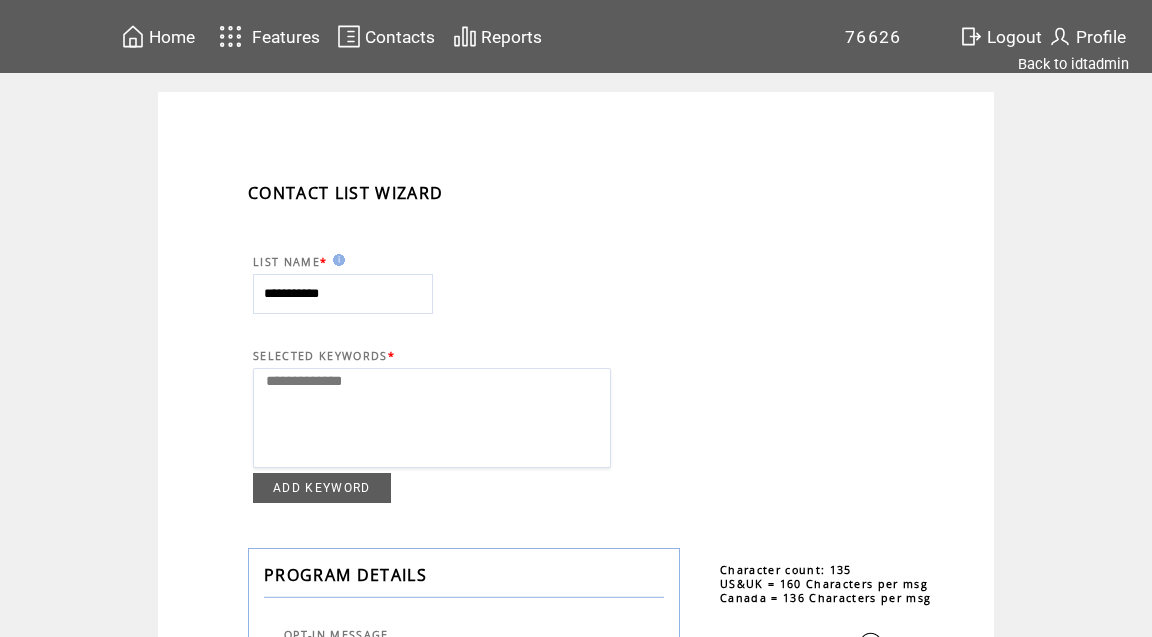 select 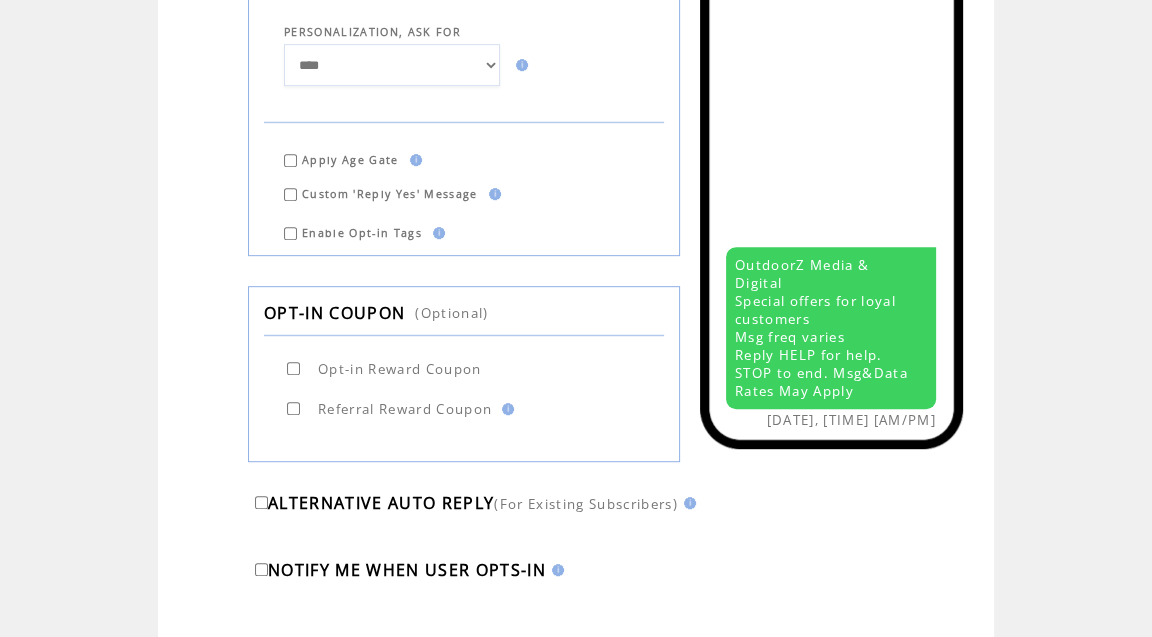 scroll, scrollTop: 897, scrollLeft: 0, axis: vertical 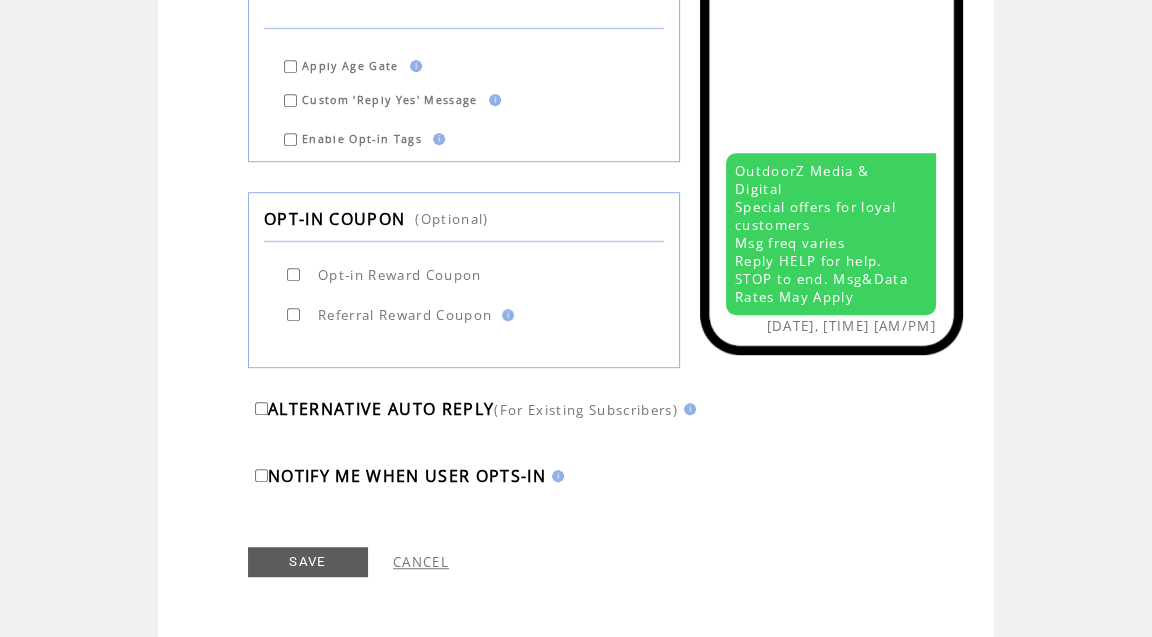 click on "SAVE" at bounding box center [308, 562] 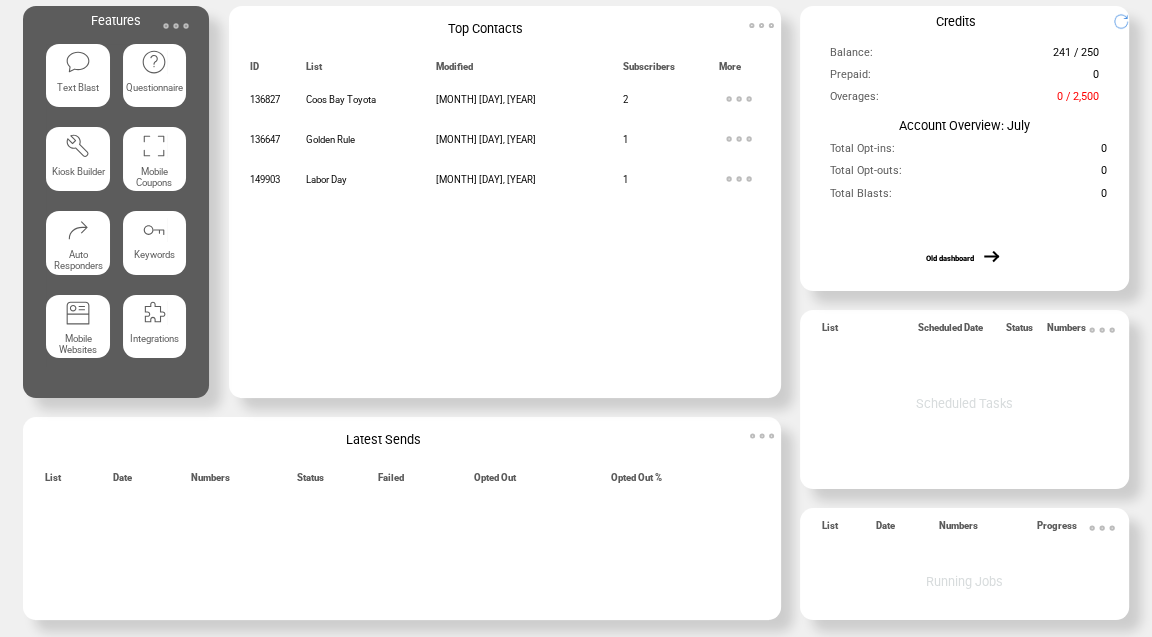 scroll, scrollTop: 0, scrollLeft: 0, axis: both 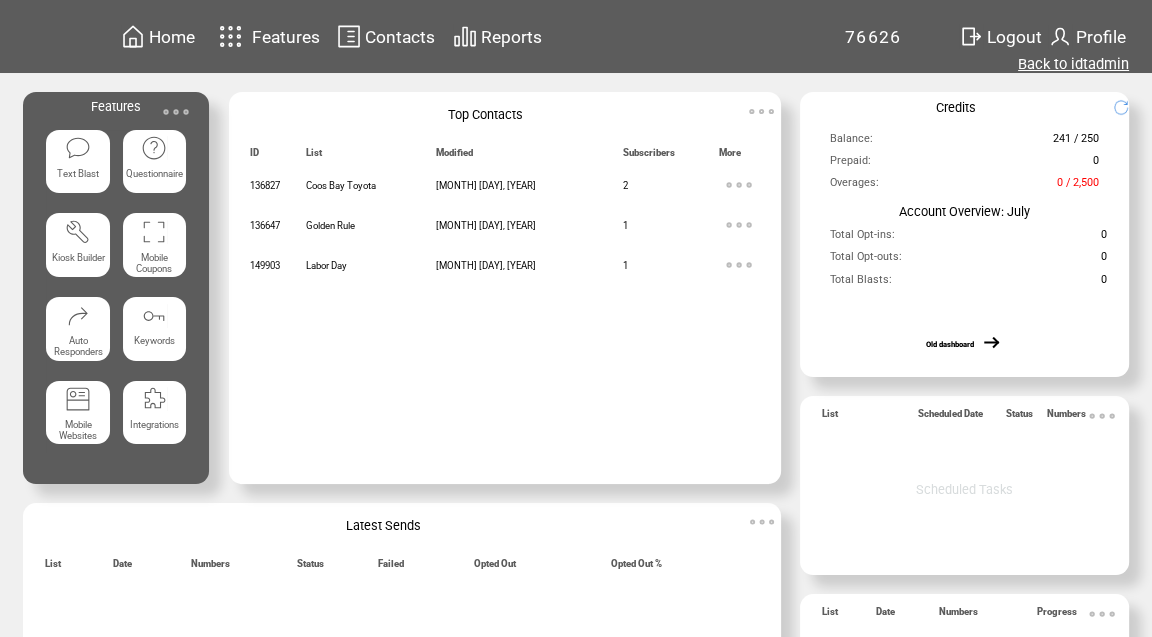 click on "Back to idtadmin" at bounding box center (1073, 64) 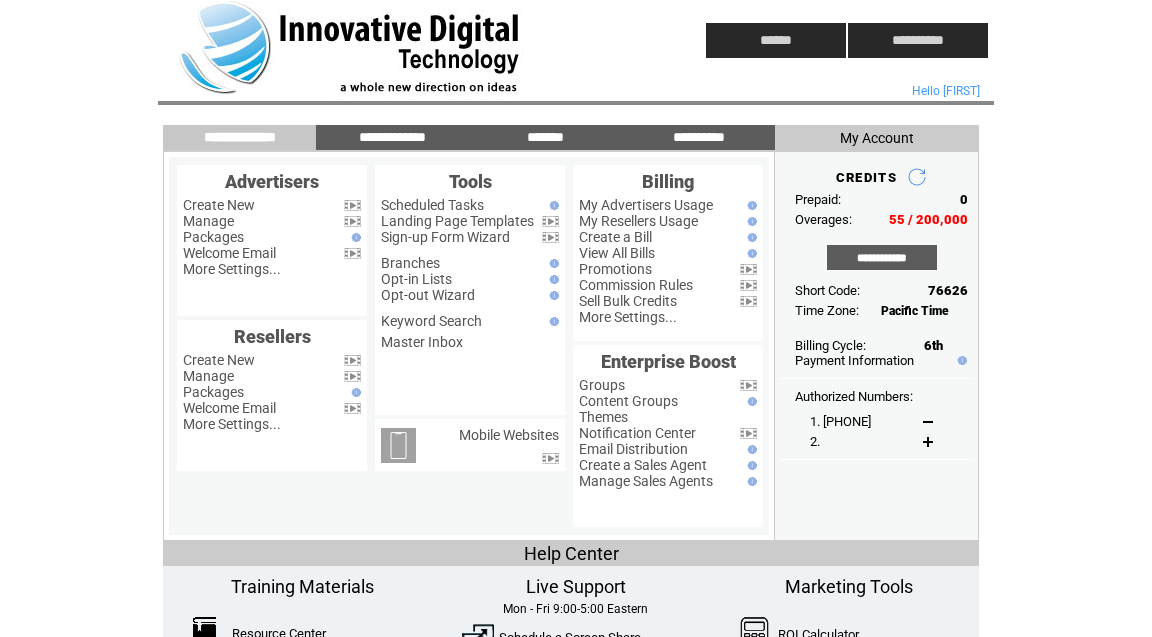 scroll, scrollTop: 0, scrollLeft: 0, axis: both 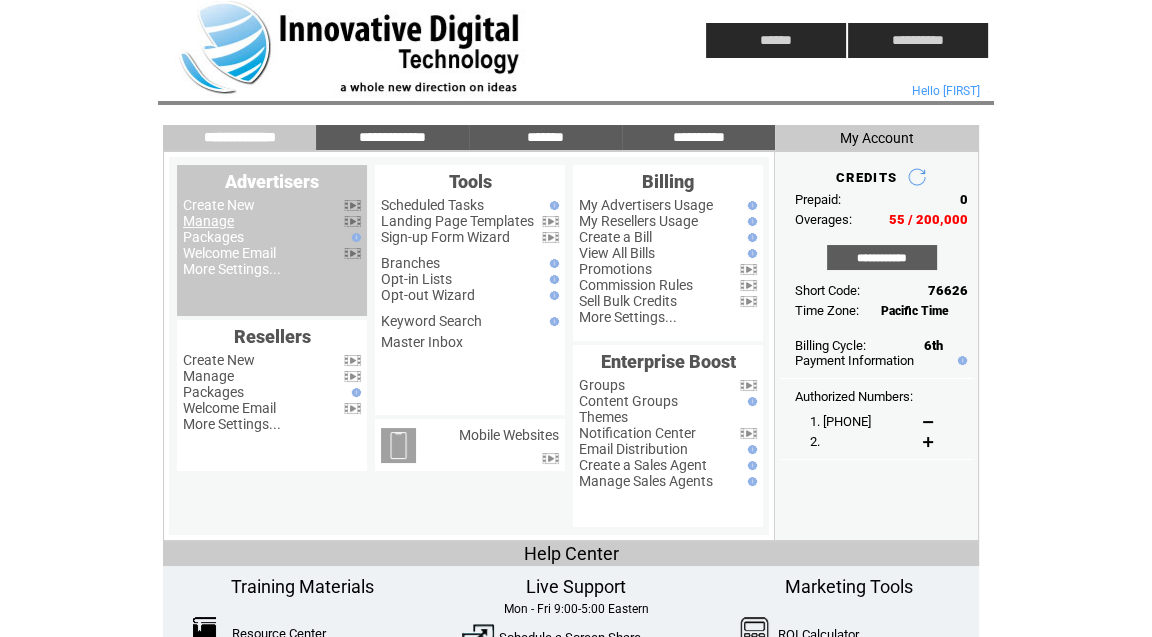 click on "Manage" at bounding box center (208, 221) 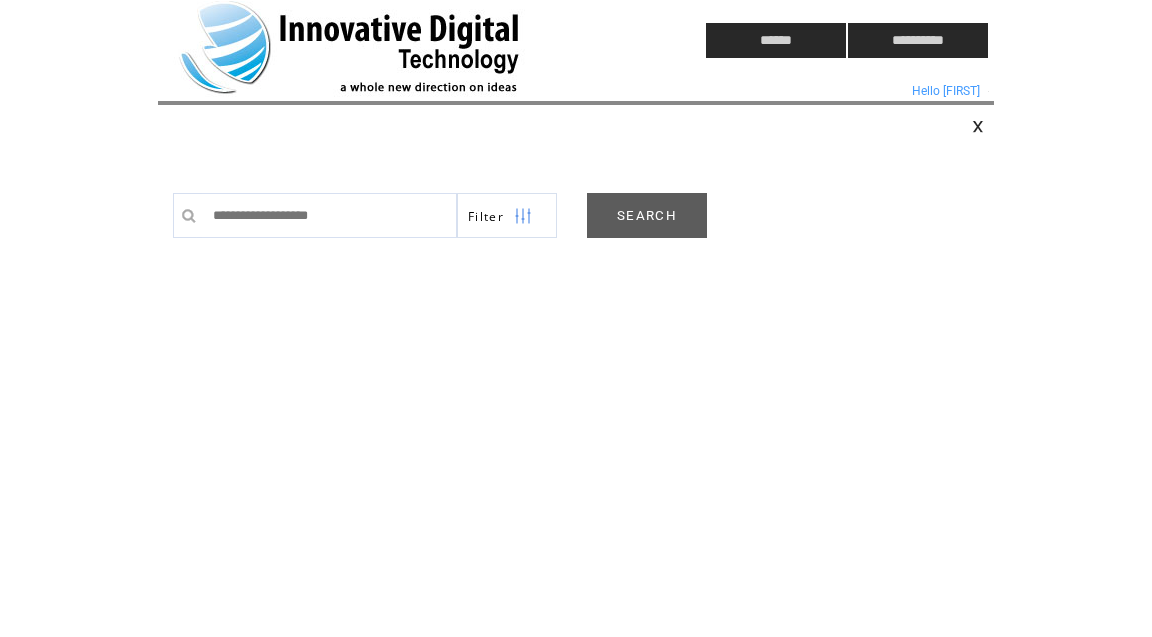 scroll, scrollTop: 0, scrollLeft: 0, axis: both 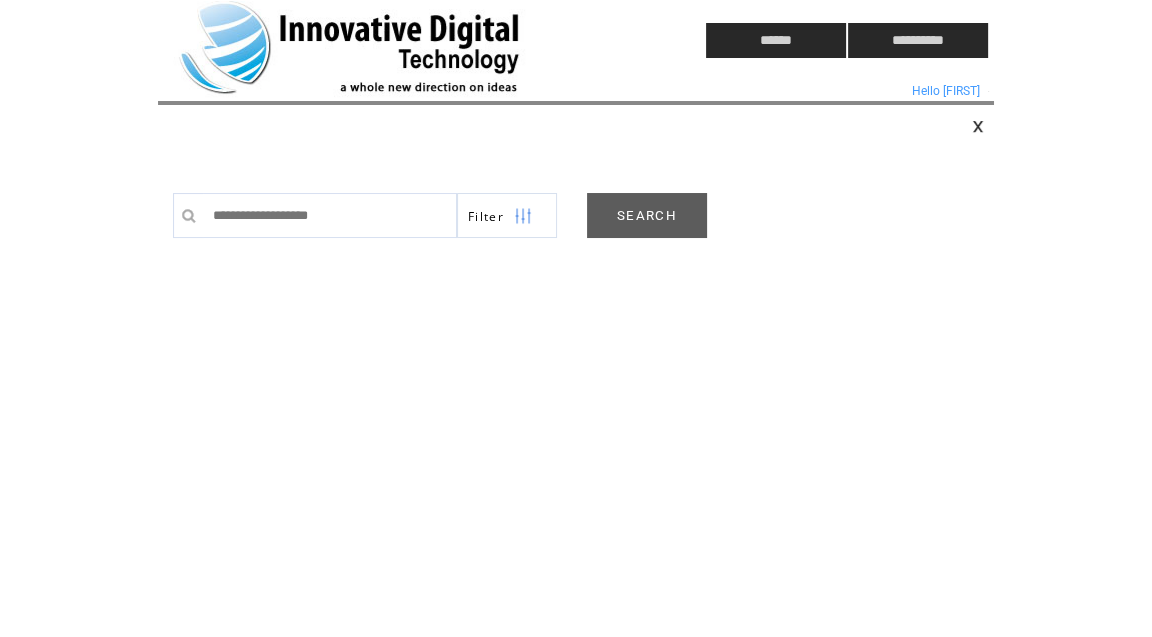 click on "SEARCH" at bounding box center [647, 215] 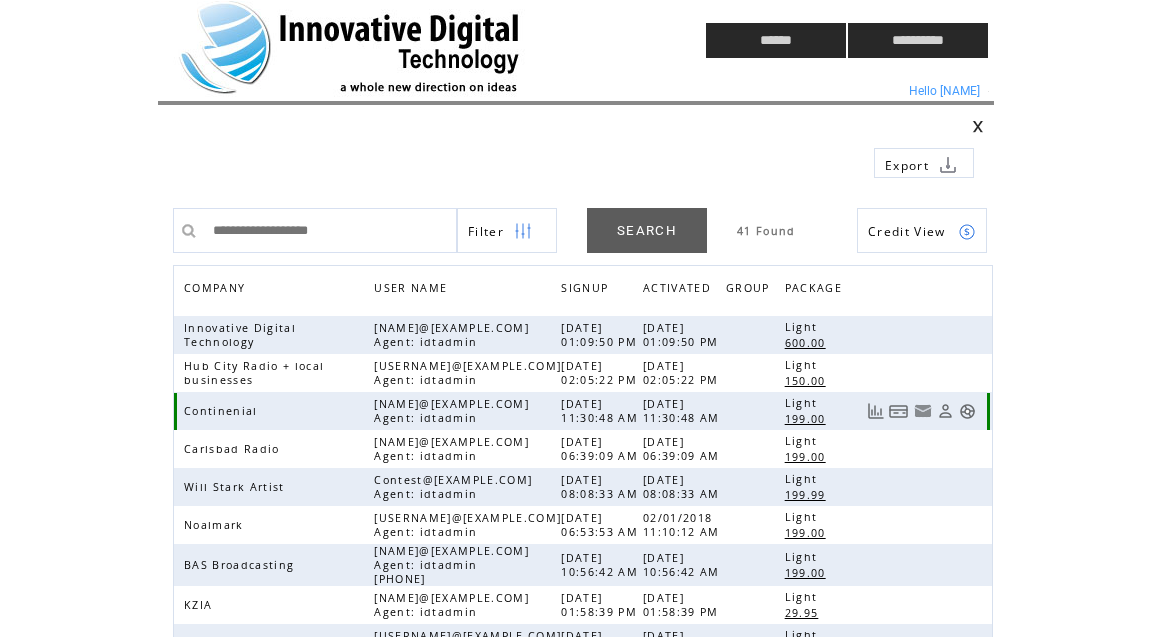 scroll, scrollTop: 523, scrollLeft: 0, axis: vertical 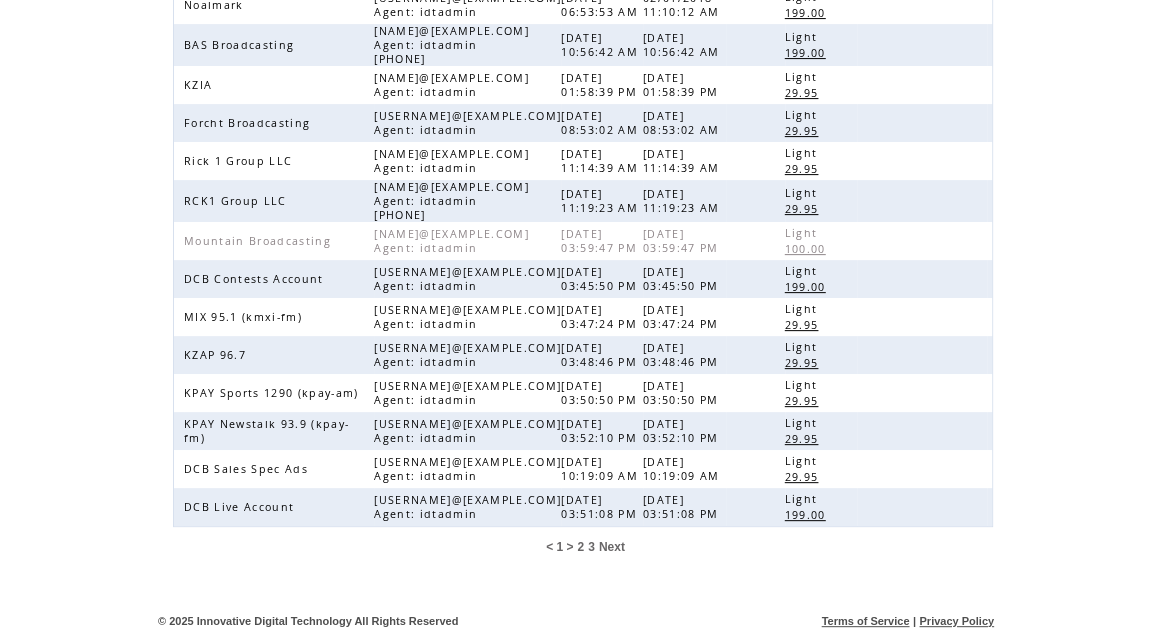 click on "2" at bounding box center [580, 547] 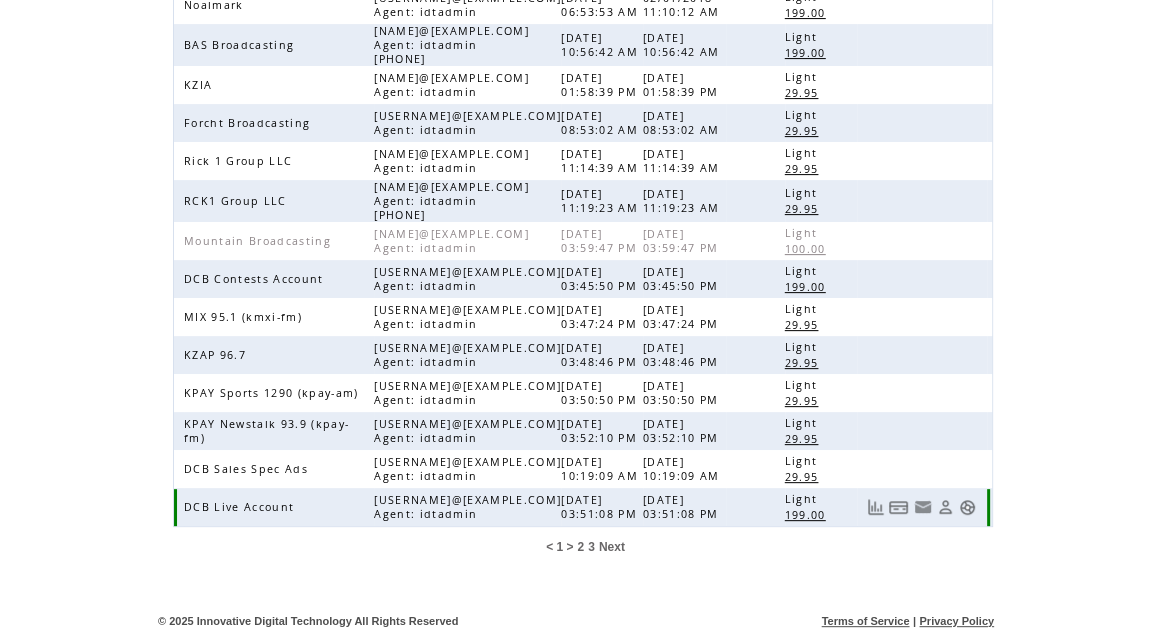 scroll, scrollTop: 512, scrollLeft: 0, axis: vertical 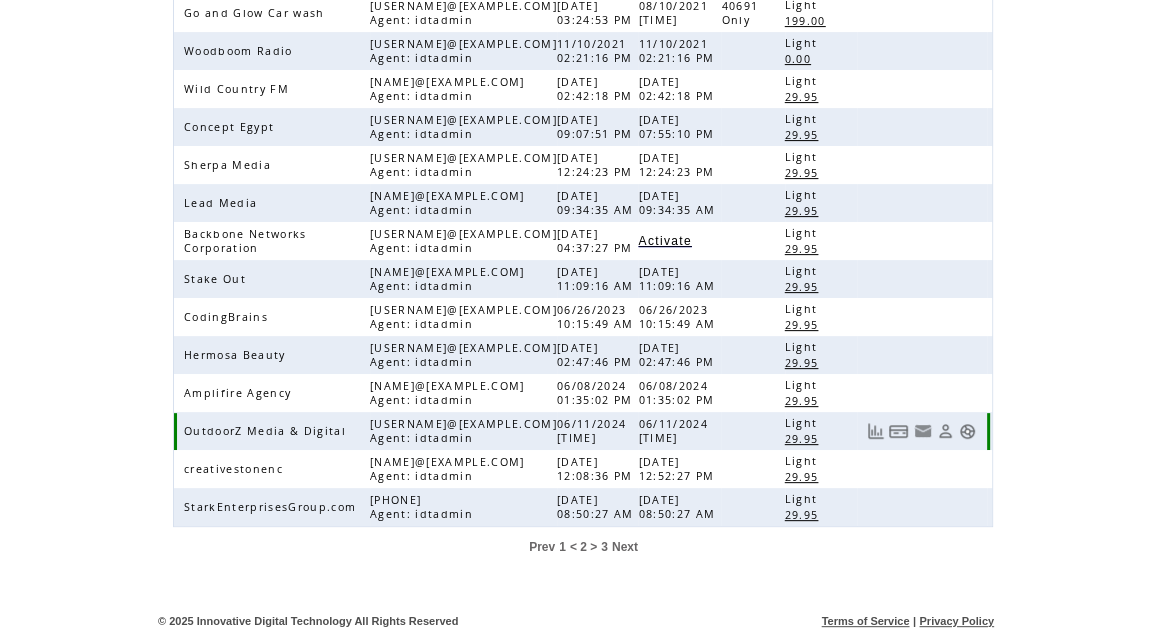 click at bounding box center [967, 431] 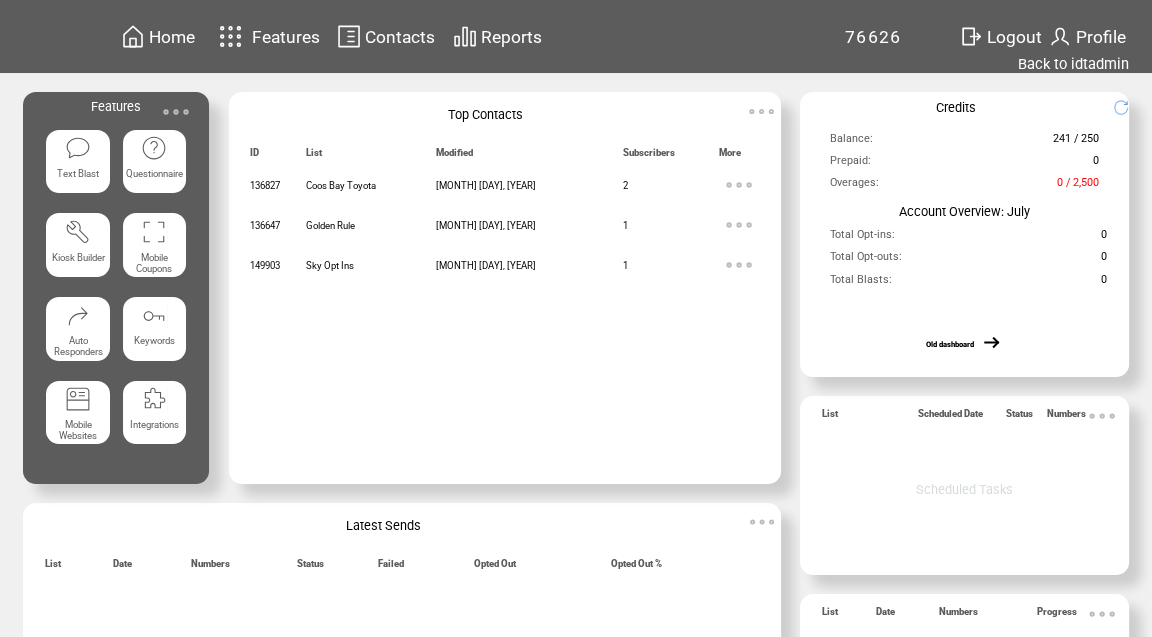 scroll, scrollTop: 0, scrollLeft: 0, axis: both 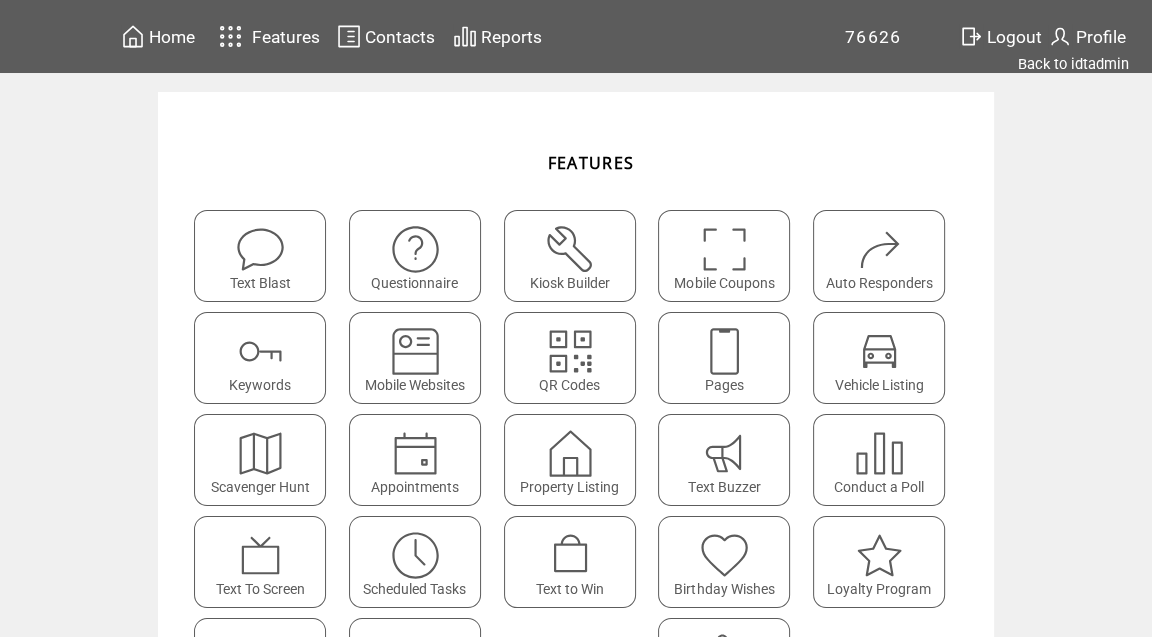 click at bounding box center [724, 351] 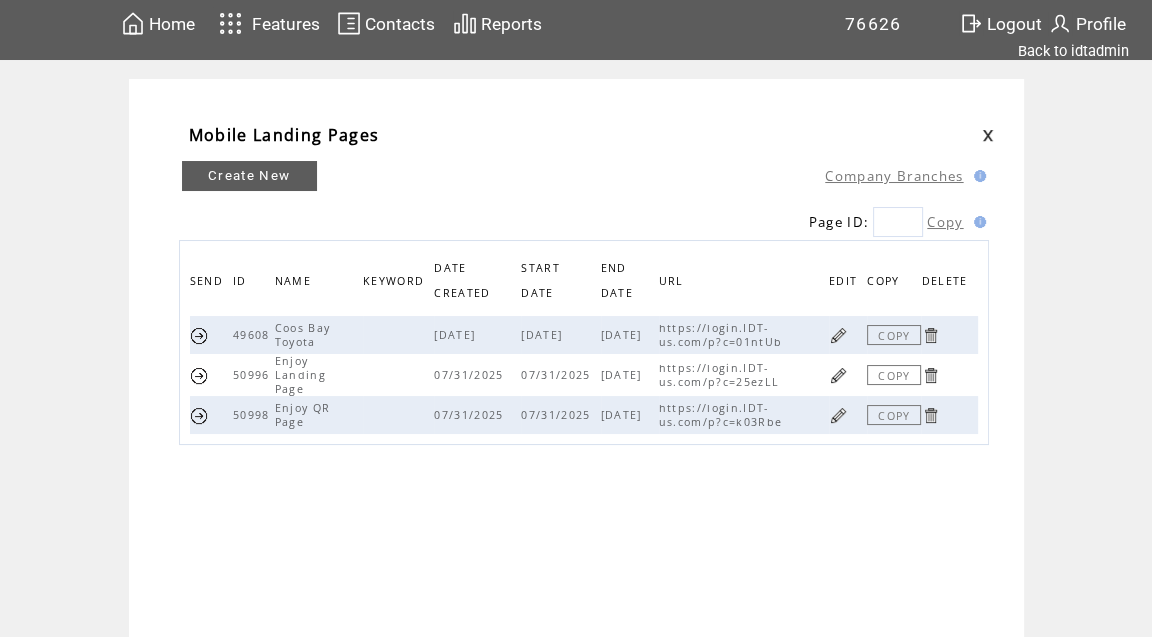scroll, scrollTop: 15, scrollLeft: 0, axis: vertical 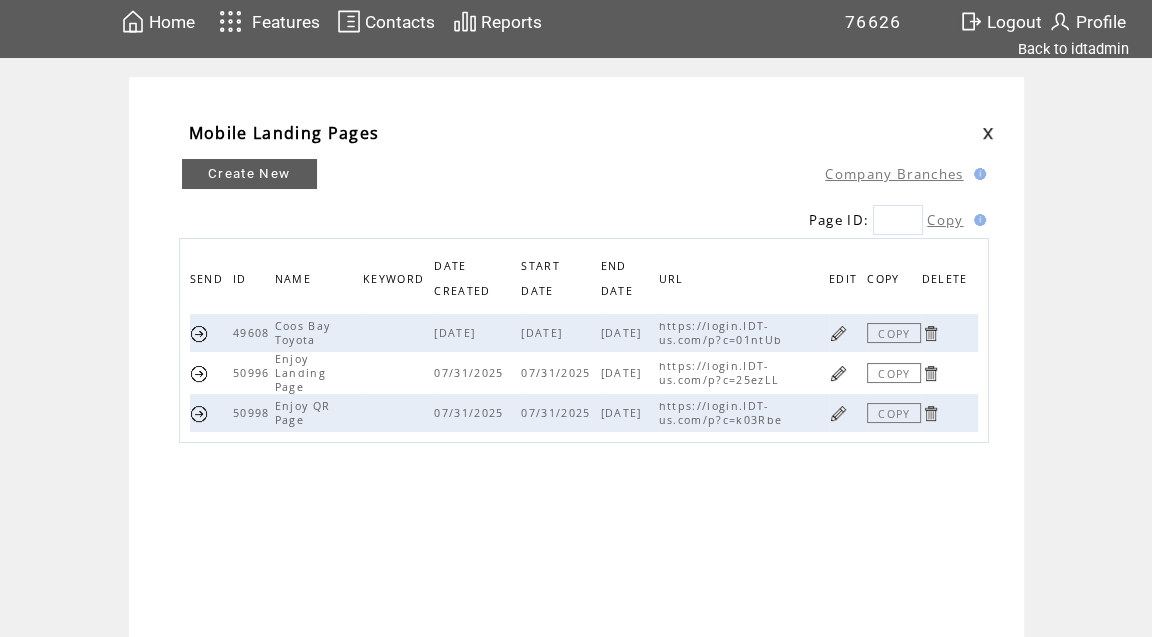 click at bounding box center [838, 373] 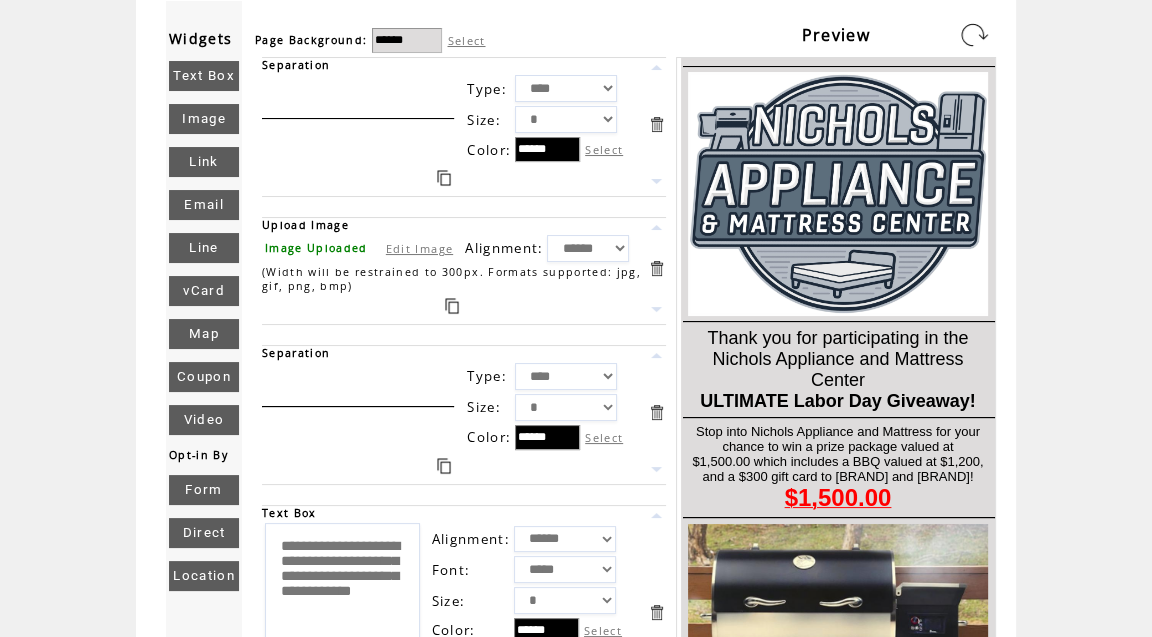 scroll, scrollTop: 125, scrollLeft: 0, axis: vertical 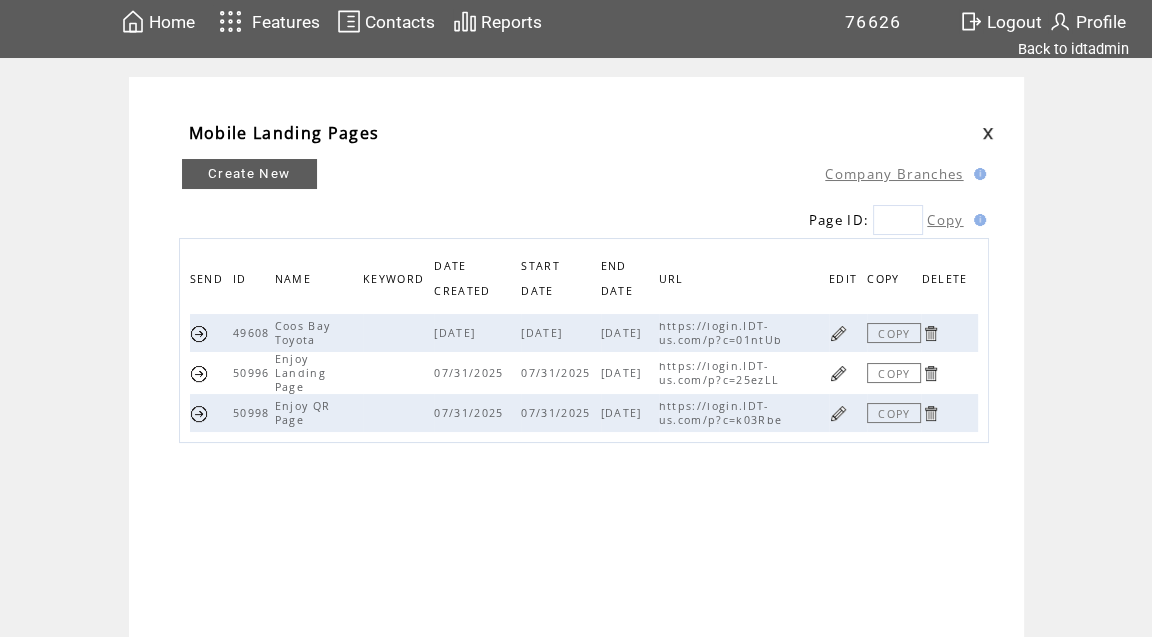click on "Contacts" at bounding box center [400, 22] 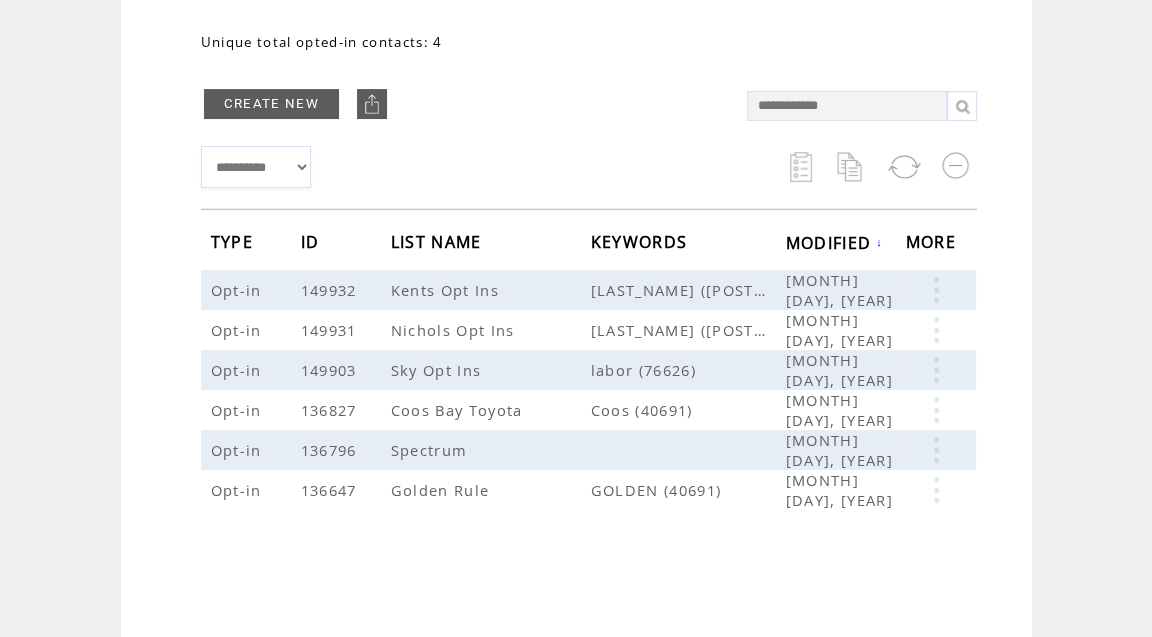 scroll, scrollTop: 217, scrollLeft: 0, axis: vertical 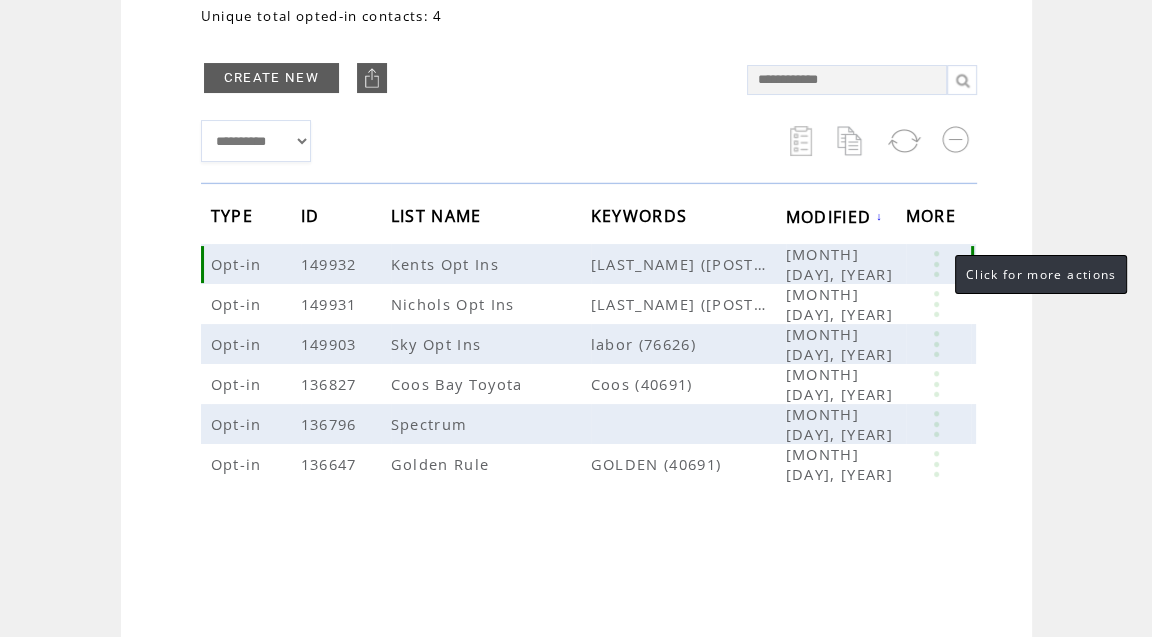 click at bounding box center [936, 264] 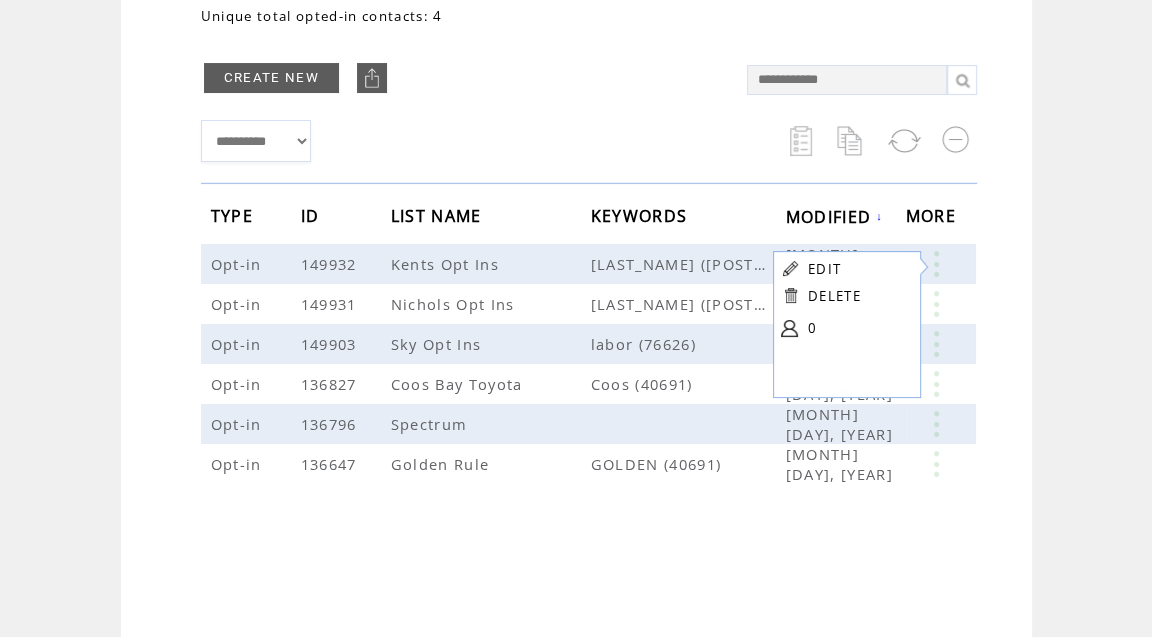 click on "**********" at bounding box center [464, 141] 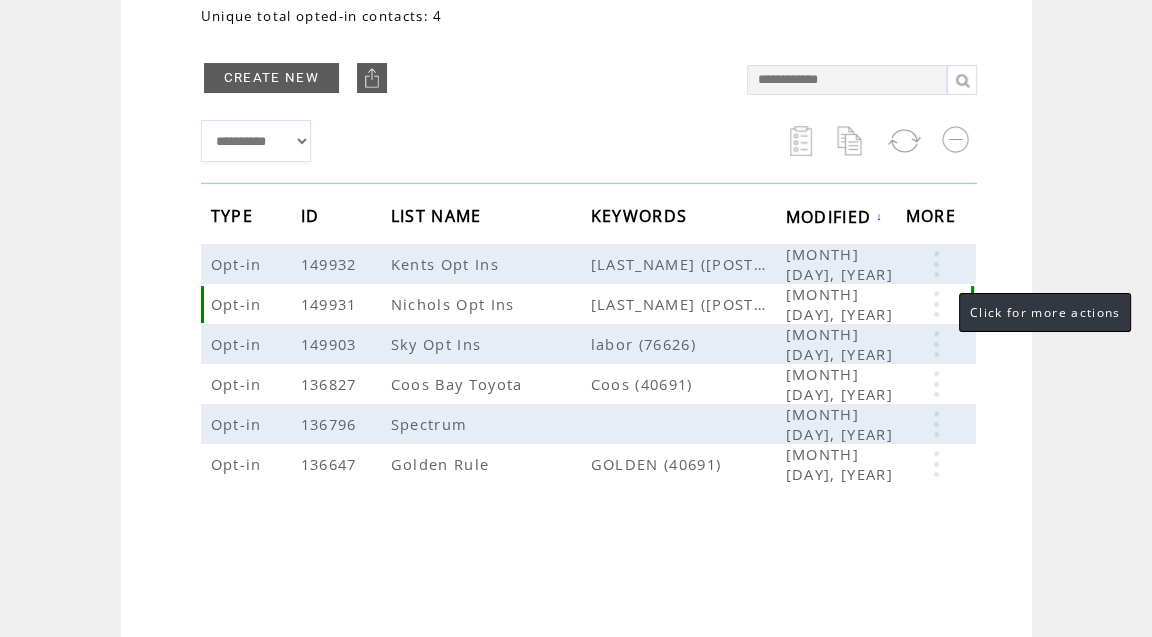 click at bounding box center [936, 304] 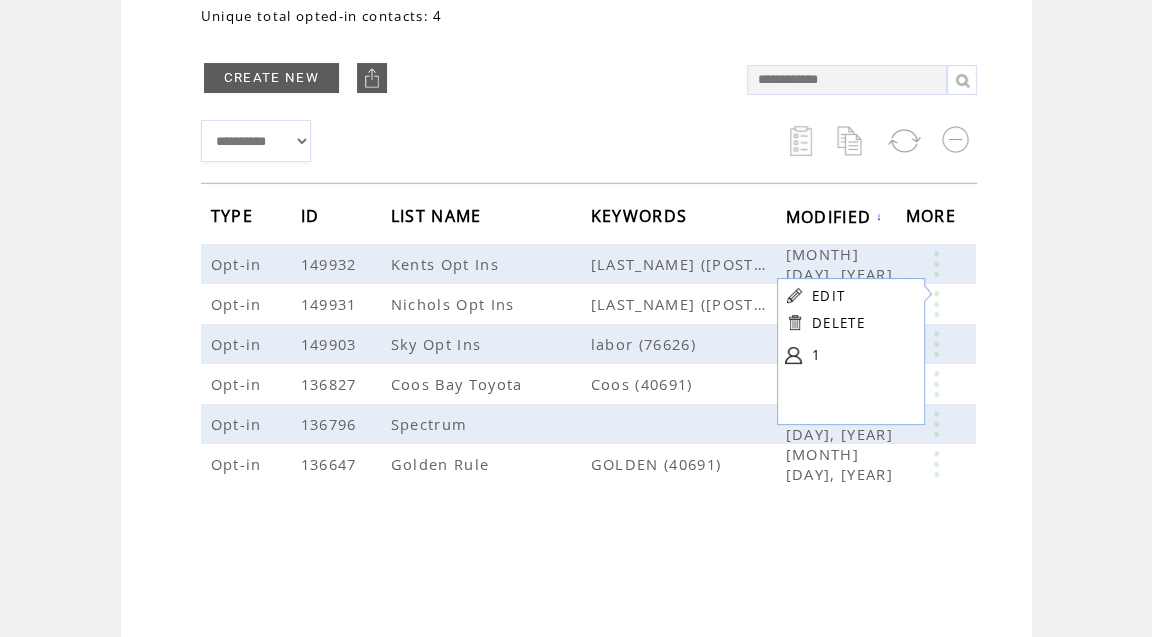 click on "**********" at bounding box center (464, 141) 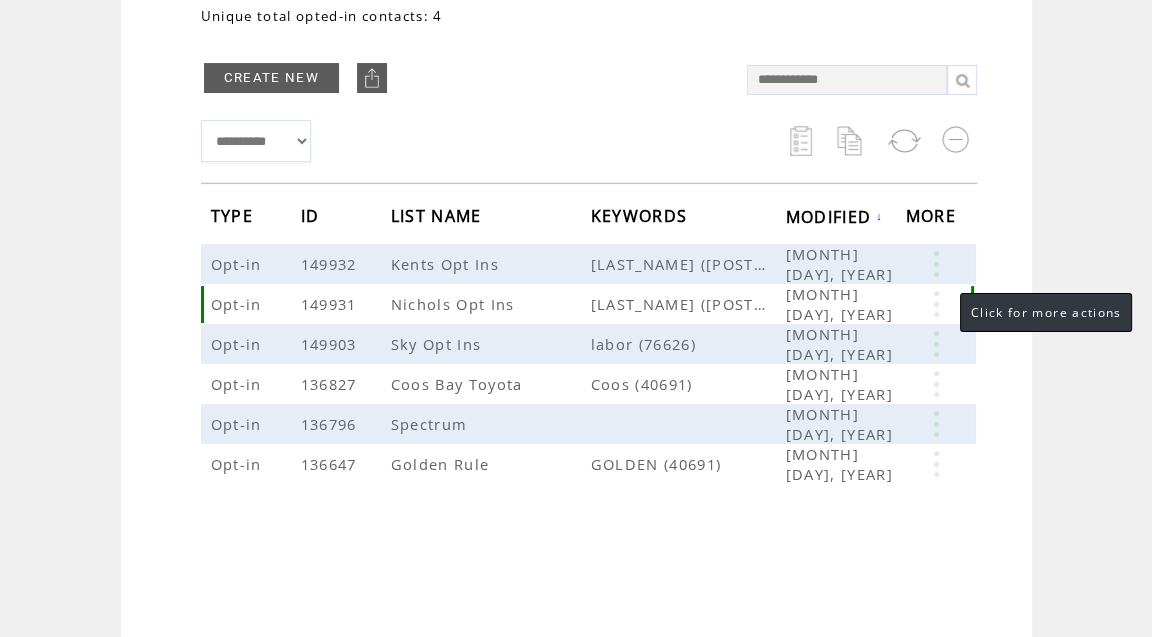 click at bounding box center [936, 304] 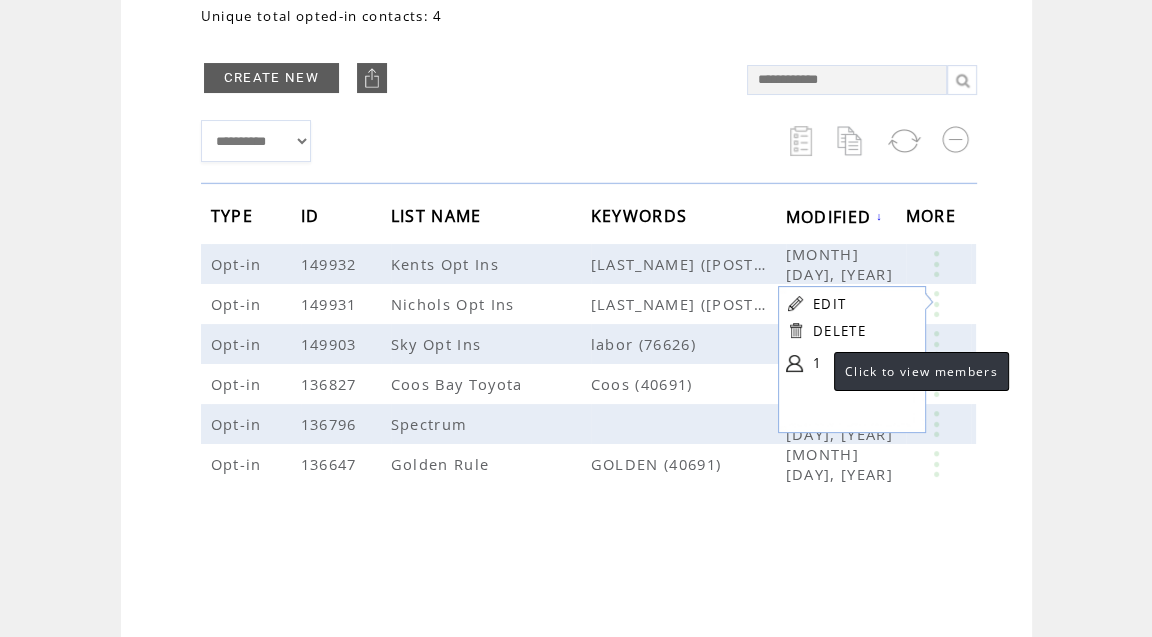 click on "1" at bounding box center (863, 363) 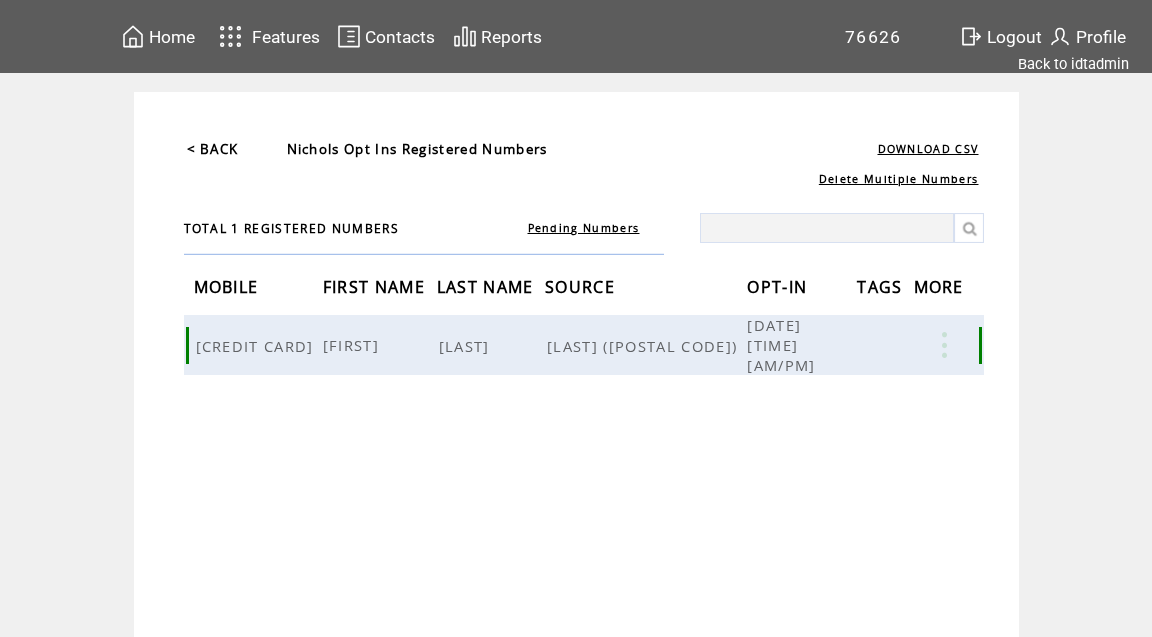 scroll, scrollTop: 0, scrollLeft: 0, axis: both 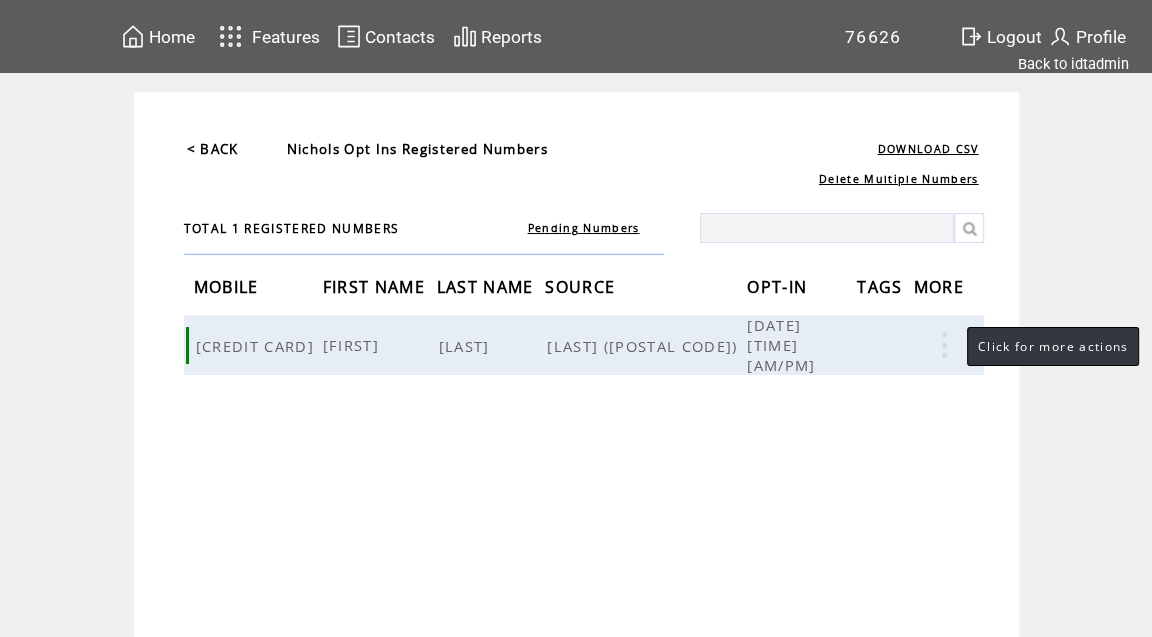 click at bounding box center [944, 345] 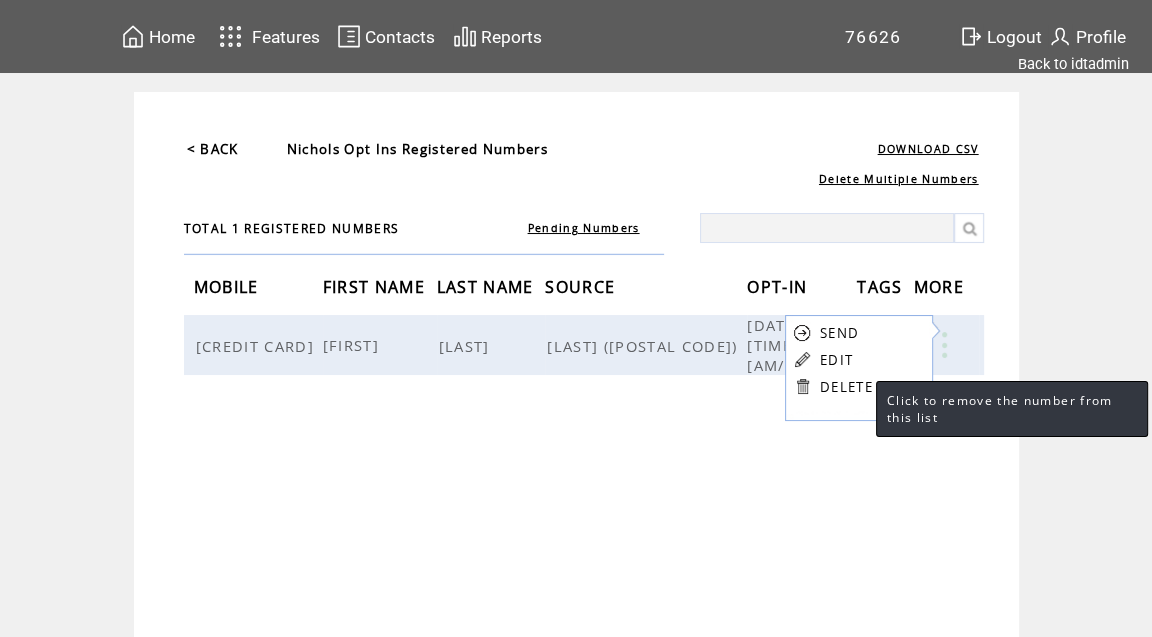 click on "DELETE" at bounding box center (846, 387) 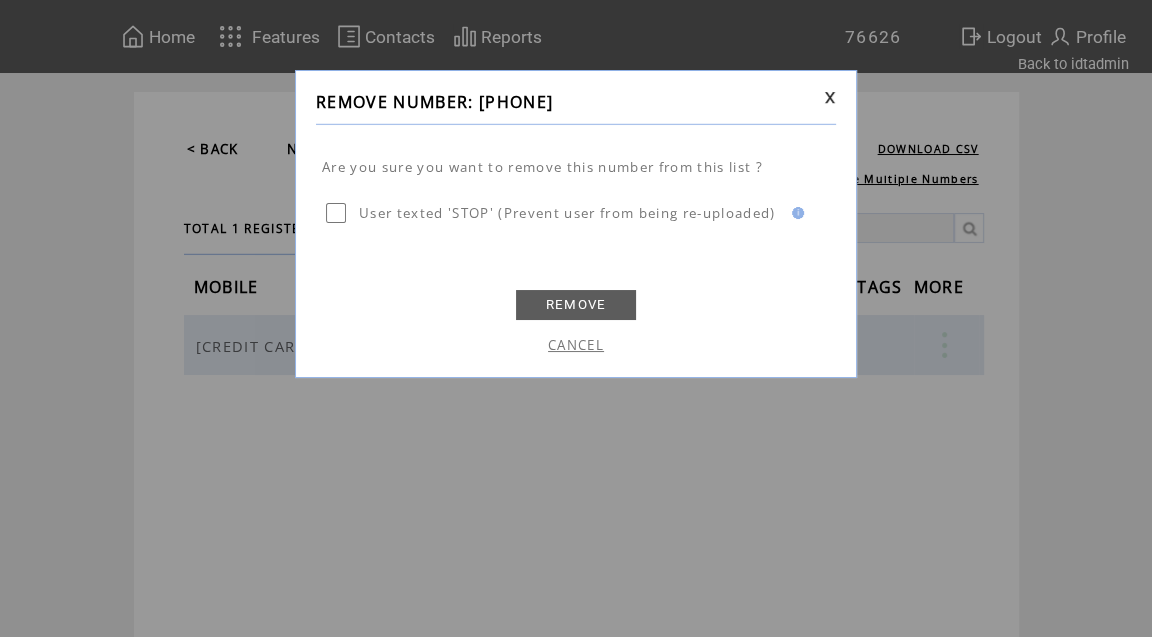 click on "REMOVE" at bounding box center [576, 305] 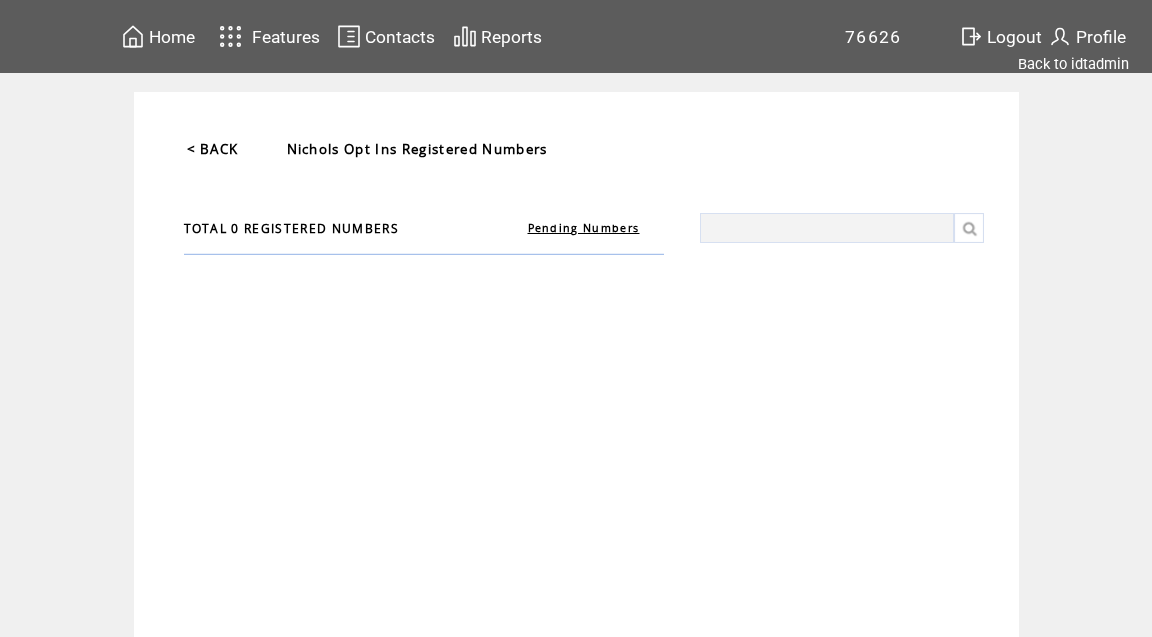 scroll, scrollTop: 0, scrollLeft: 0, axis: both 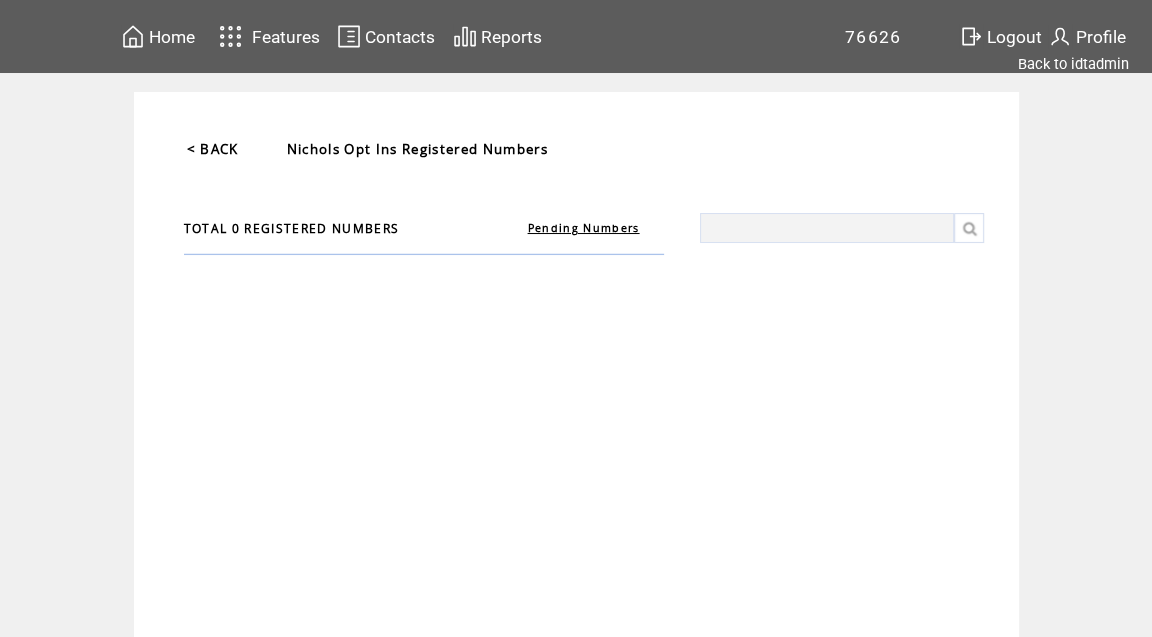 click on "< BACK" at bounding box center (213, 149) 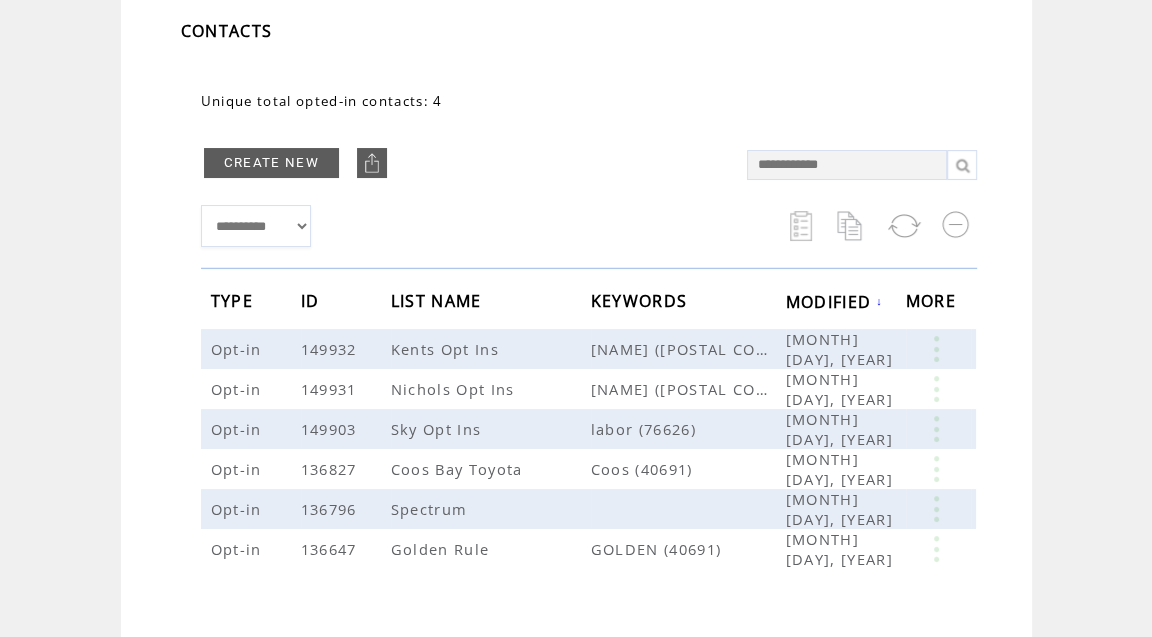 scroll, scrollTop: 151, scrollLeft: 0, axis: vertical 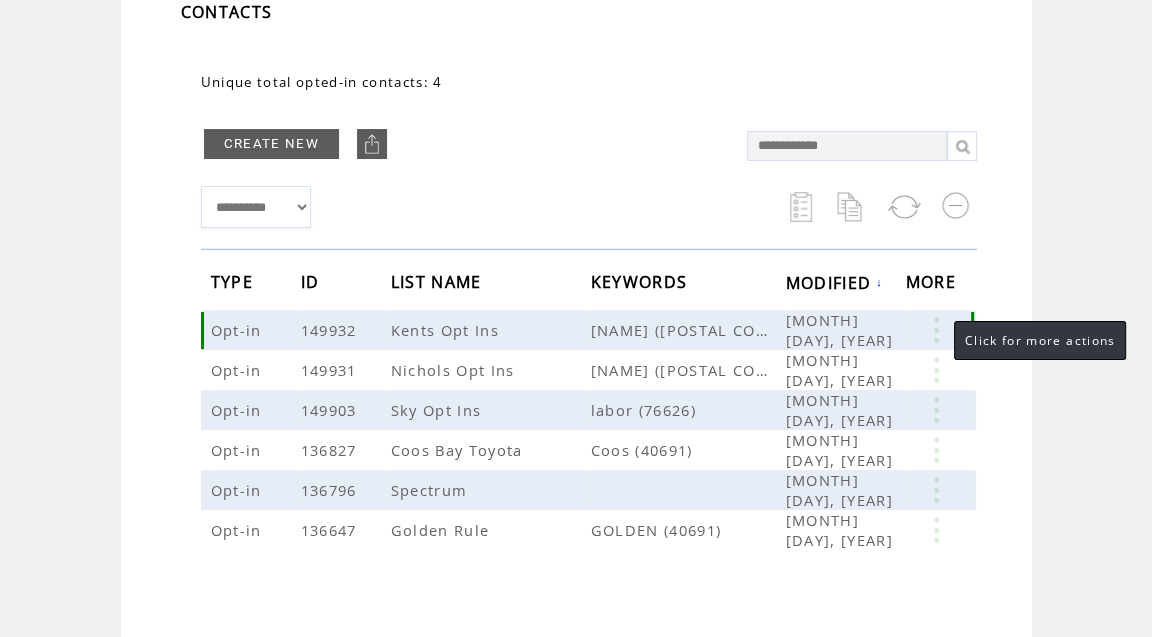 click at bounding box center (936, 330) 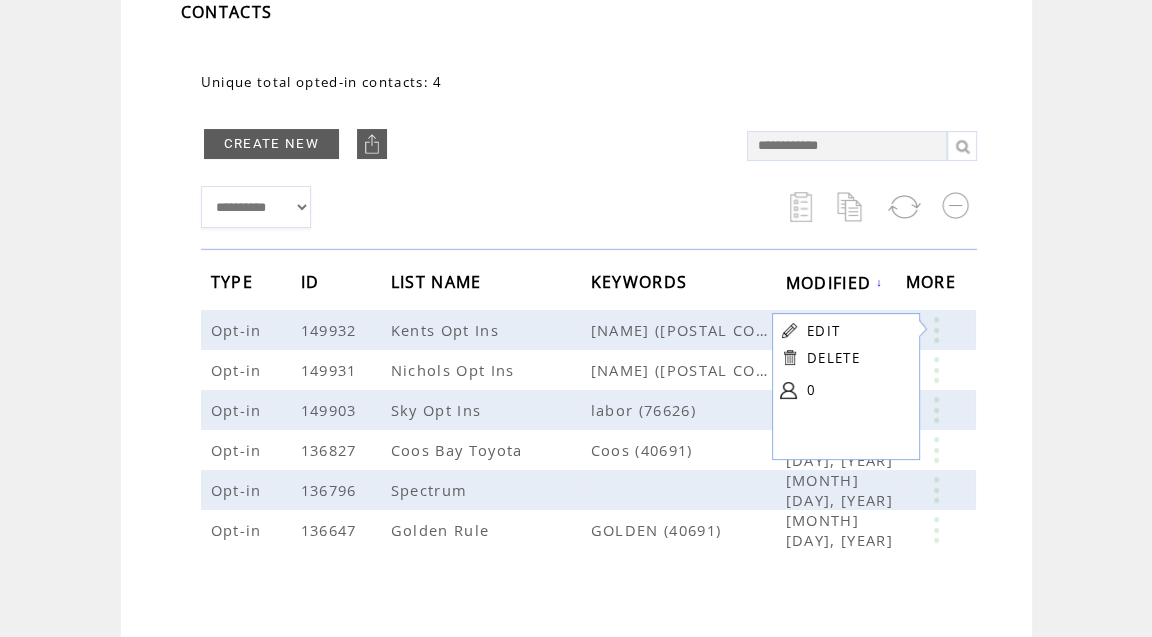 click on "**********" at bounding box center (576, 362) 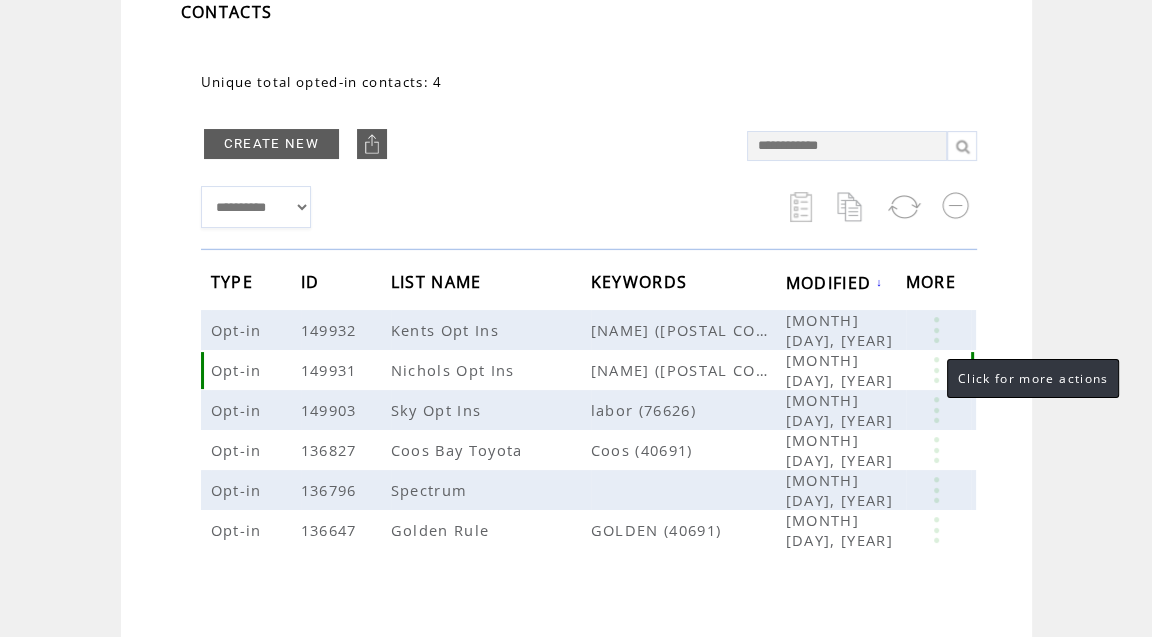 click at bounding box center (936, 370) 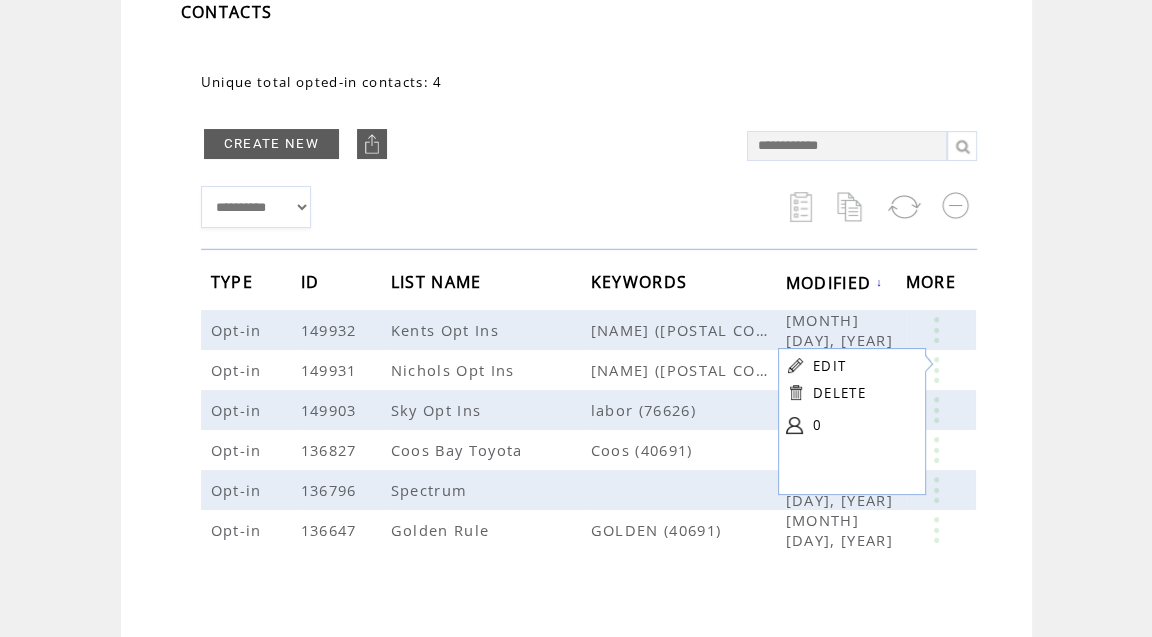 click on "**********" at bounding box center (576, 388) 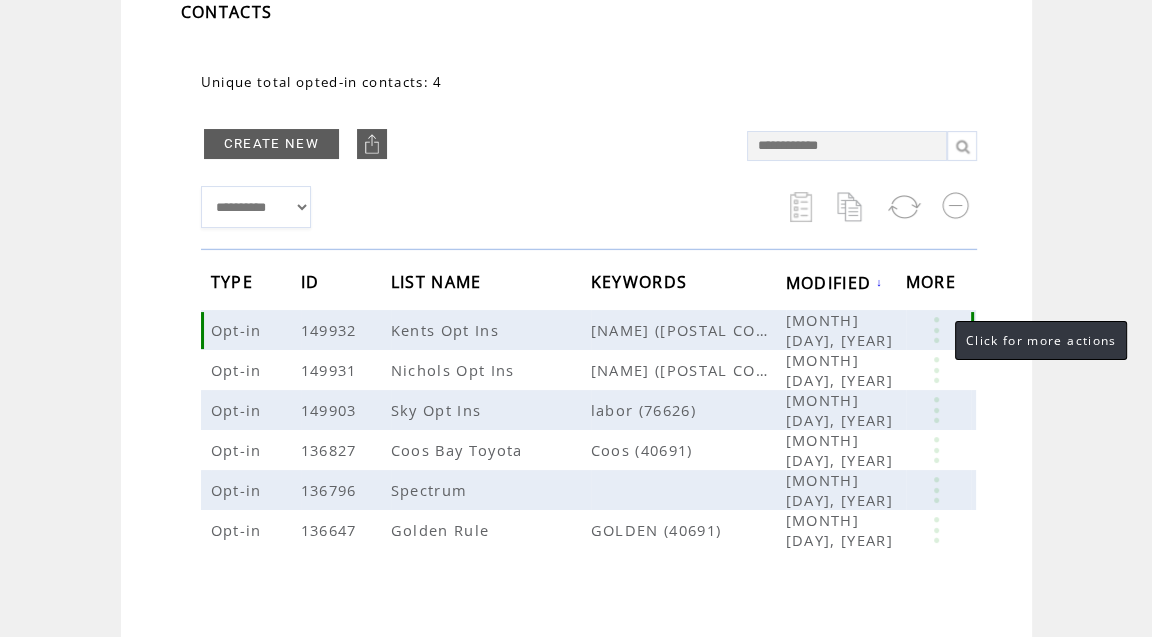 click at bounding box center (936, 330) 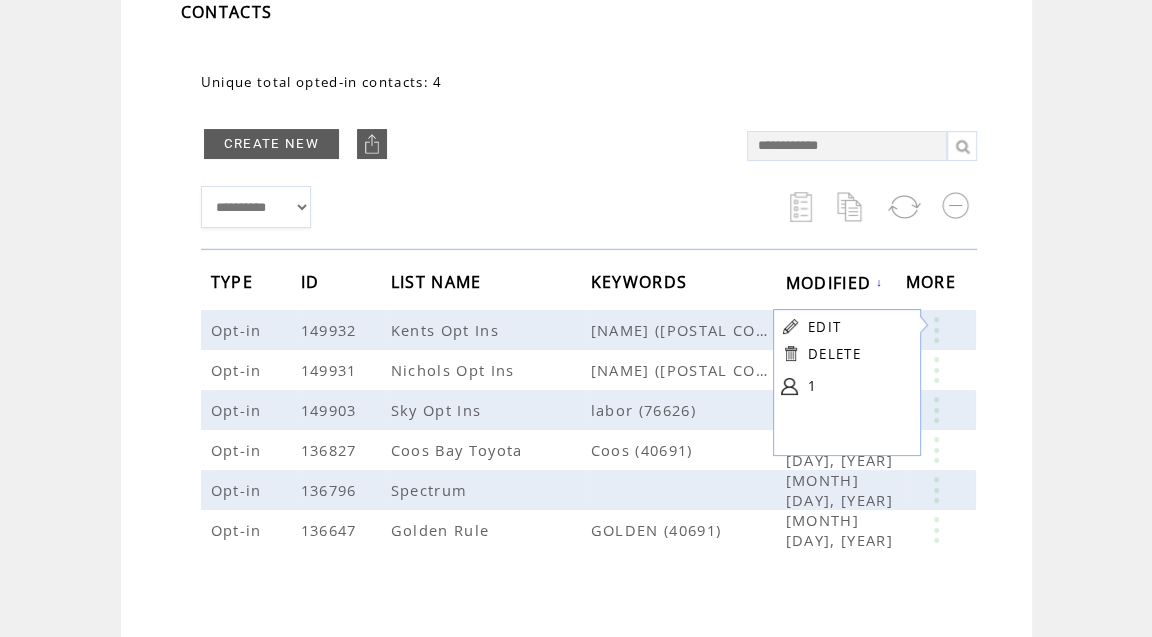 click at bounding box center [464, 171] 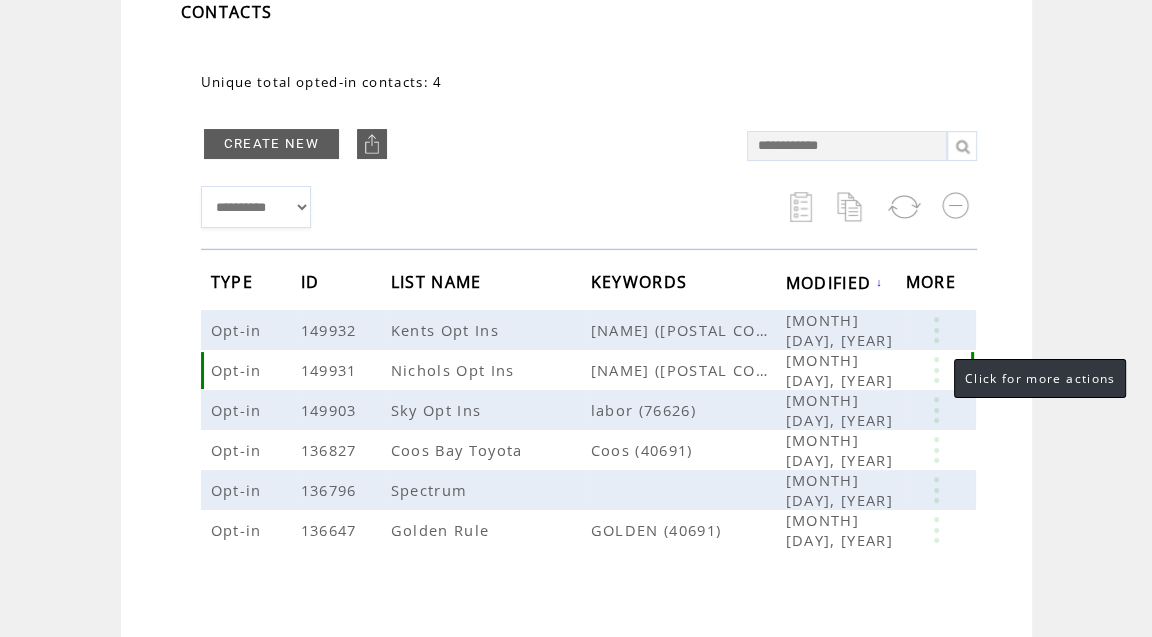 click at bounding box center (936, 370) 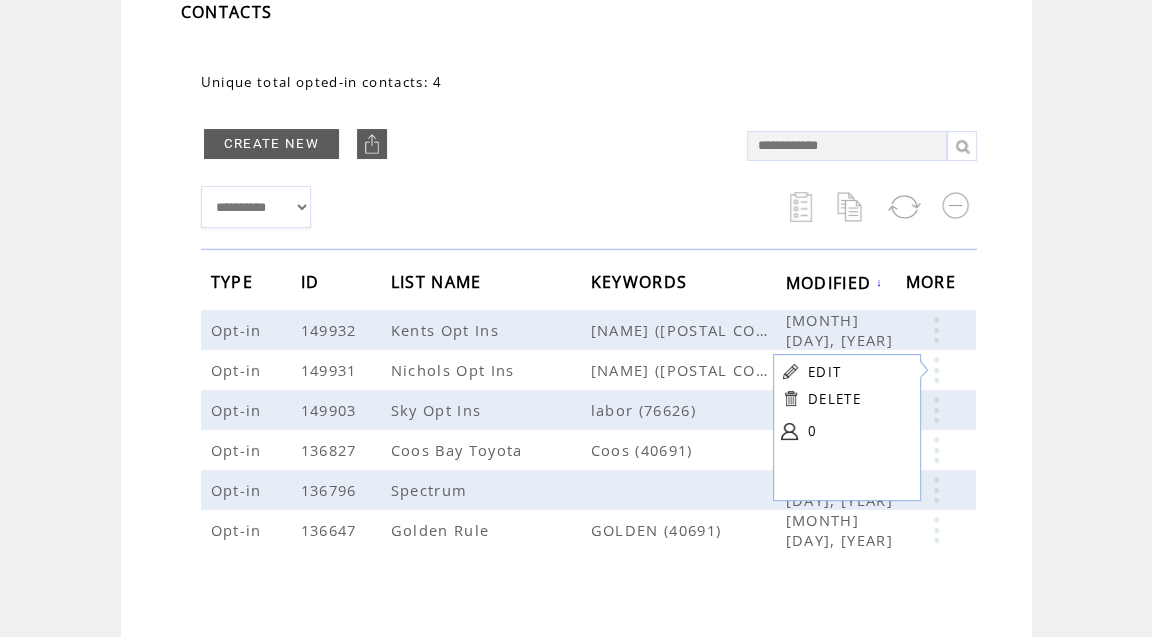 click on "**********" at bounding box center (576, 388) 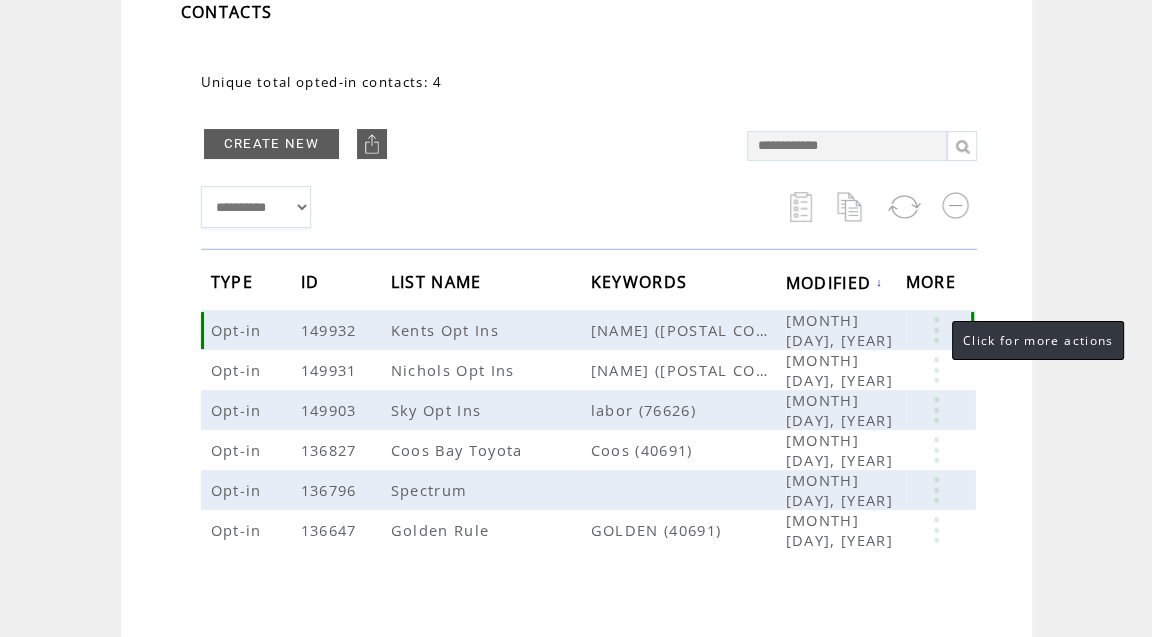click at bounding box center [936, 330] 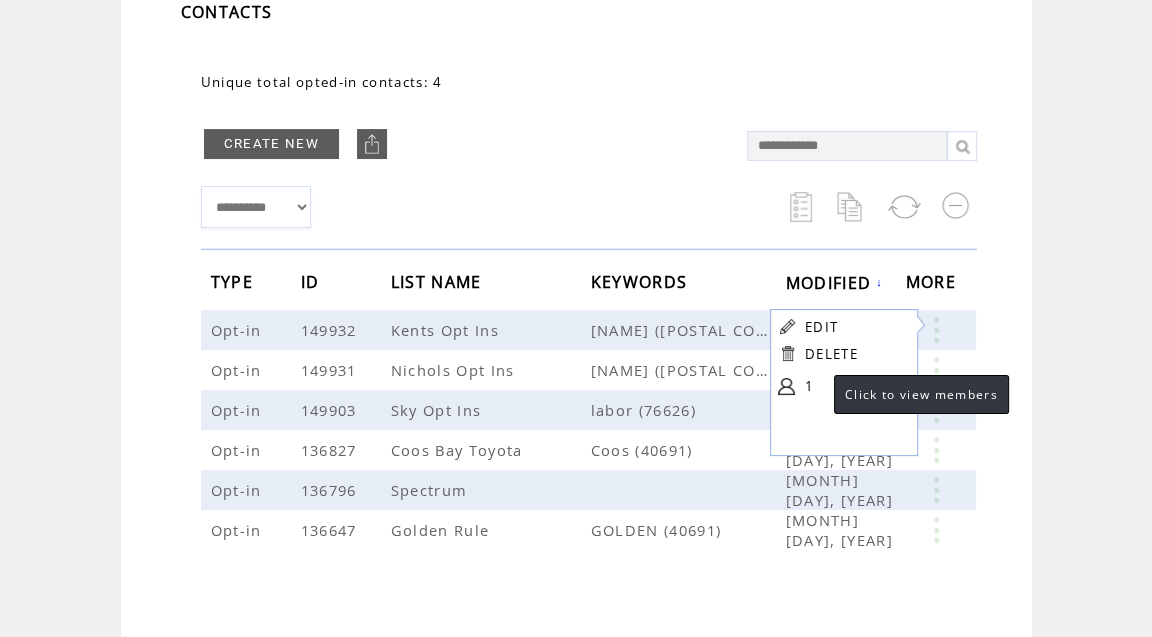 click on "1" at bounding box center [855, 386] 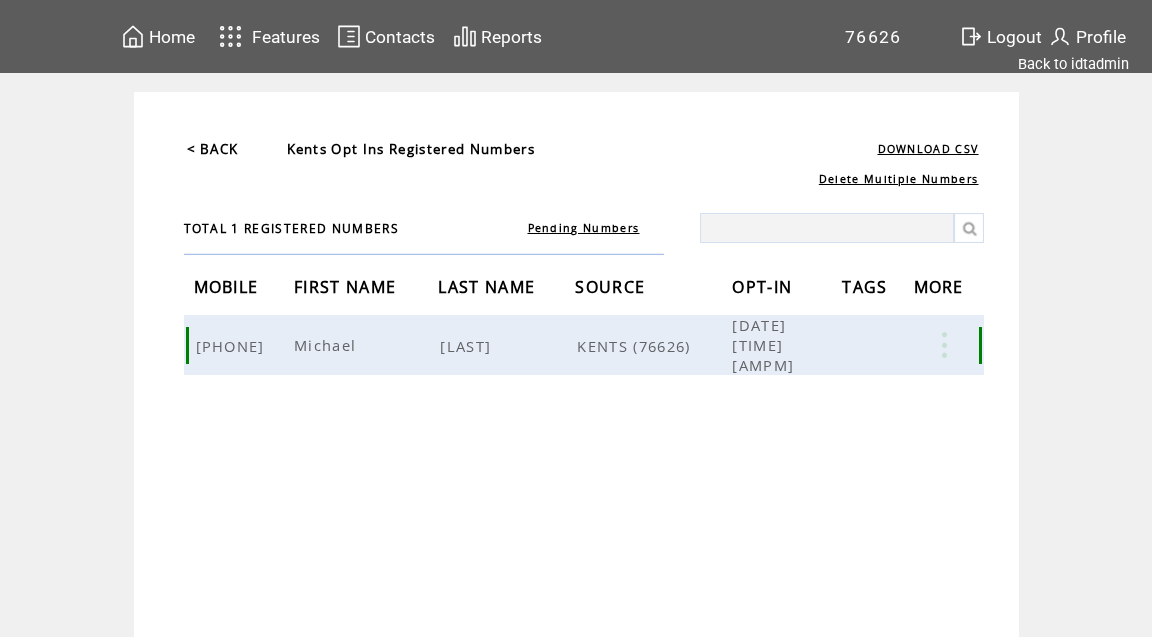 scroll, scrollTop: 0, scrollLeft: 0, axis: both 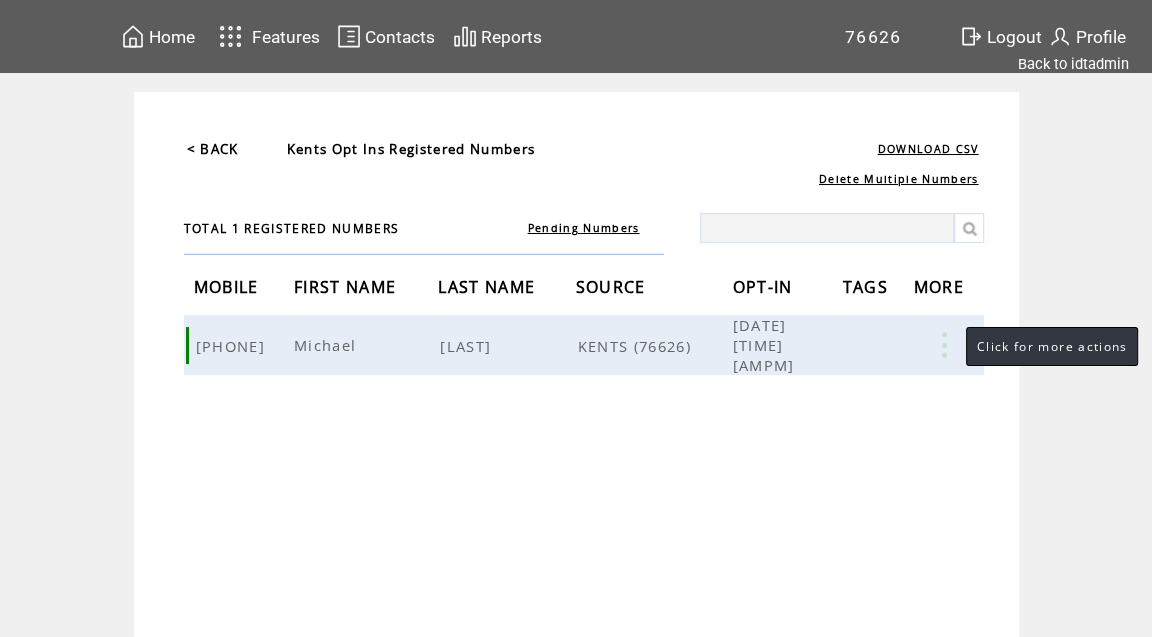 click at bounding box center (944, 345) 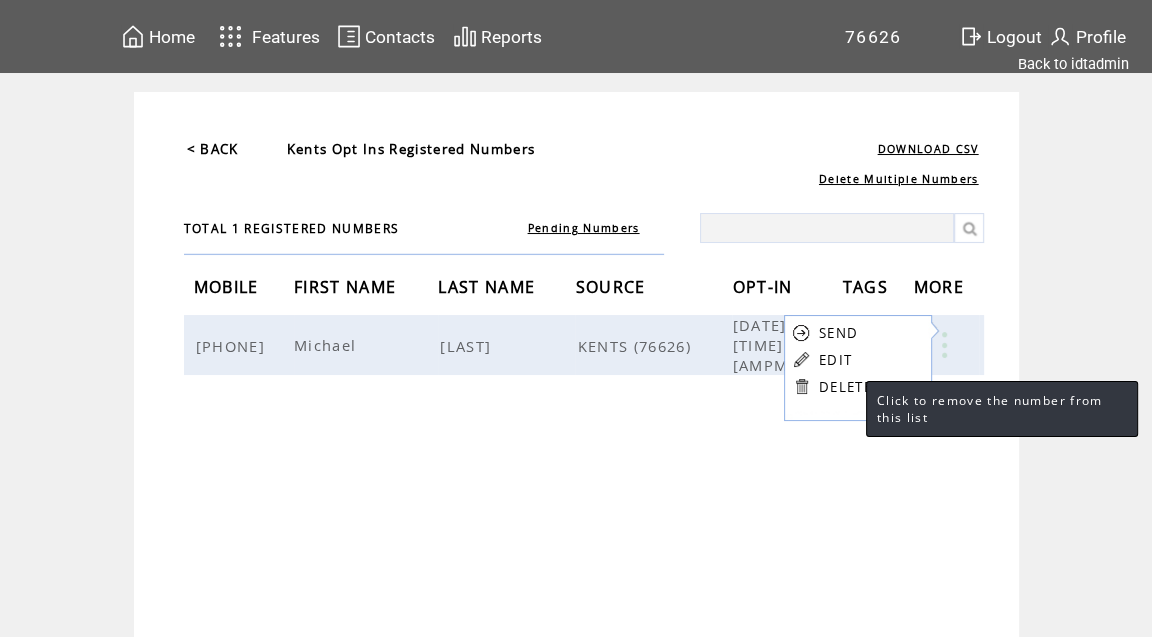 click on "DELETE" at bounding box center [845, 387] 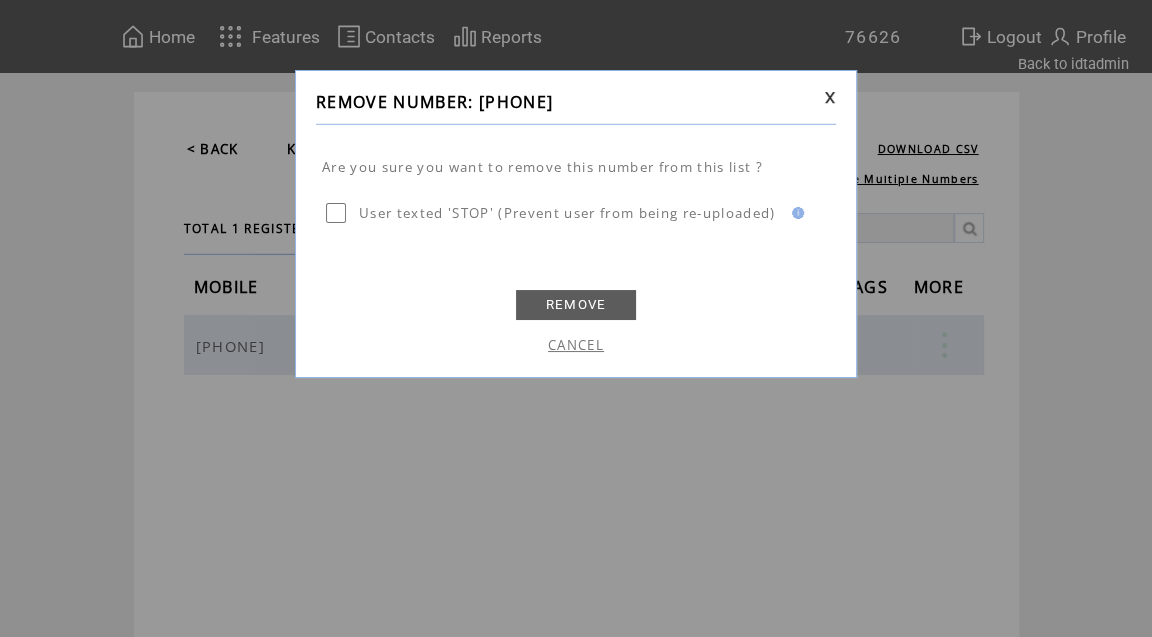 click on "REMOVE" at bounding box center [576, 305] 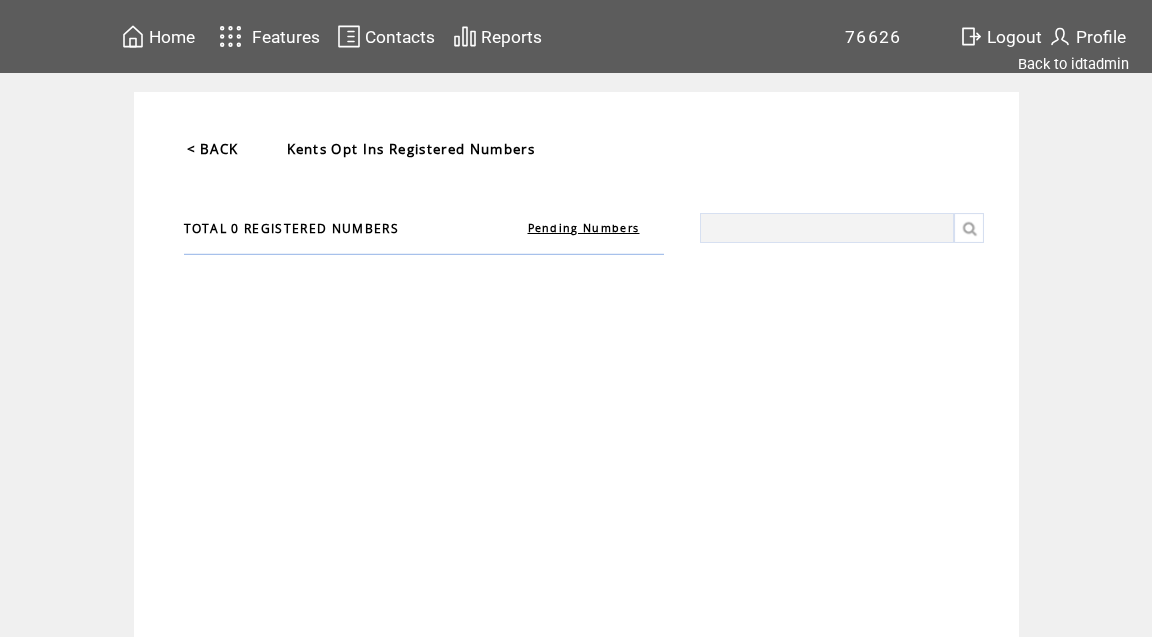 scroll, scrollTop: 0, scrollLeft: 0, axis: both 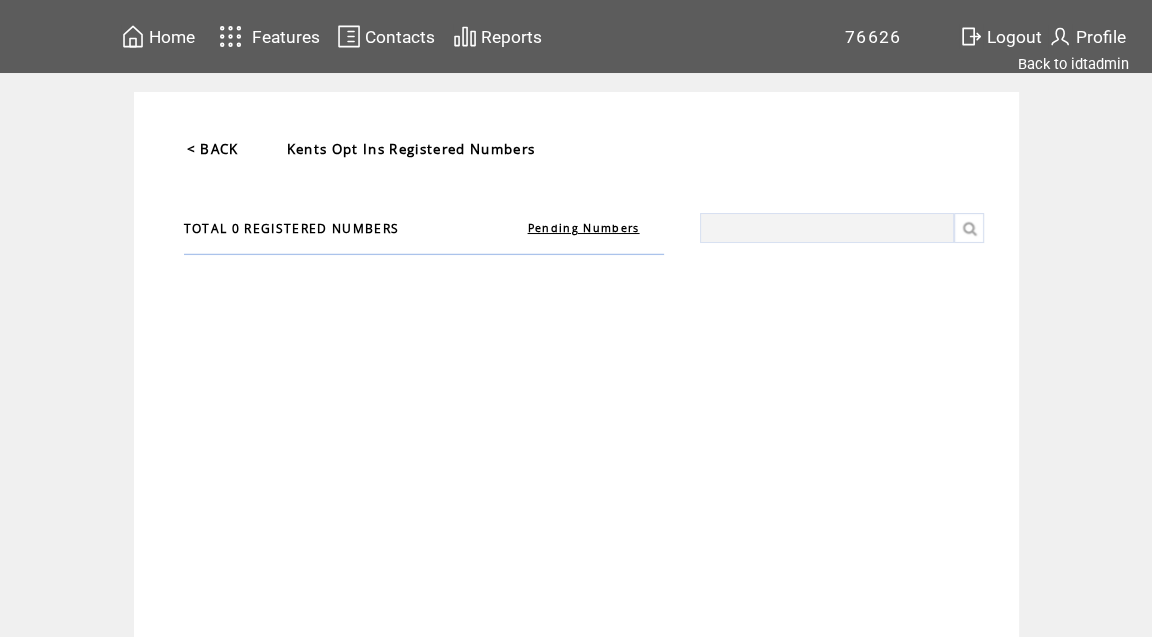 click on "< BACK" at bounding box center [213, 149] 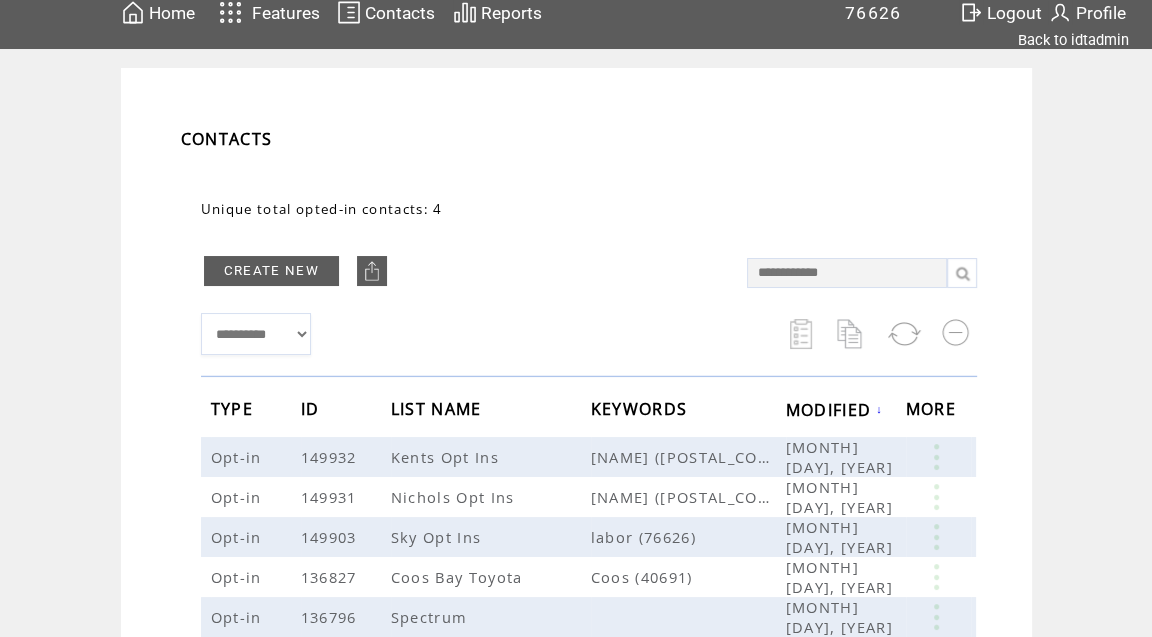 scroll, scrollTop: 0, scrollLeft: 0, axis: both 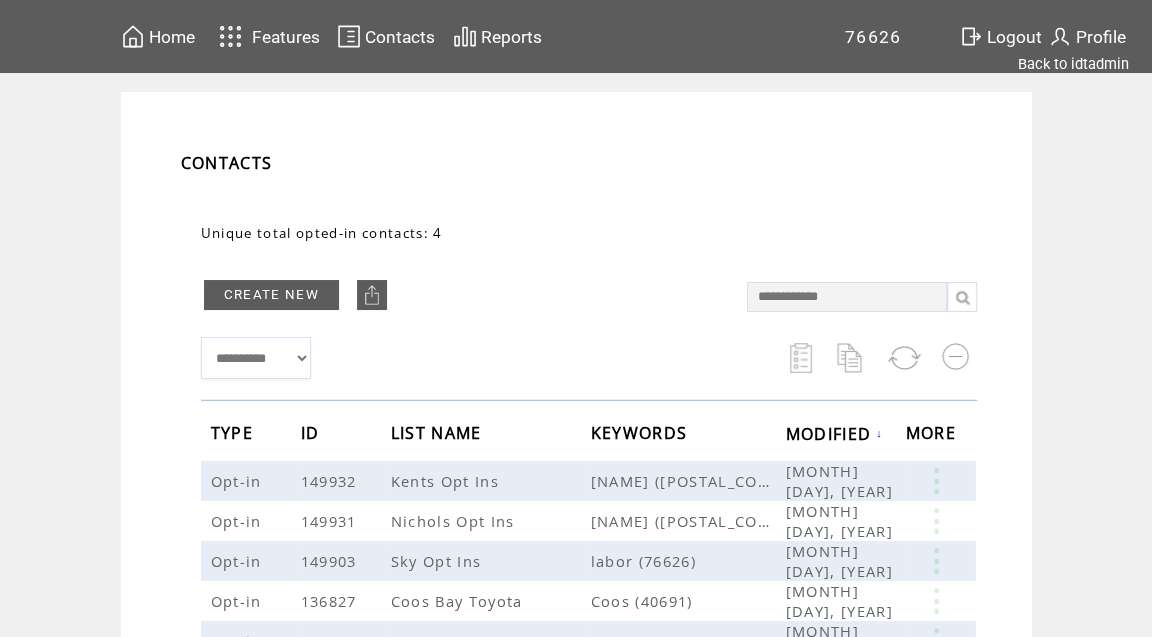 click on "Home" at bounding box center [172, 37] 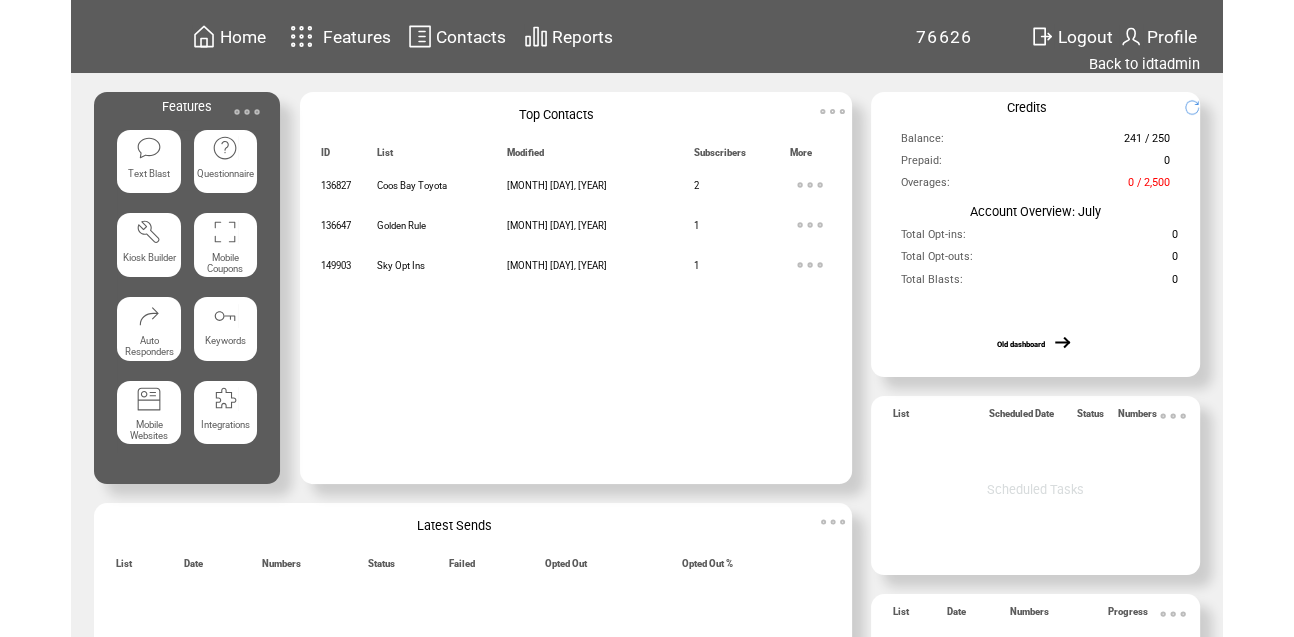 scroll, scrollTop: 0, scrollLeft: 0, axis: both 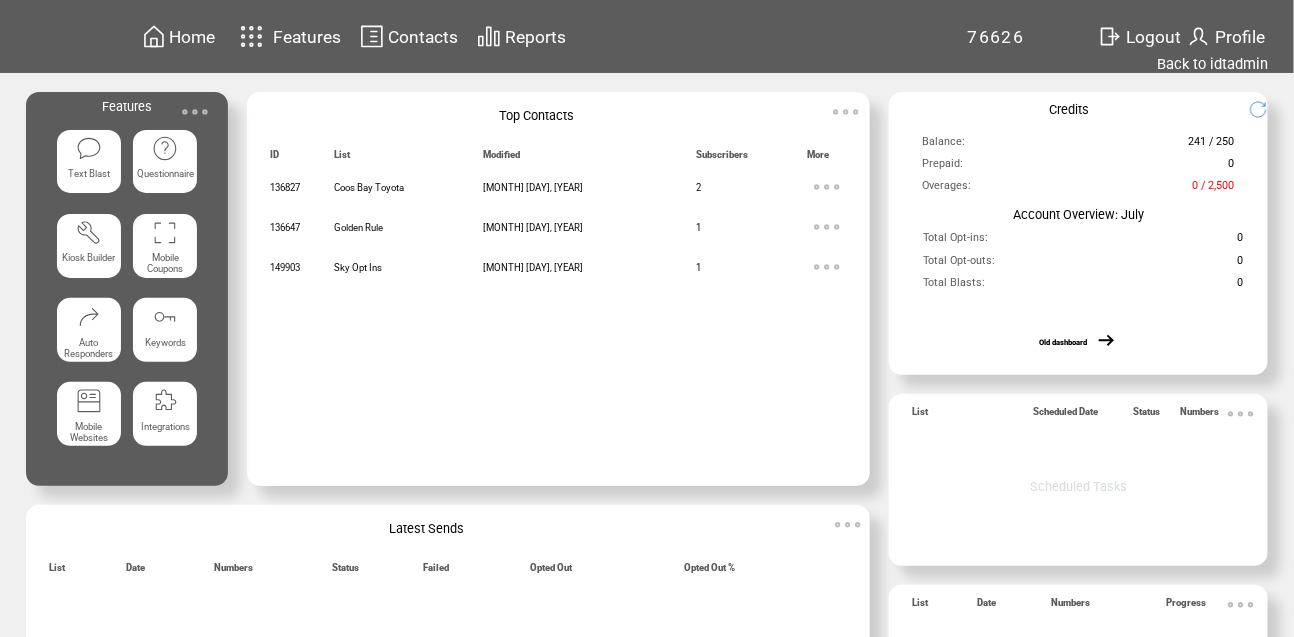 click at bounding box center (195, 112) 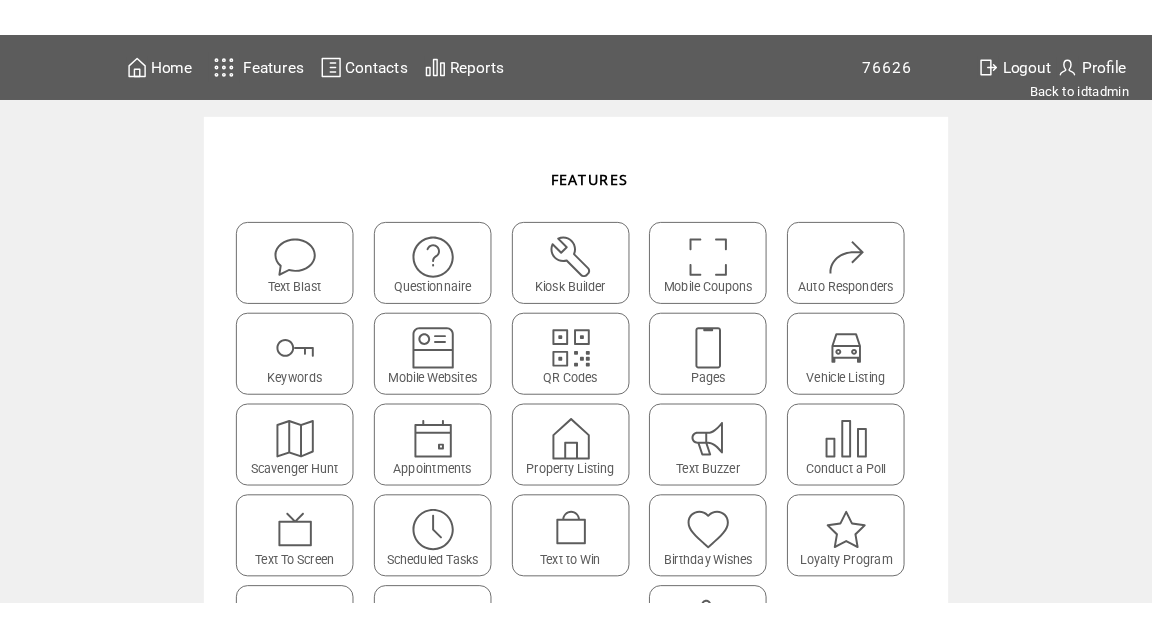 scroll, scrollTop: 0, scrollLeft: 0, axis: both 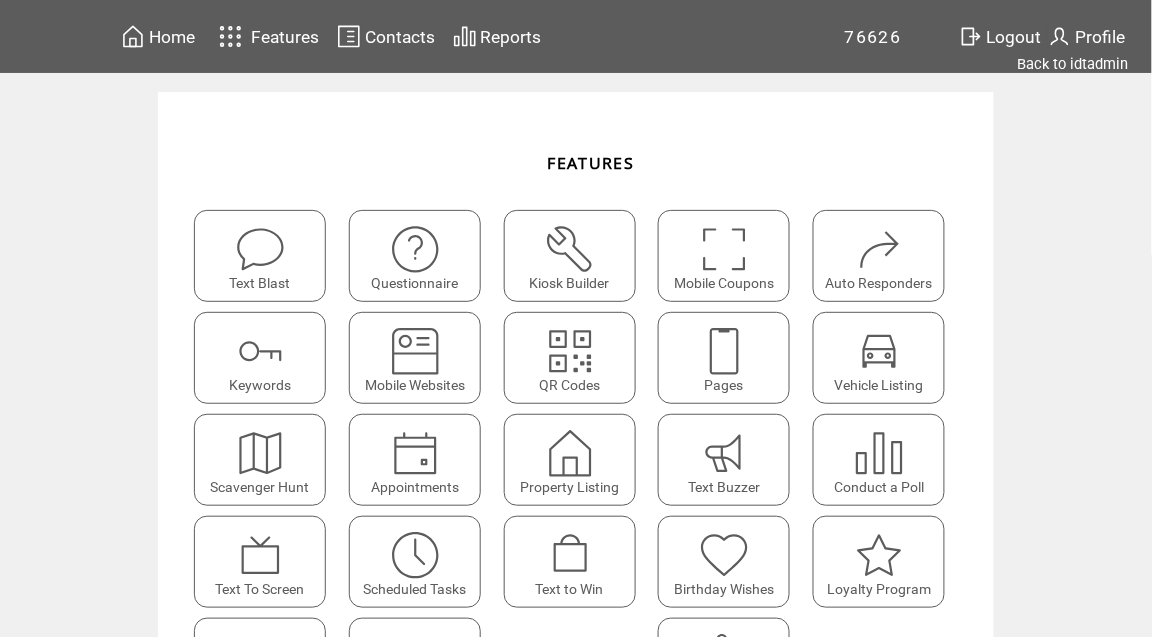 click on "Contacts" at bounding box center [400, 37] 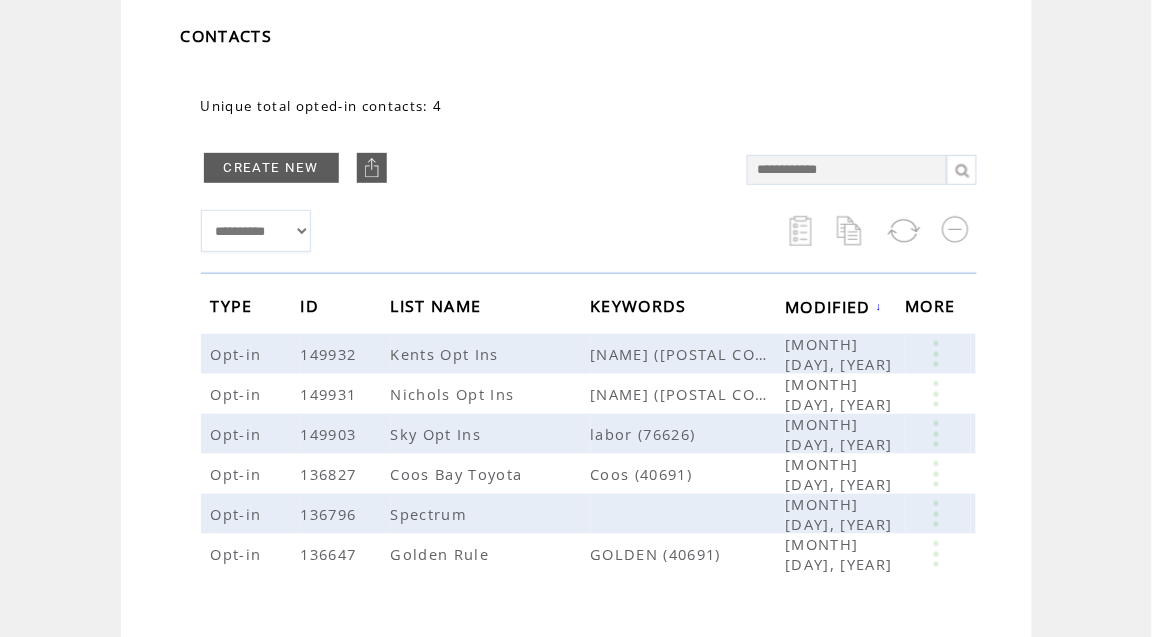 scroll, scrollTop: 130, scrollLeft: 0, axis: vertical 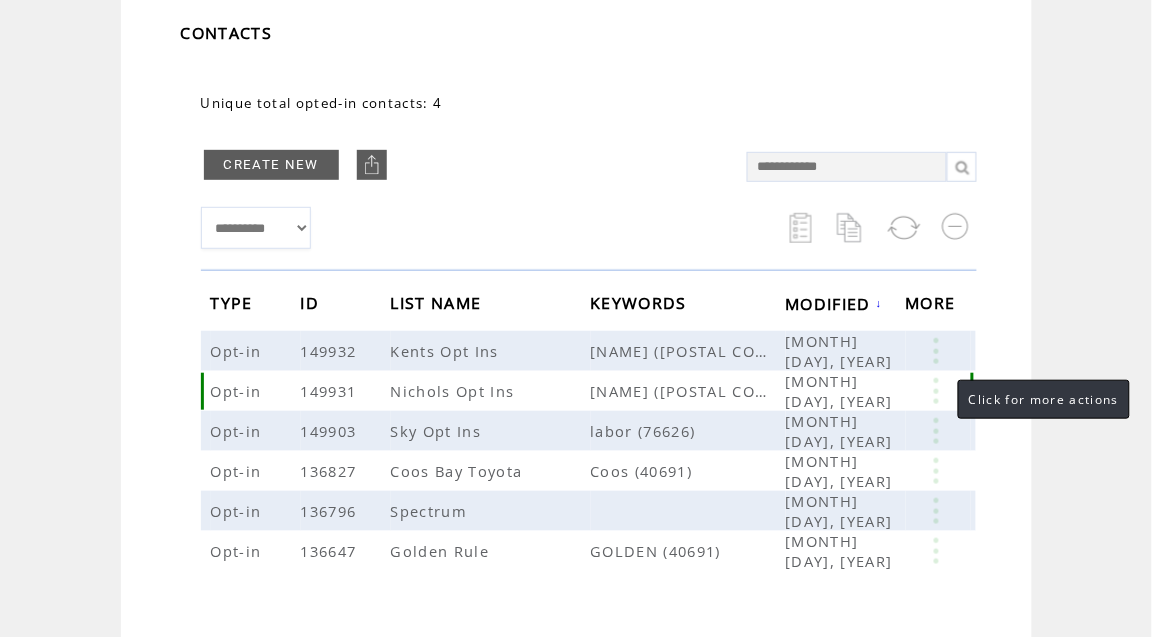 click at bounding box center [936, 391] 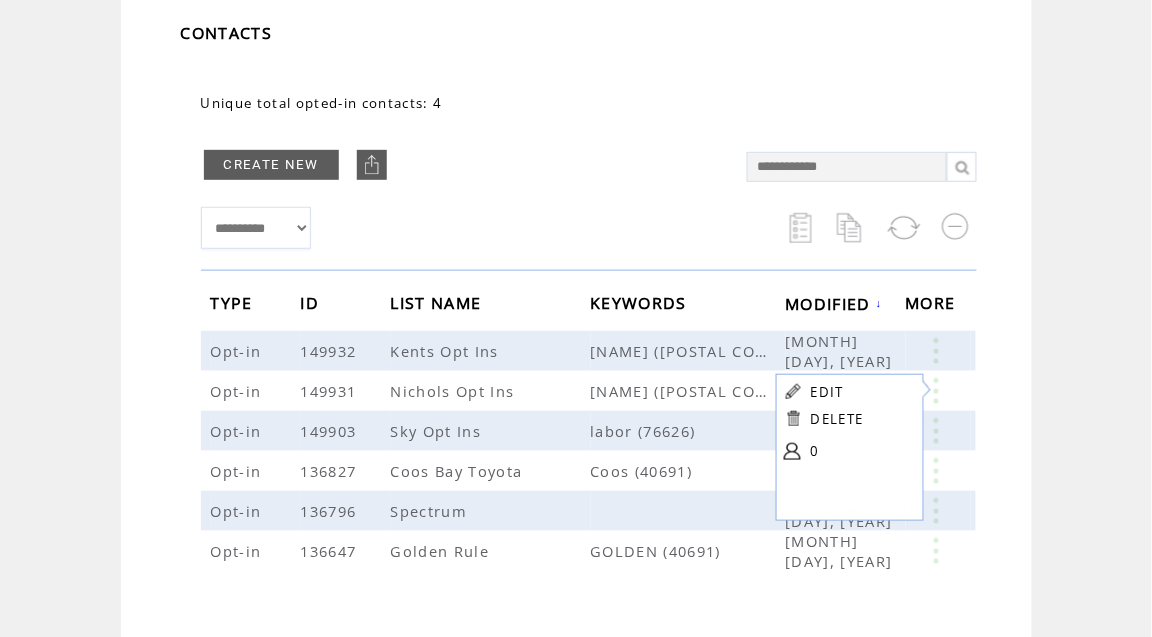 click at bounding box center [464, 192] 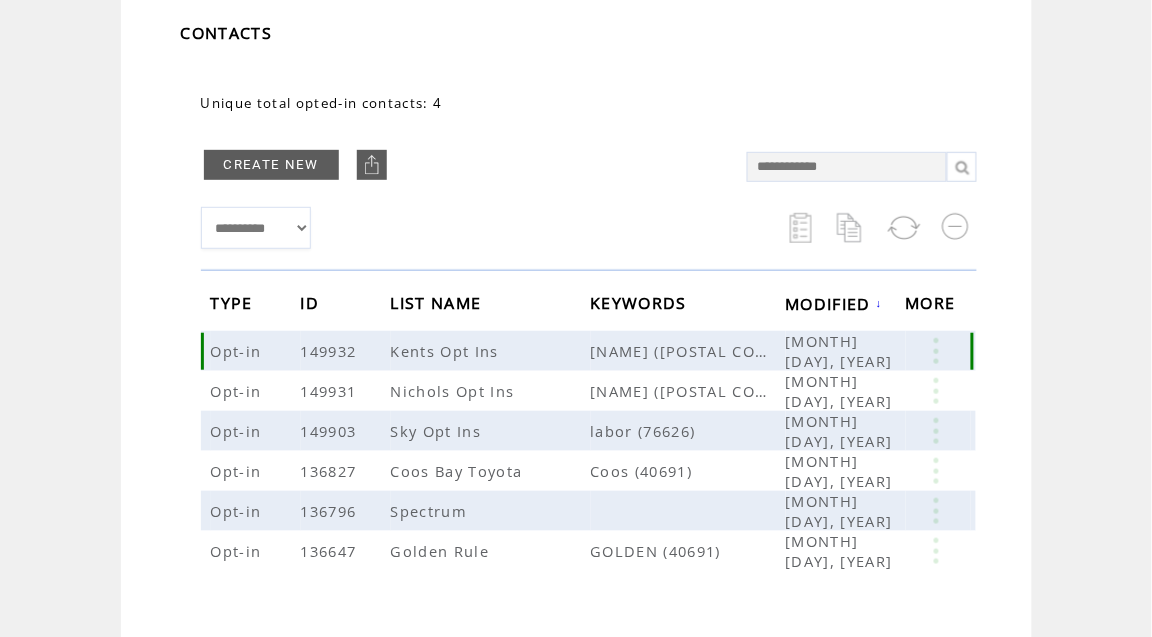 click at bounding box center (936, 351) 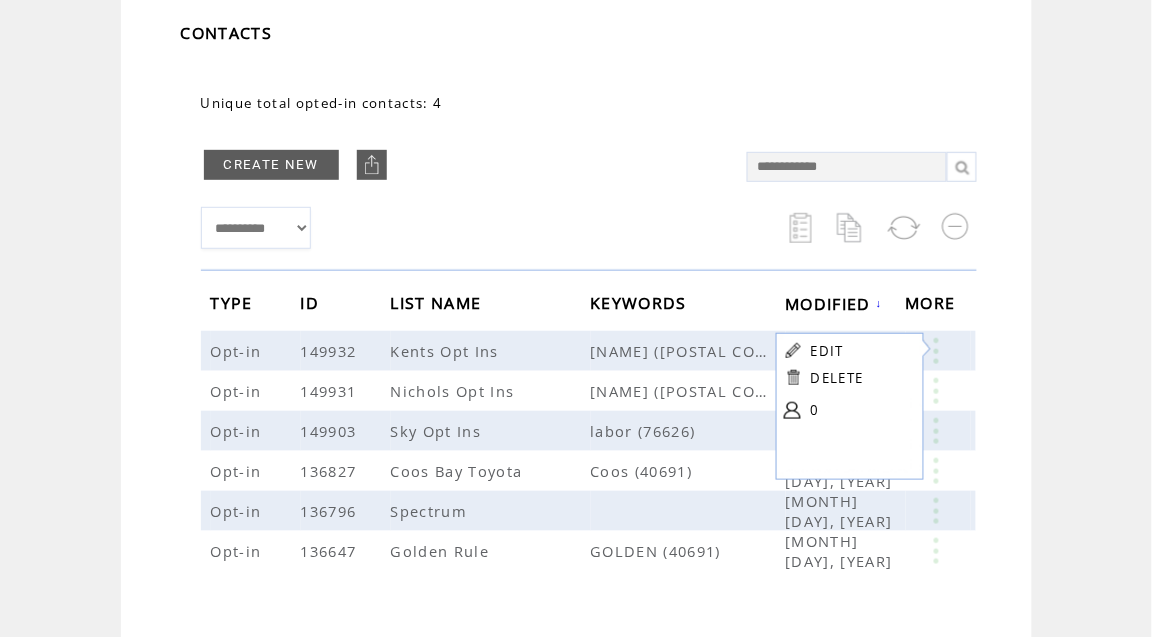 click at bounding box center (464, 192) 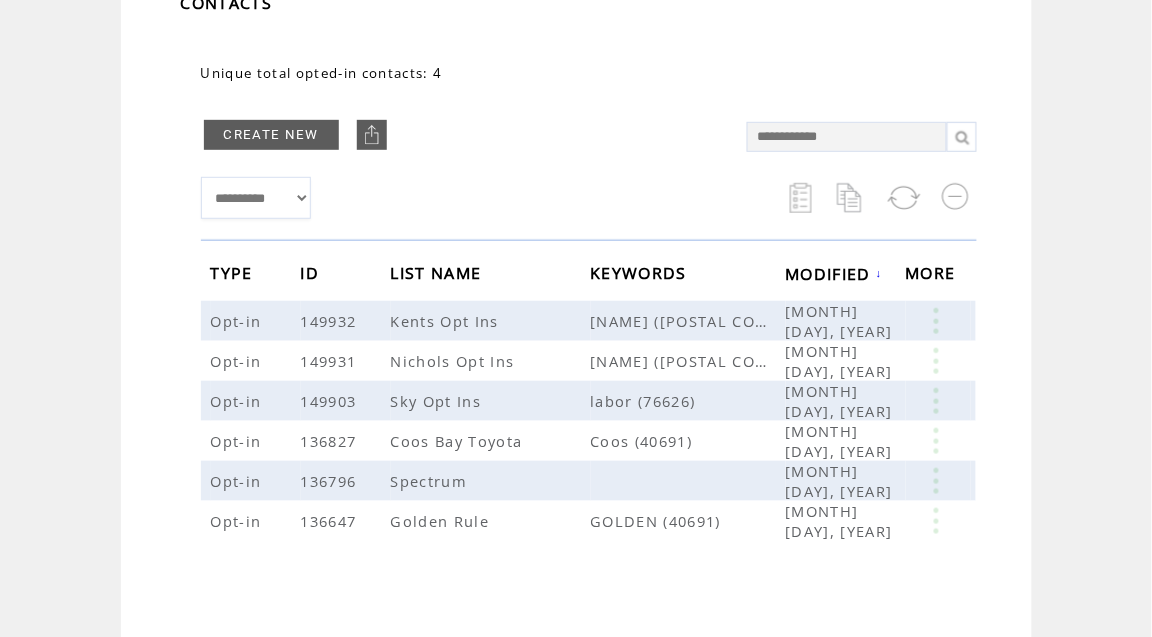 scroll, scrollTop: 162, scrollLeft: 0, axis: vertical 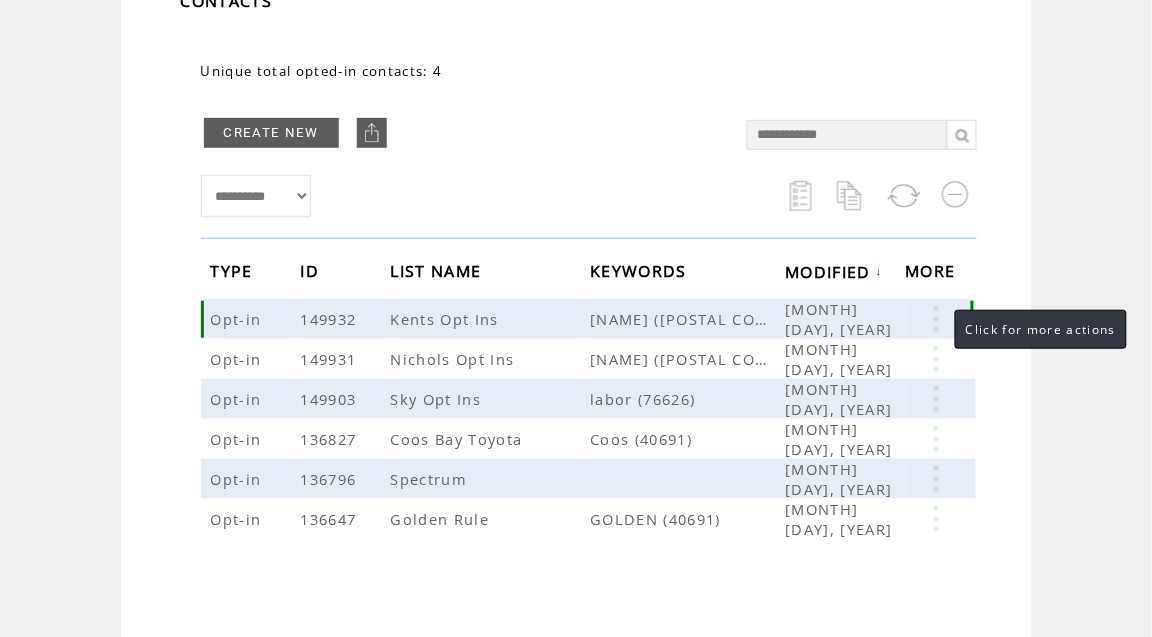 click at bounding box center [936, 319] 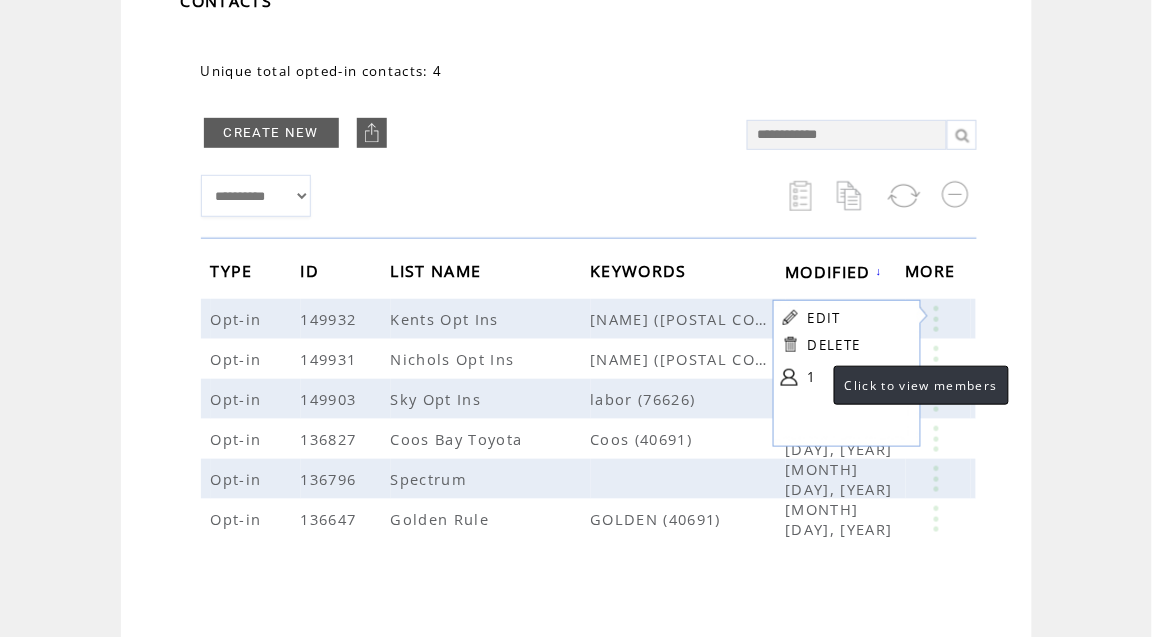 click on "1" at bounding box center (858, 377) 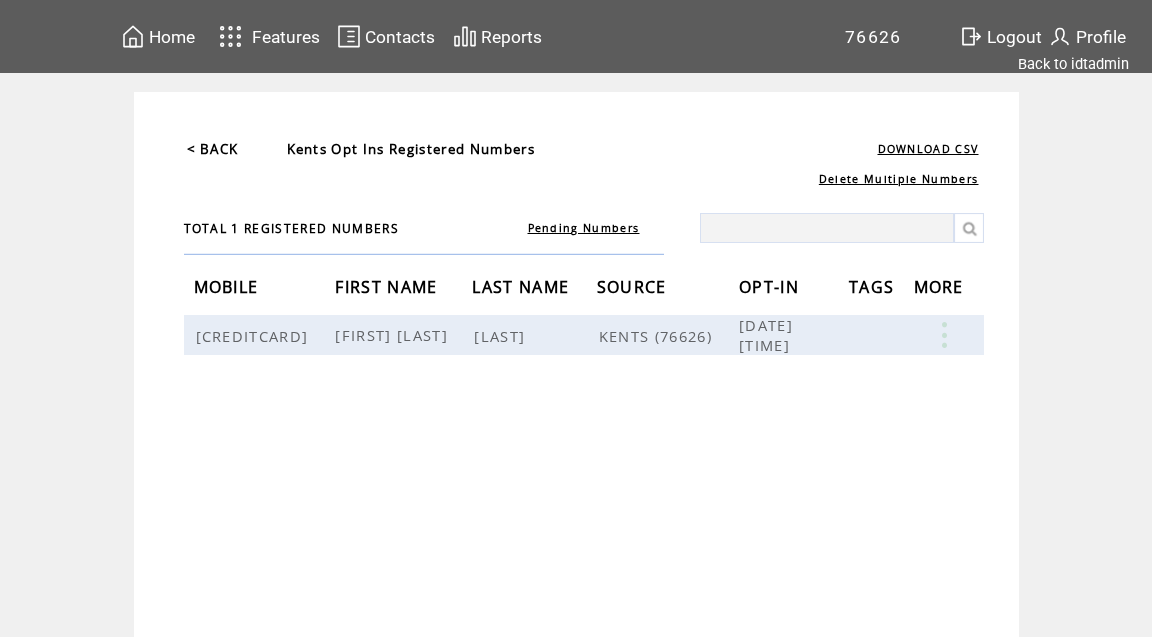 scroll, scrollTop: 0, scrollLeft: 0, axis: both 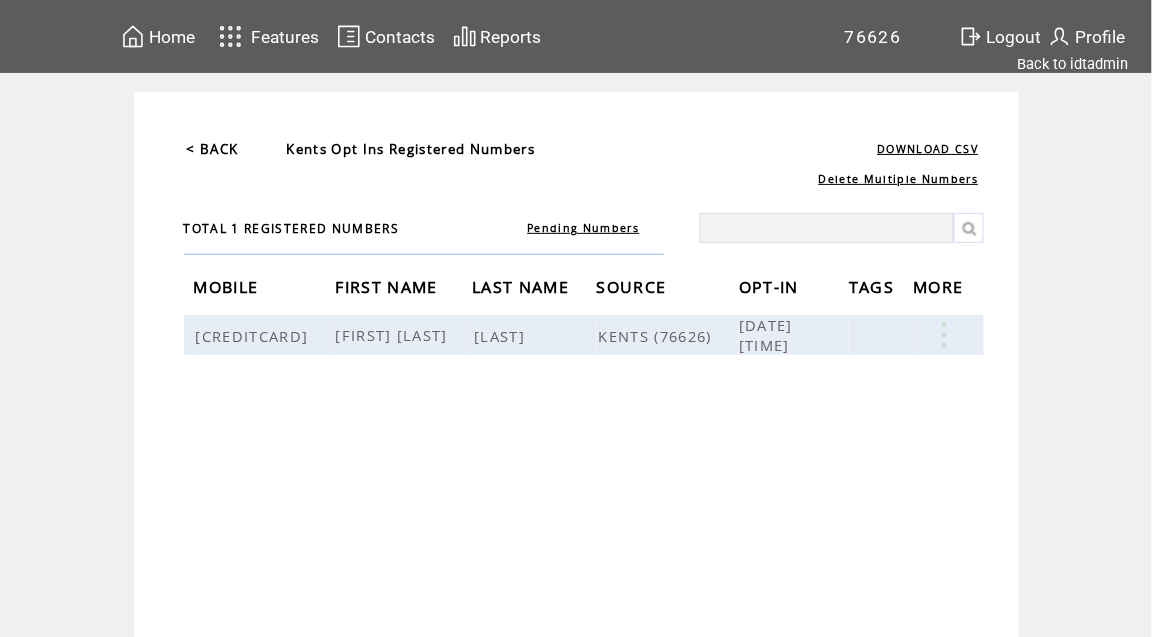 click on "< BACK" at bounding box center (213, 149) 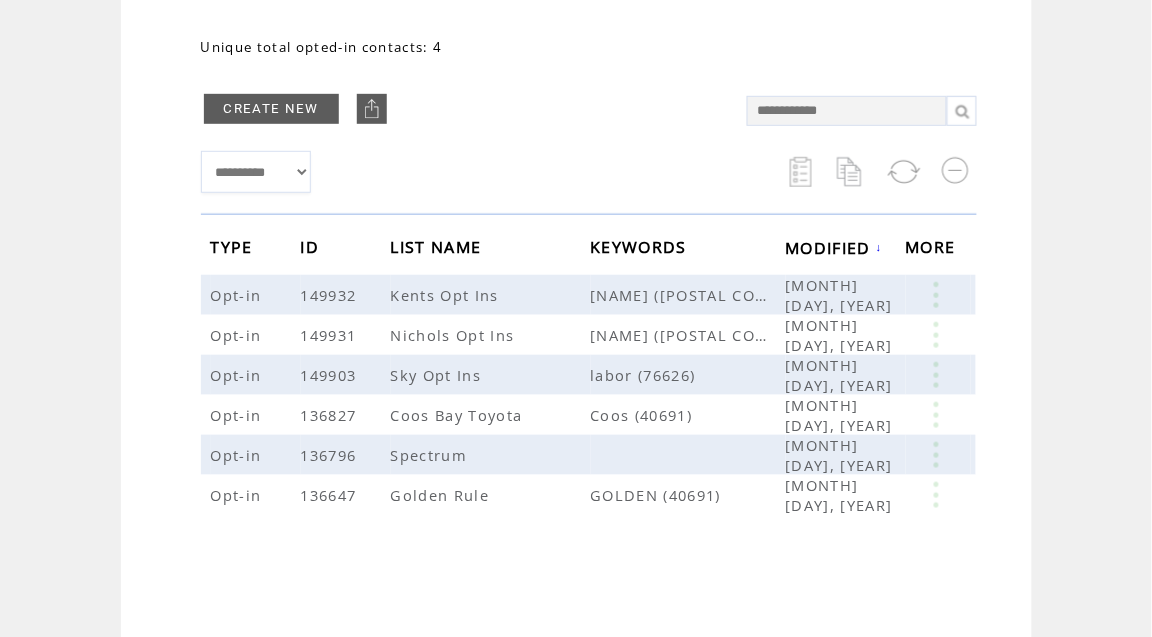 scroll, scrollTop: 189, scrollLeft: 0, axis: vertical 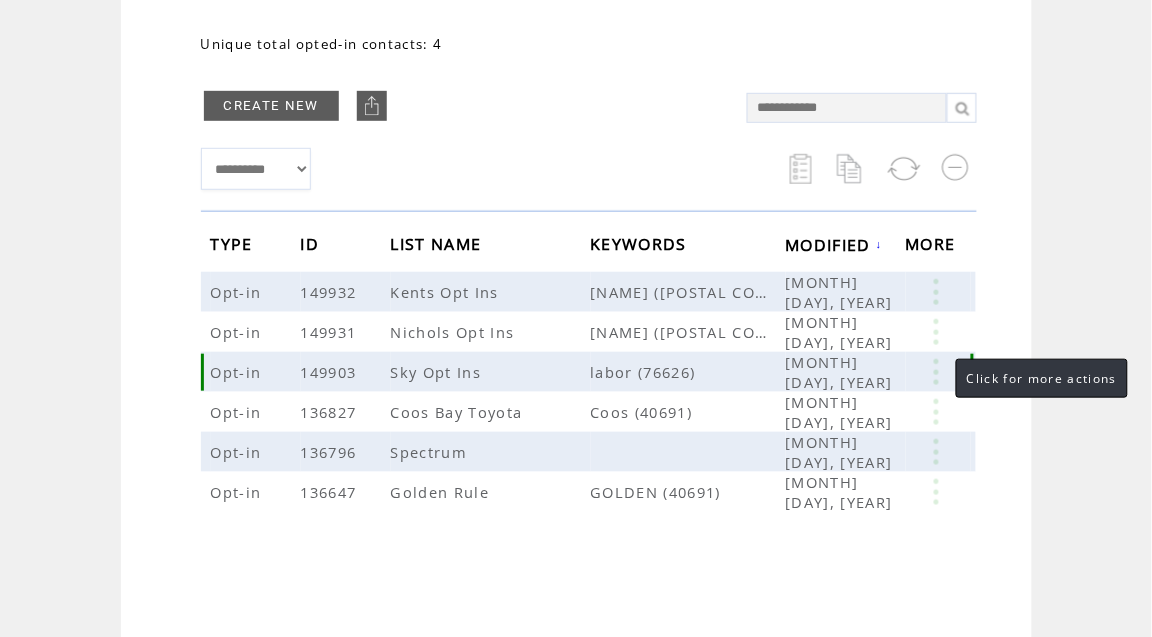 click at bounding box center (936, 372) 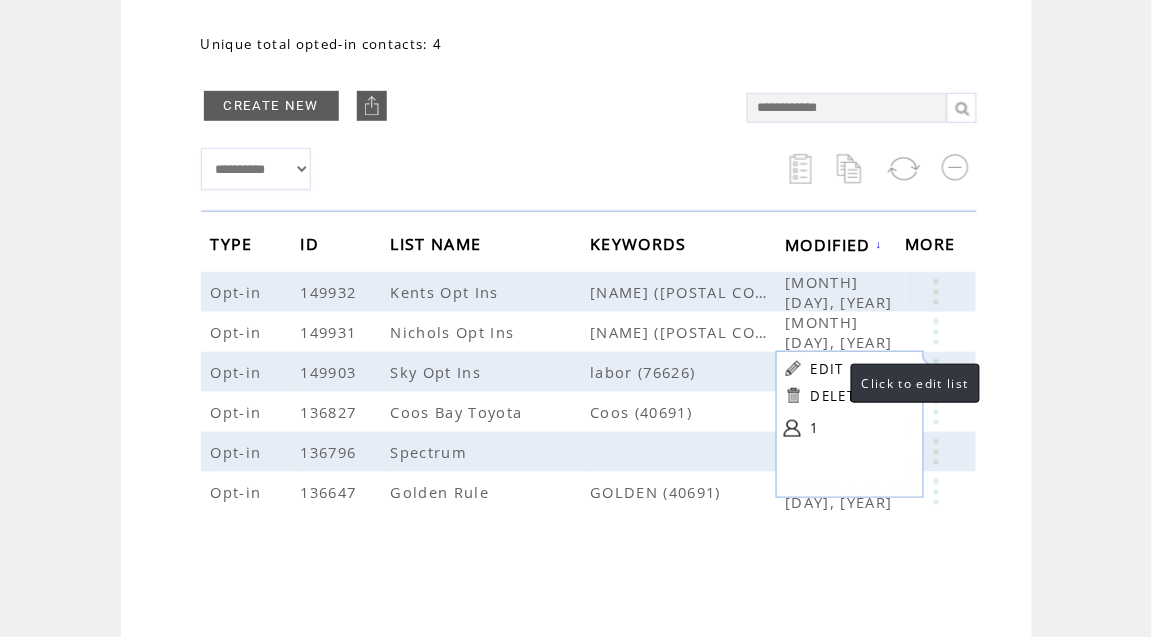 click on "EDIT" at bounding box center (827, 369) 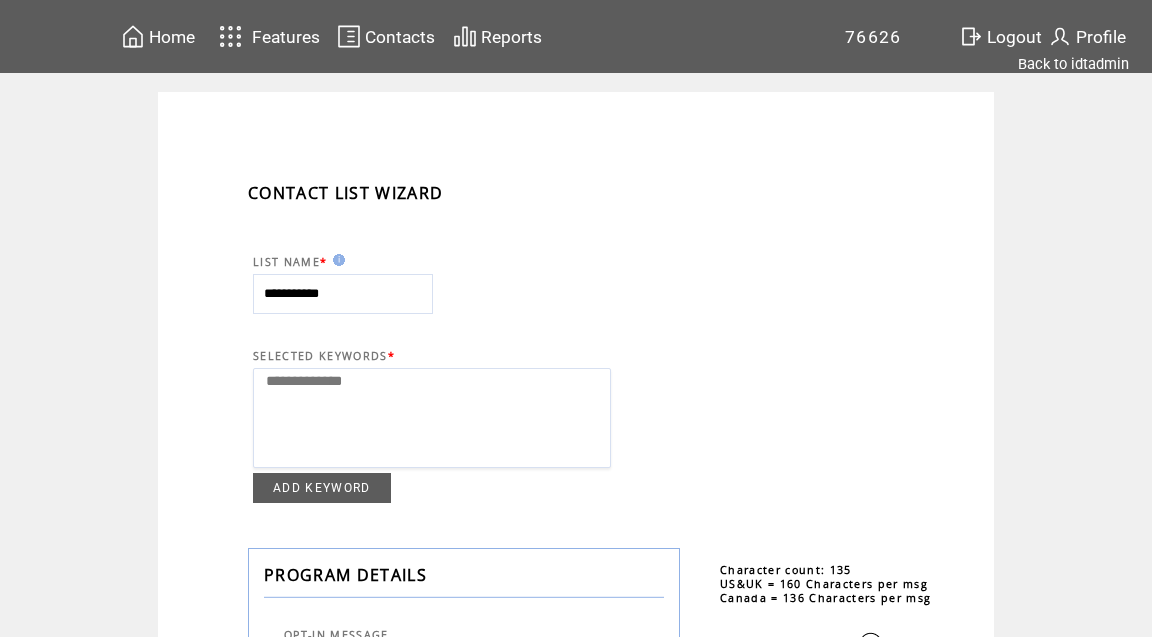 select 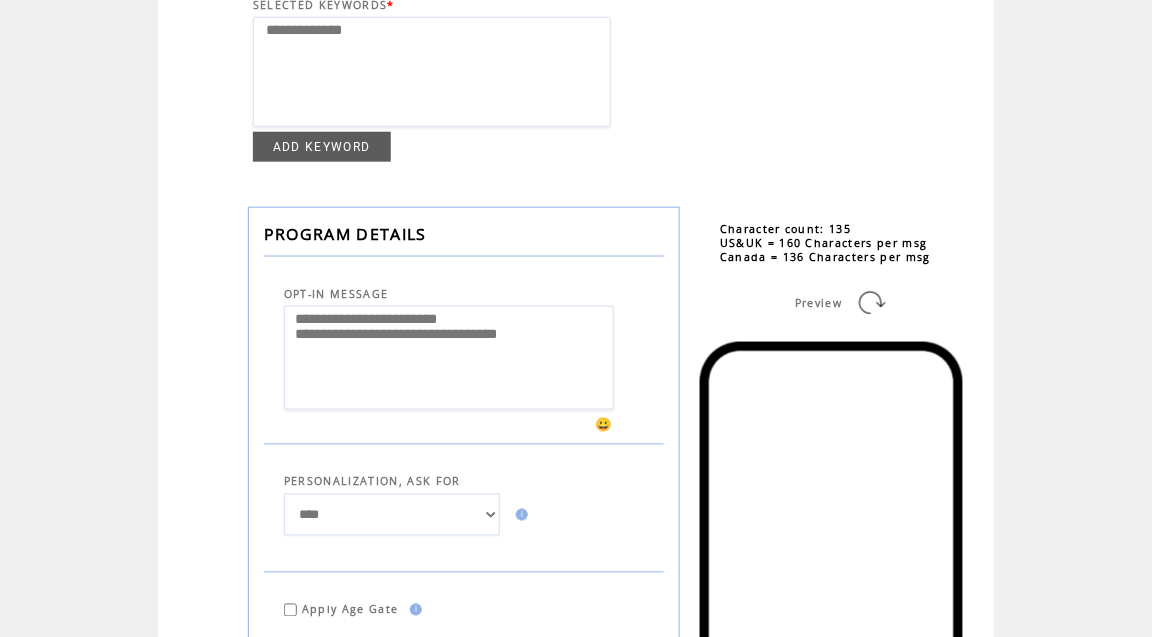 scroll, scrollTop: 0, scrollLeft: 0, axis: both 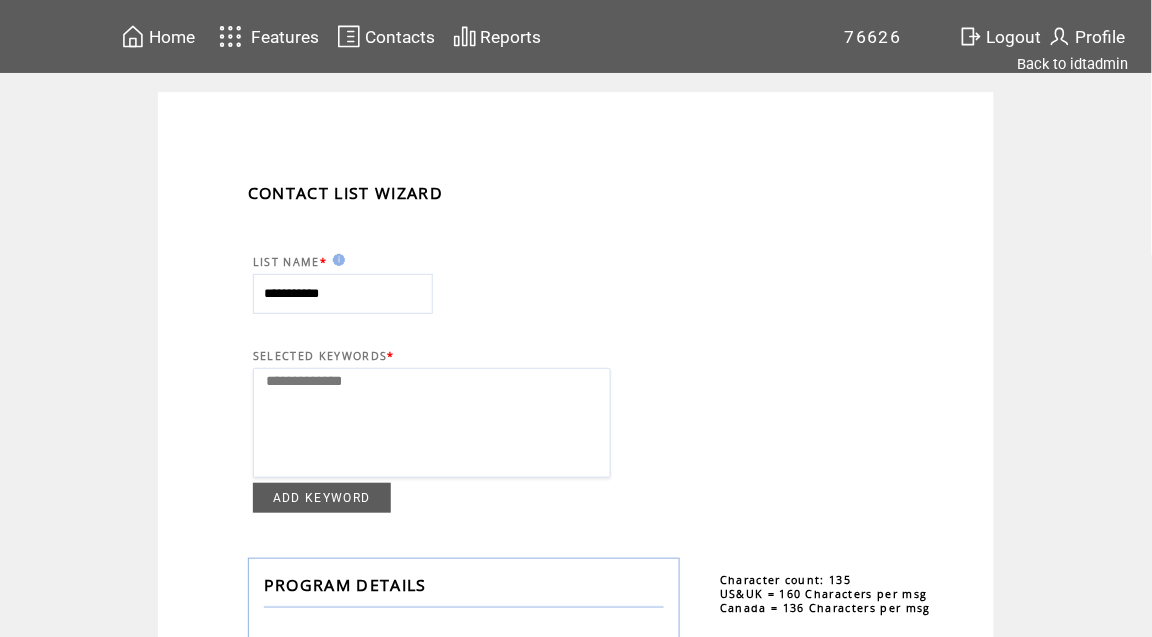 click on "Home" at bounding box center (172, 37) 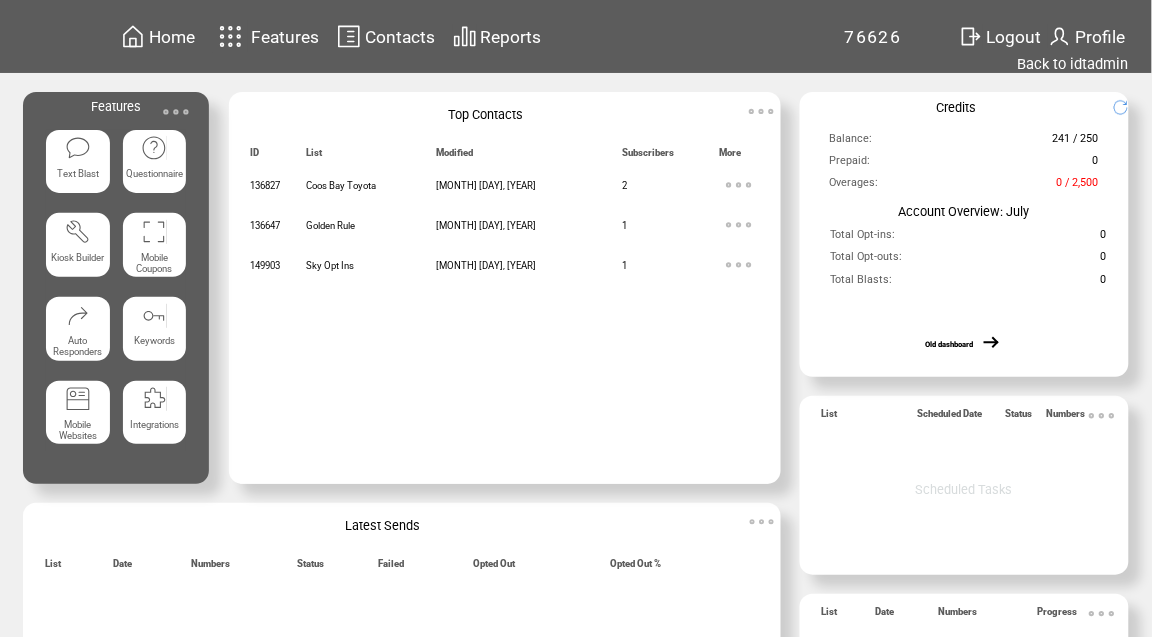 scroll, scrollTop: 0, scrollLeft: 0, axis: both 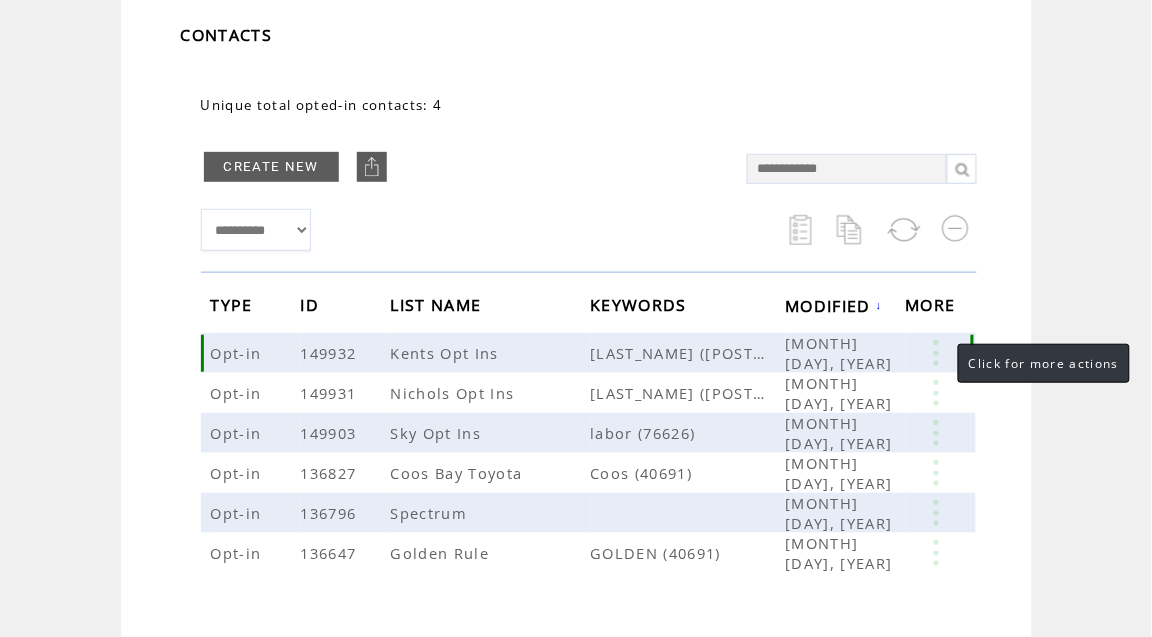 click at bounding box center (936, 353) 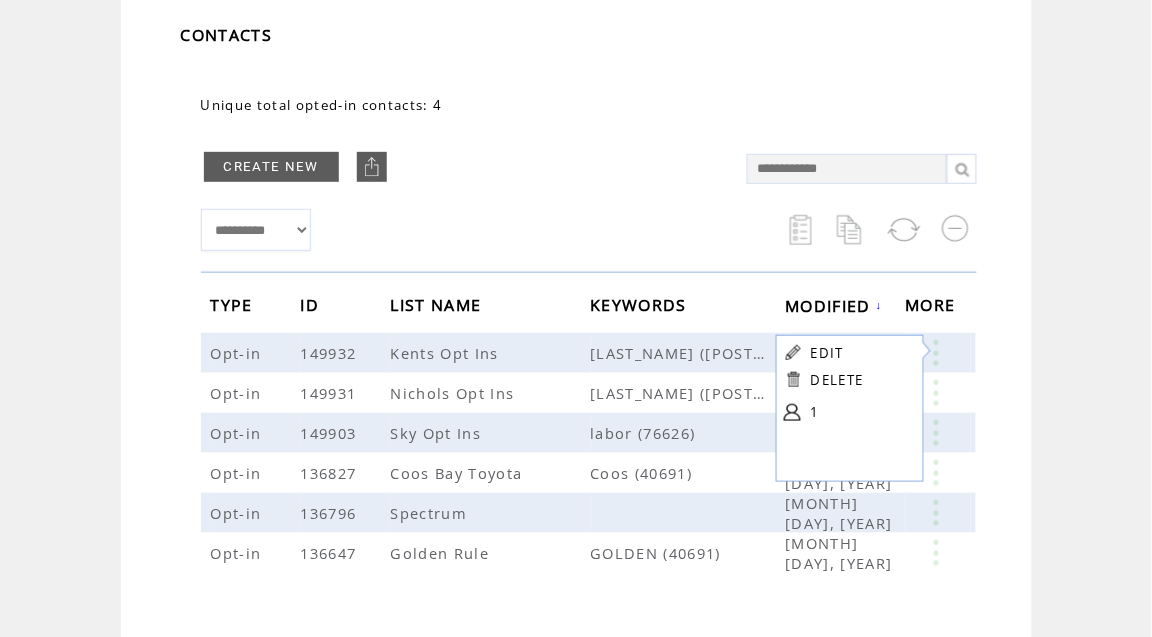 click on "**********" at bounding box center [464, 230] 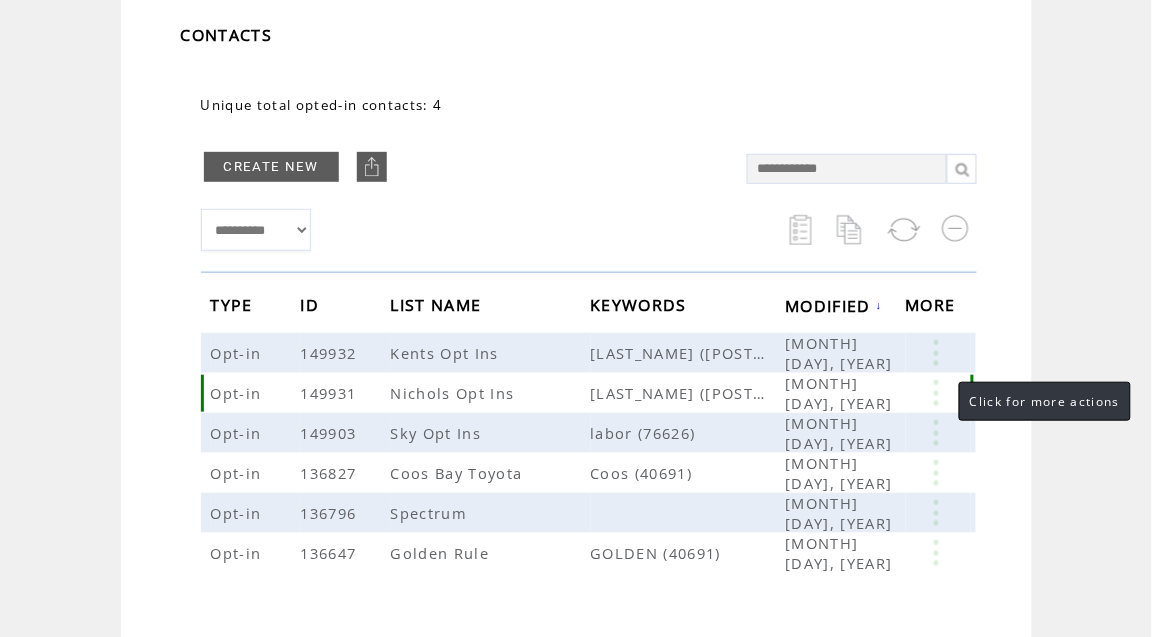 click at bounding box center [936, 393] 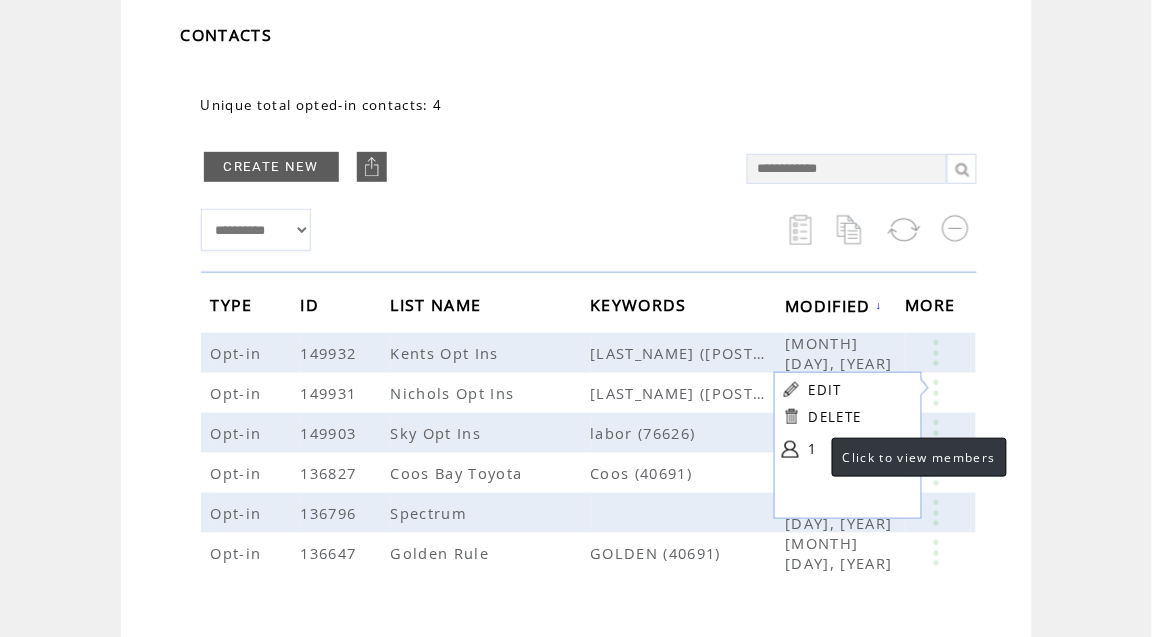 click on "1" at bounding box center [859, 449] 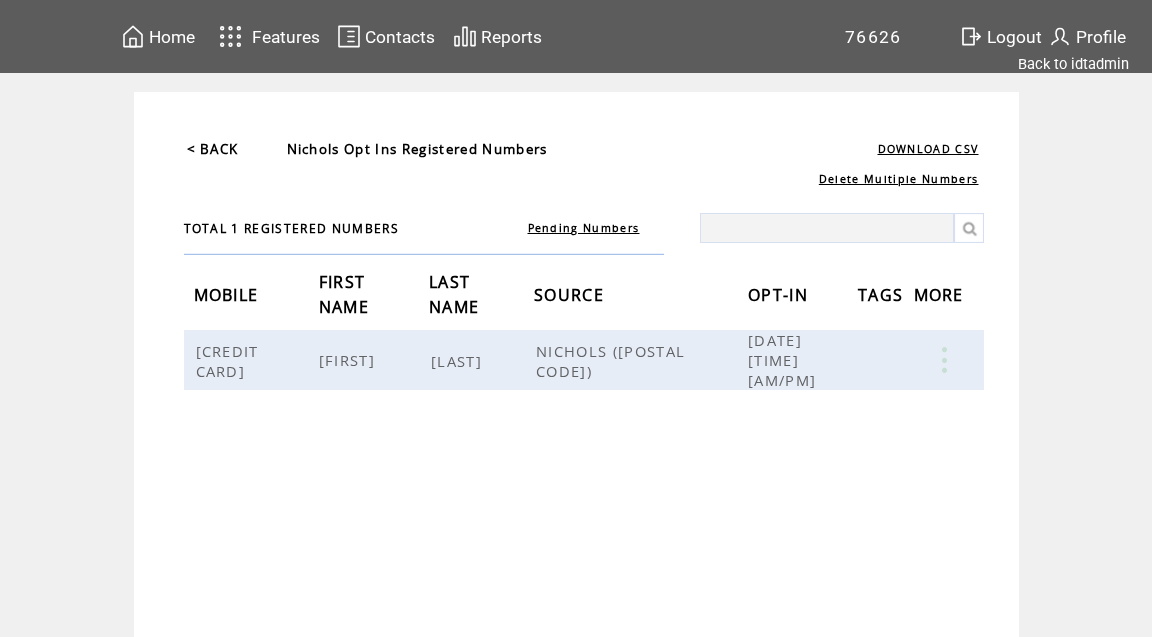 scroll, scrollTop: 0, scrollLeft: 0, axis: both 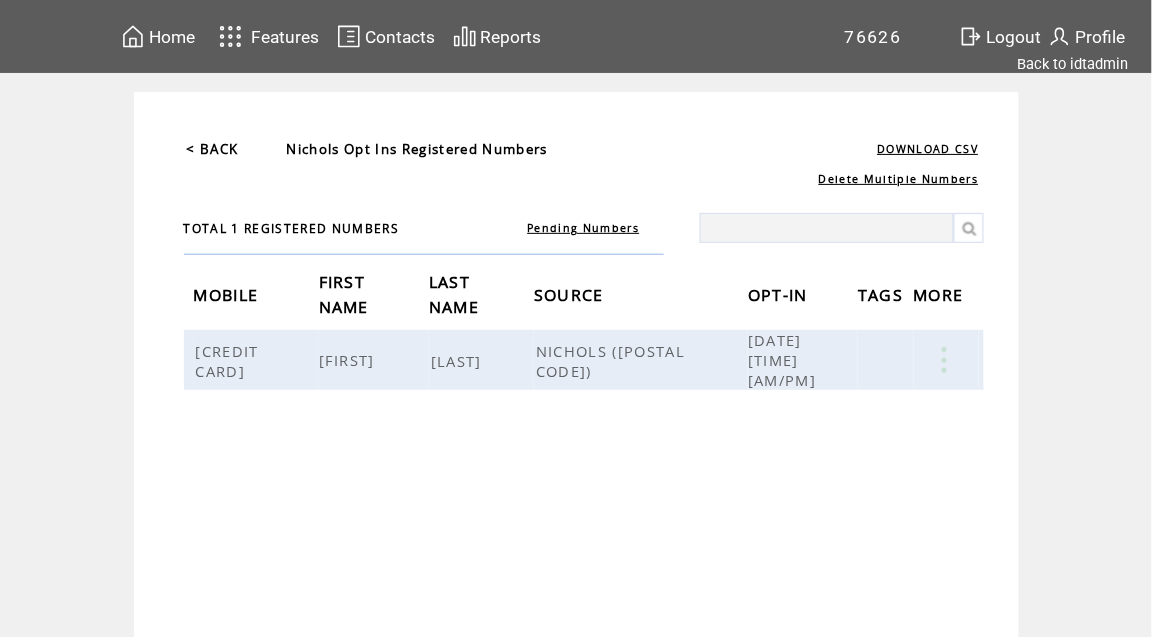 click on "< BACK" at bounding box center (213, 149) 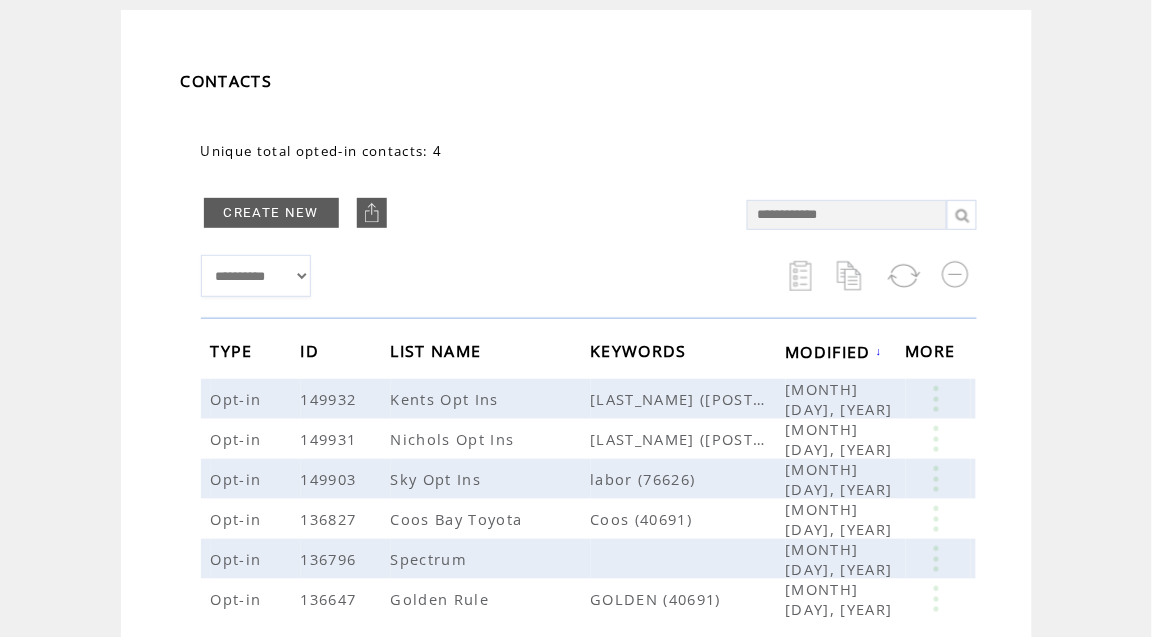 scroll, scrollTop: 83, scrollLeft: 0, axis: vertical 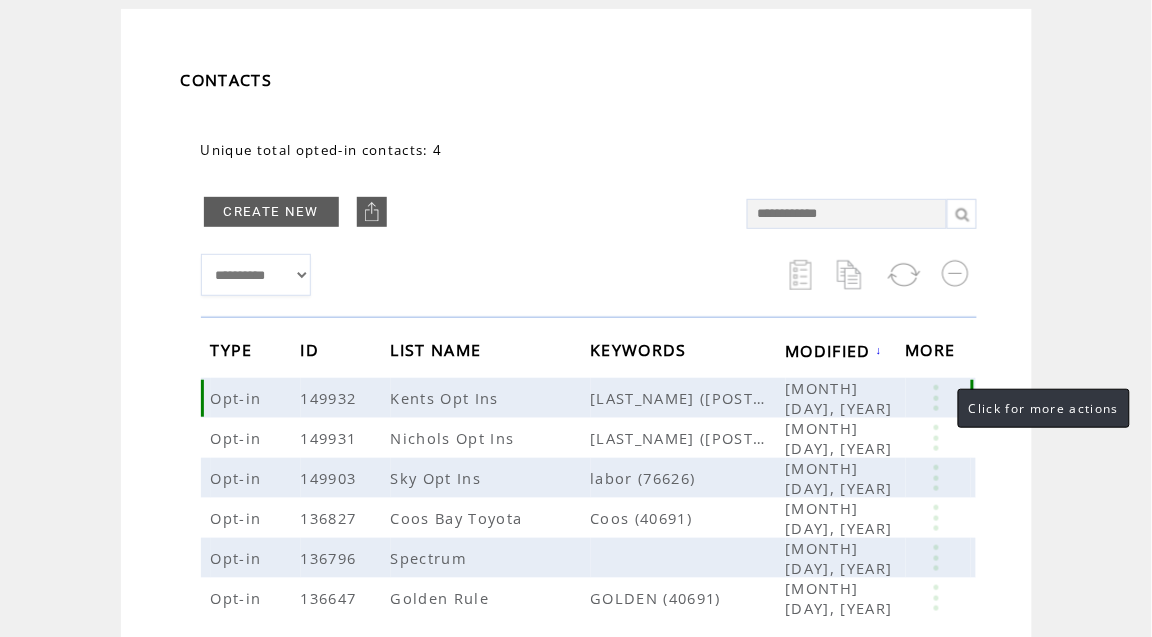 click at bounding box center [936, 398] 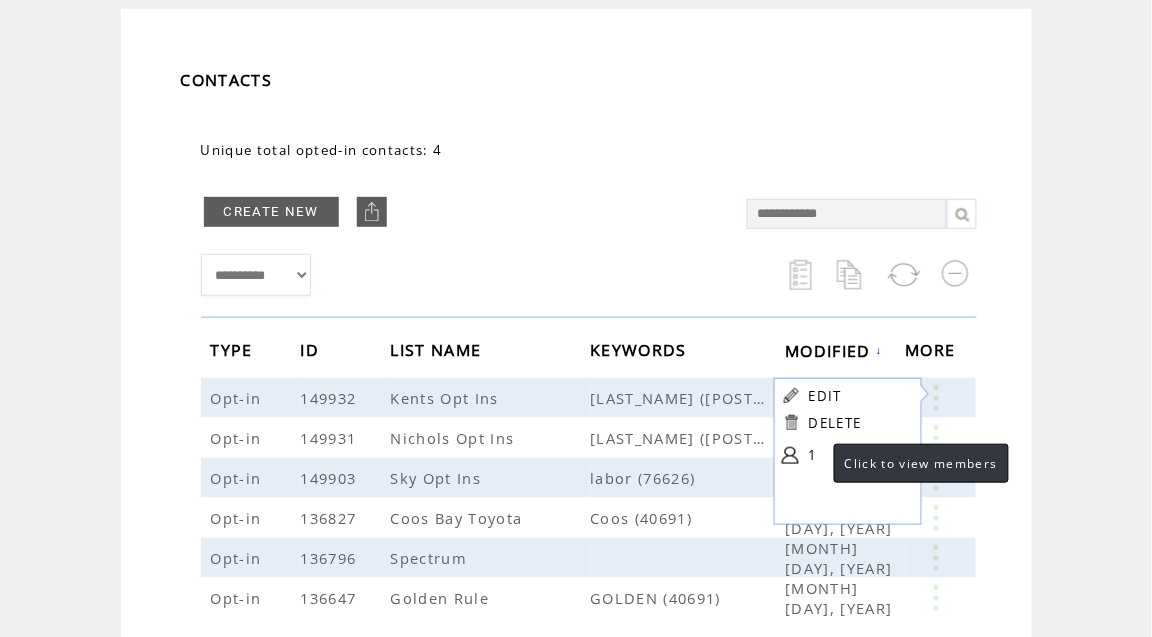 click on "1" at bounding box center (859, 455) 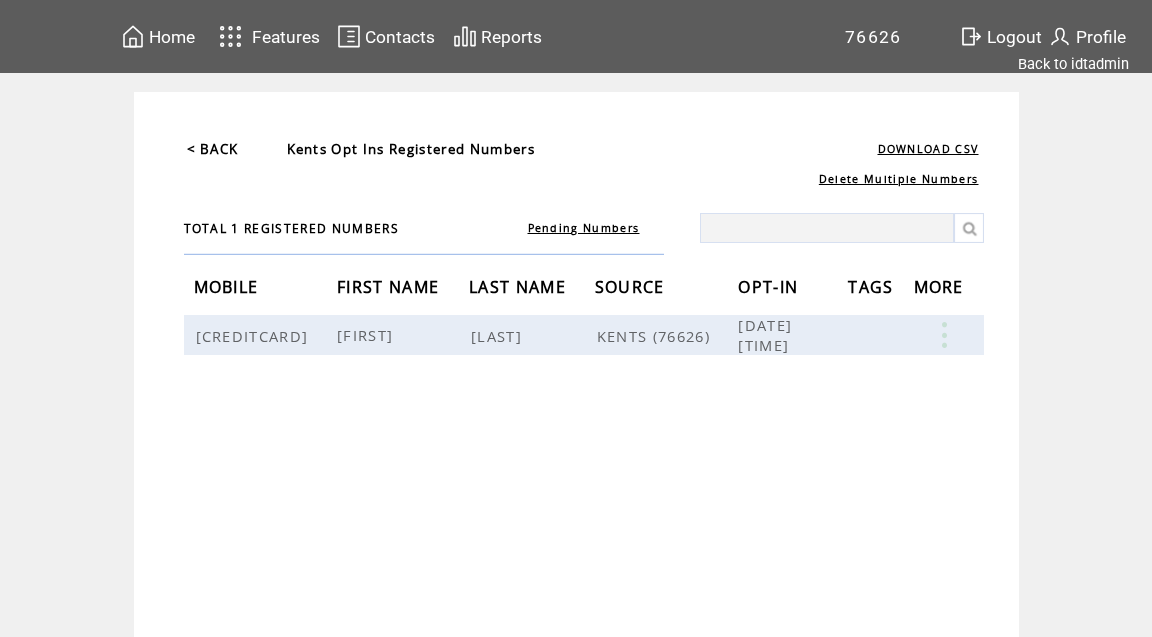 scroll, scrollTop: 0, scrollLeft: 0, axis: both 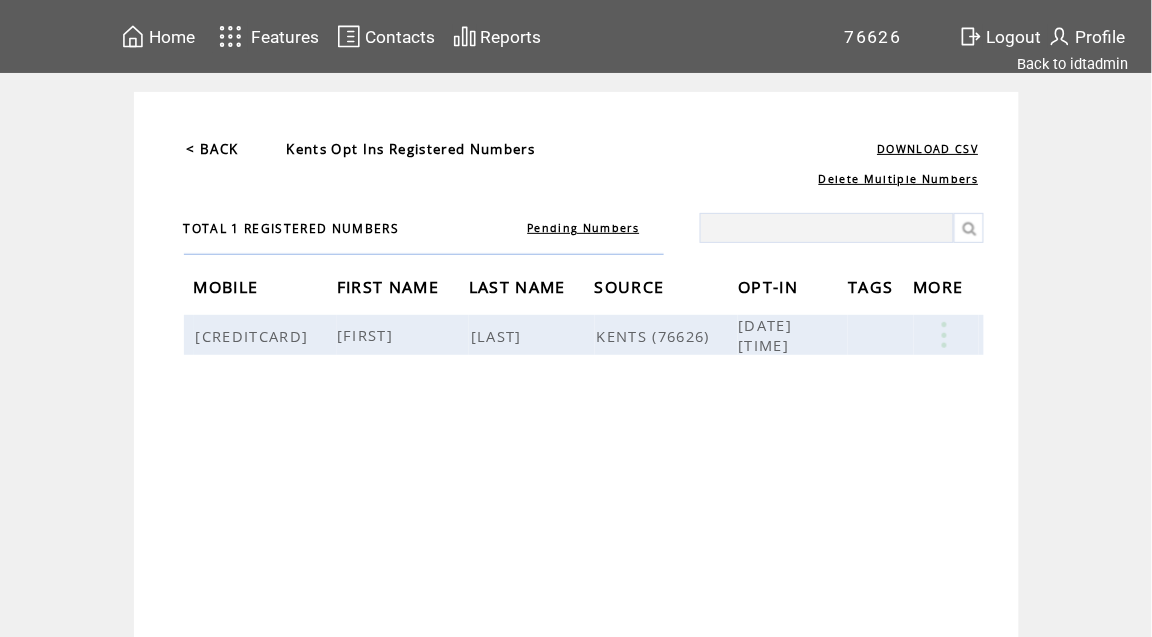 click on "Contacts" at bounding box center [400, 37] 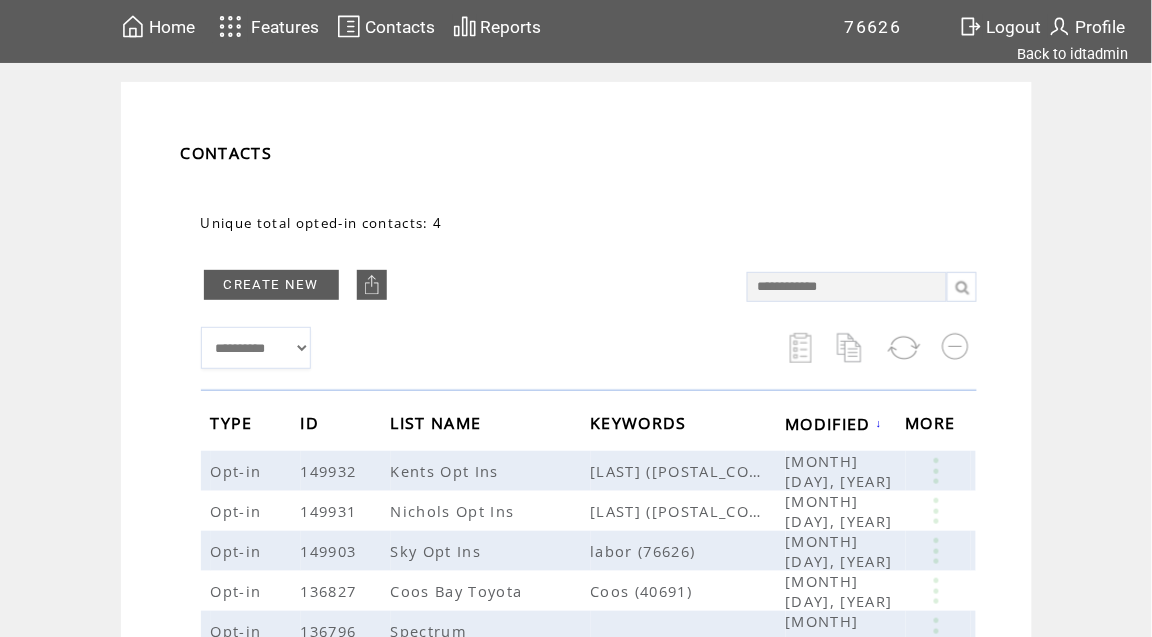 scroll, scrollTop: 0, scrollLeft: 0, axis: both 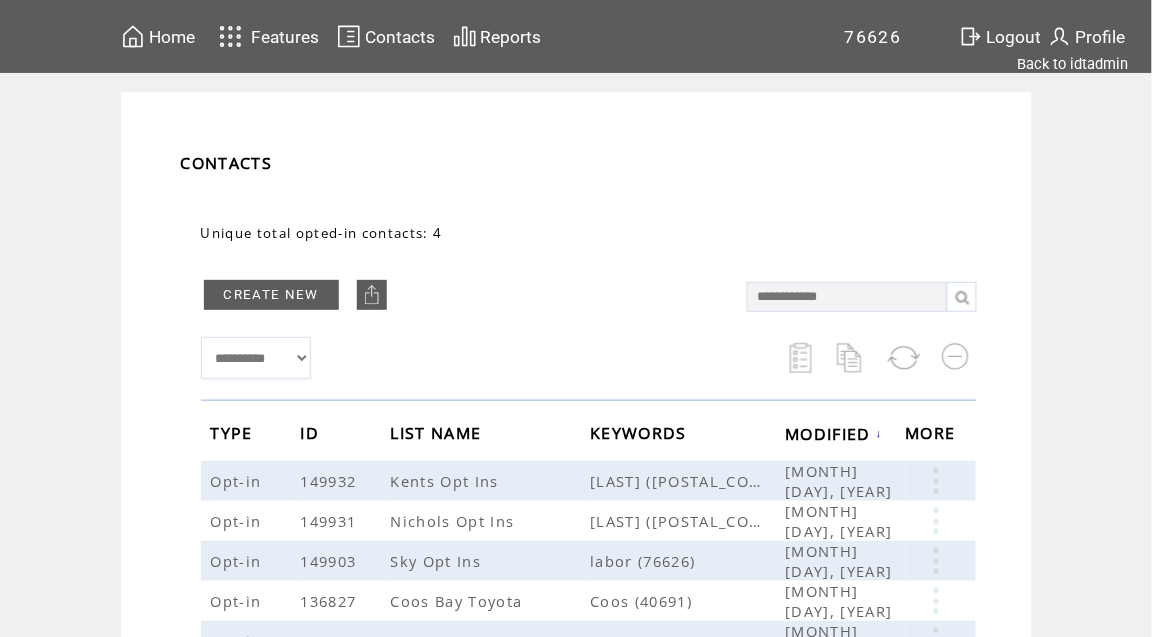 click on "Home" at bounding box center (172, 37) 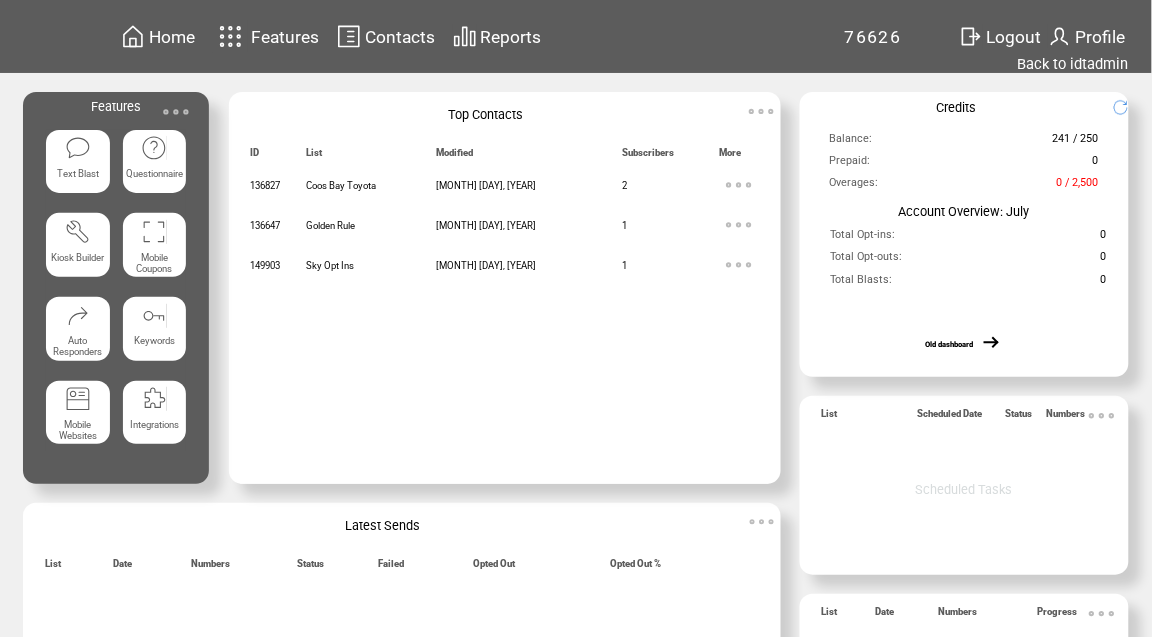 scroll, scrollTop: 0, scrollLeft: 0, axis: both 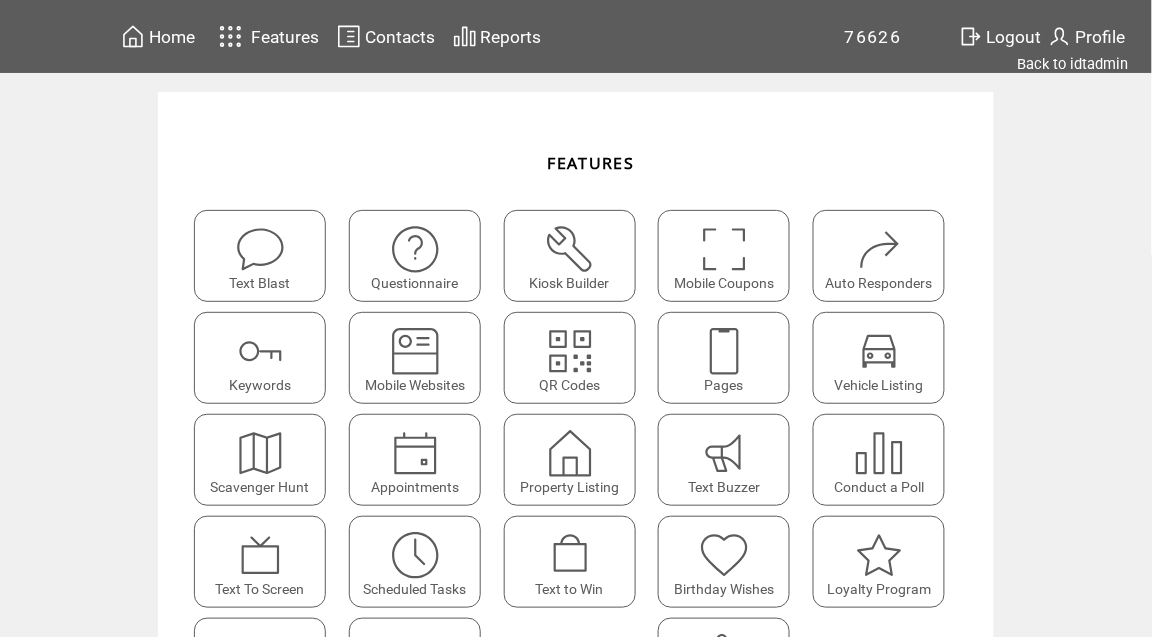 click at bounding box center [724, 351] 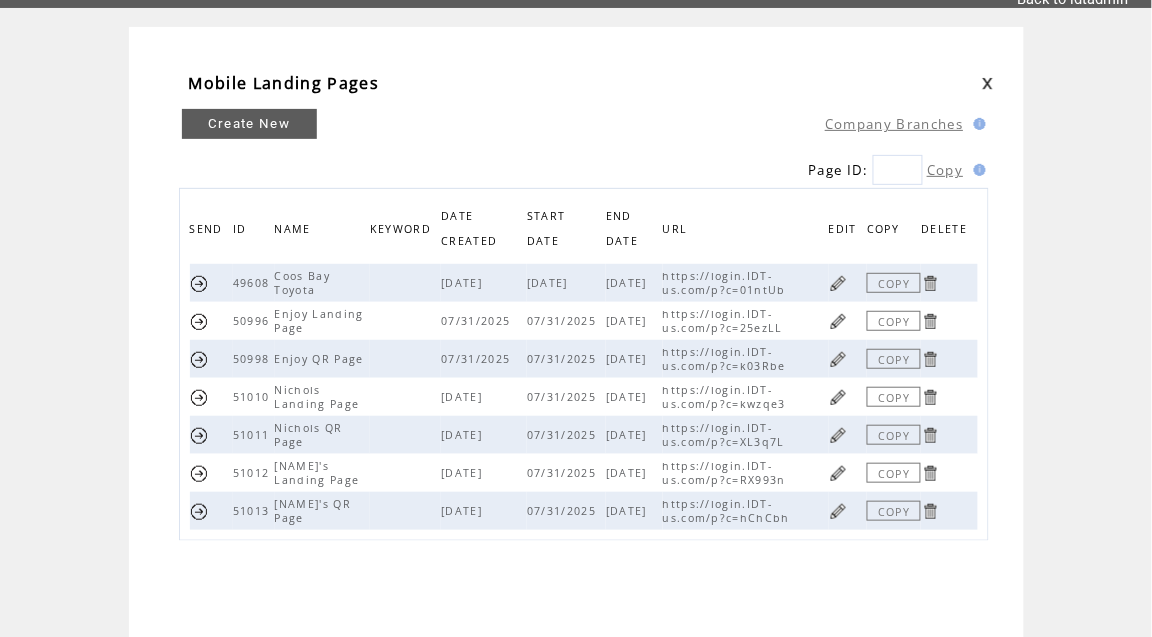 scroll, scrollTop: 70, scrollLeft: 0, axis: vertical 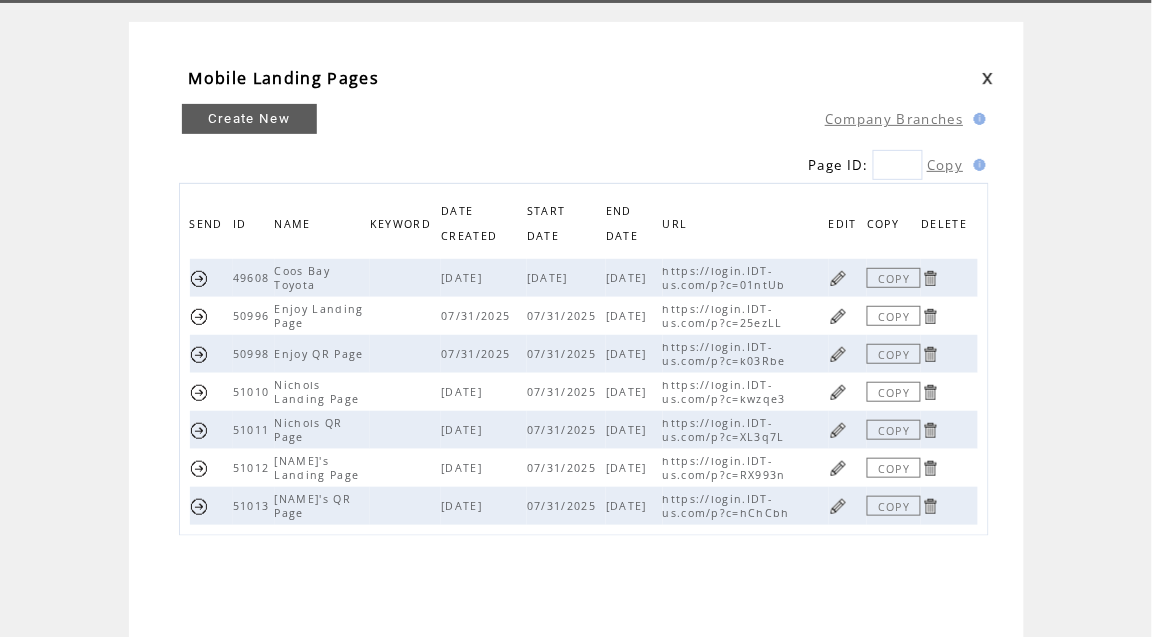 click at bounding box center (838, 506) 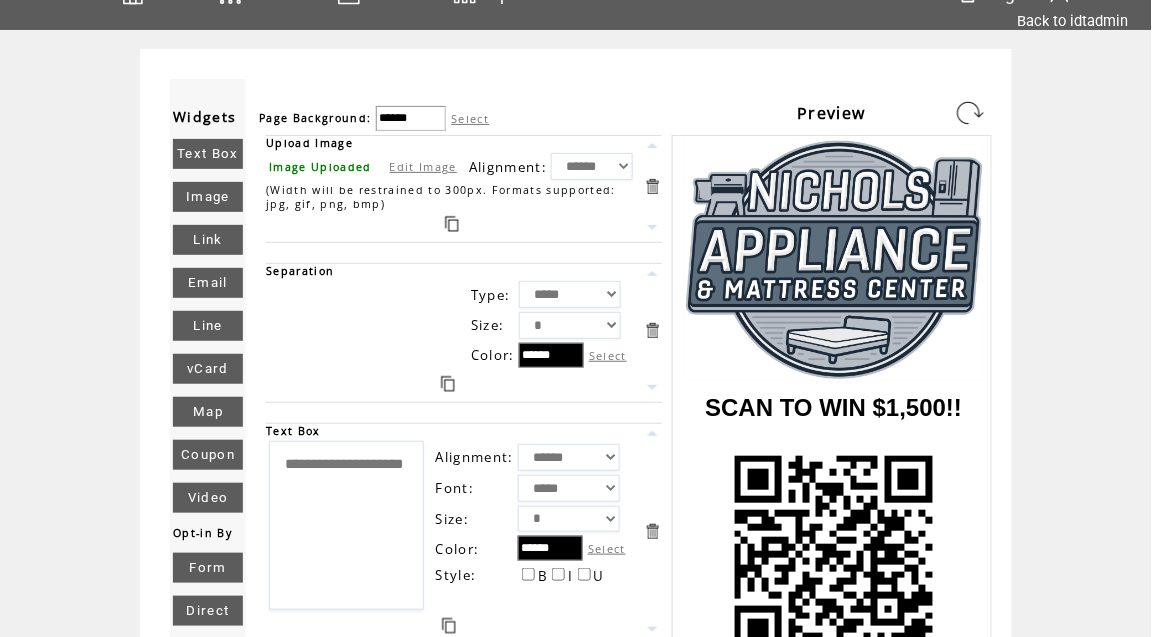 scroll, scrollTop: 47, scrollLeft: 0, axis: vertical 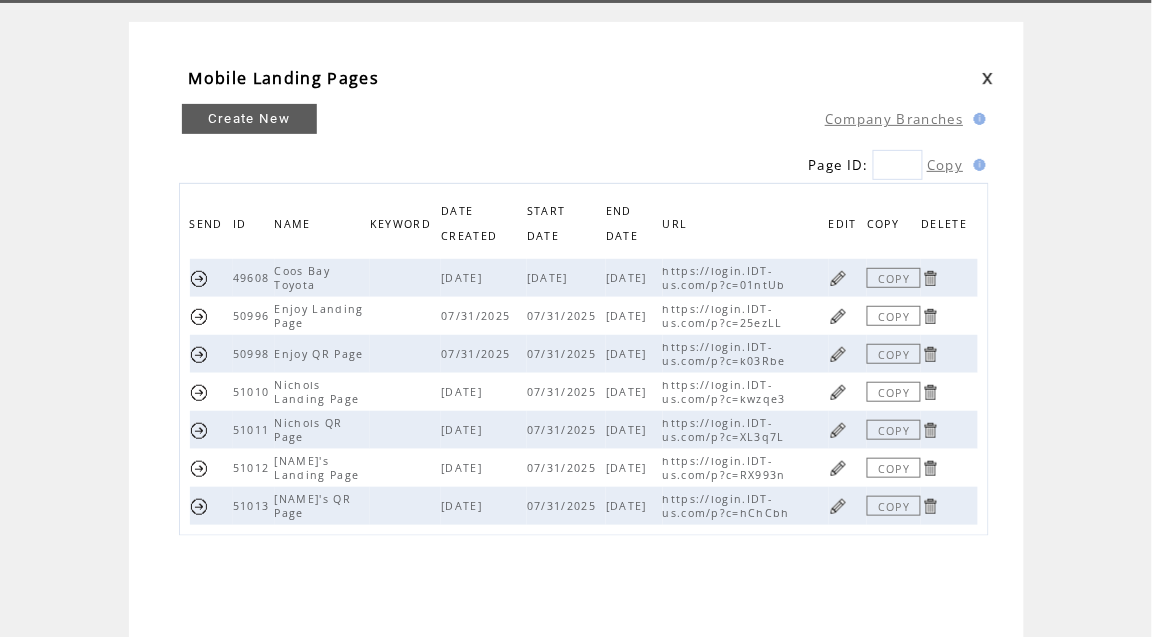 click at bounding box center [838, 430] 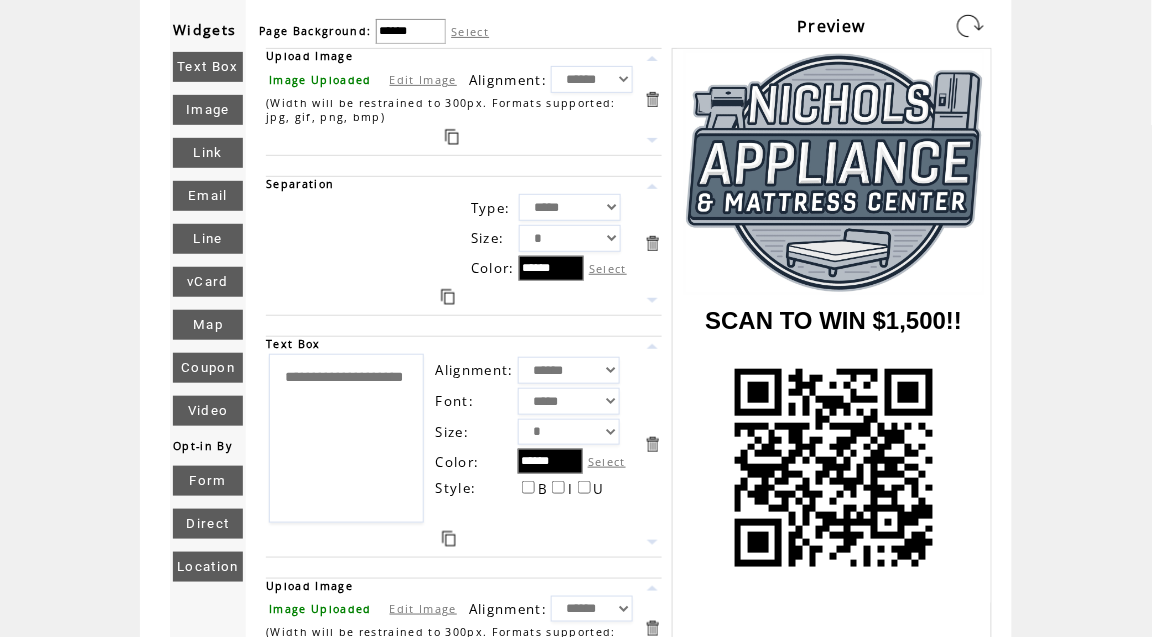 scroll, scrollTop: 0, scrollLeft: 0, axis: both 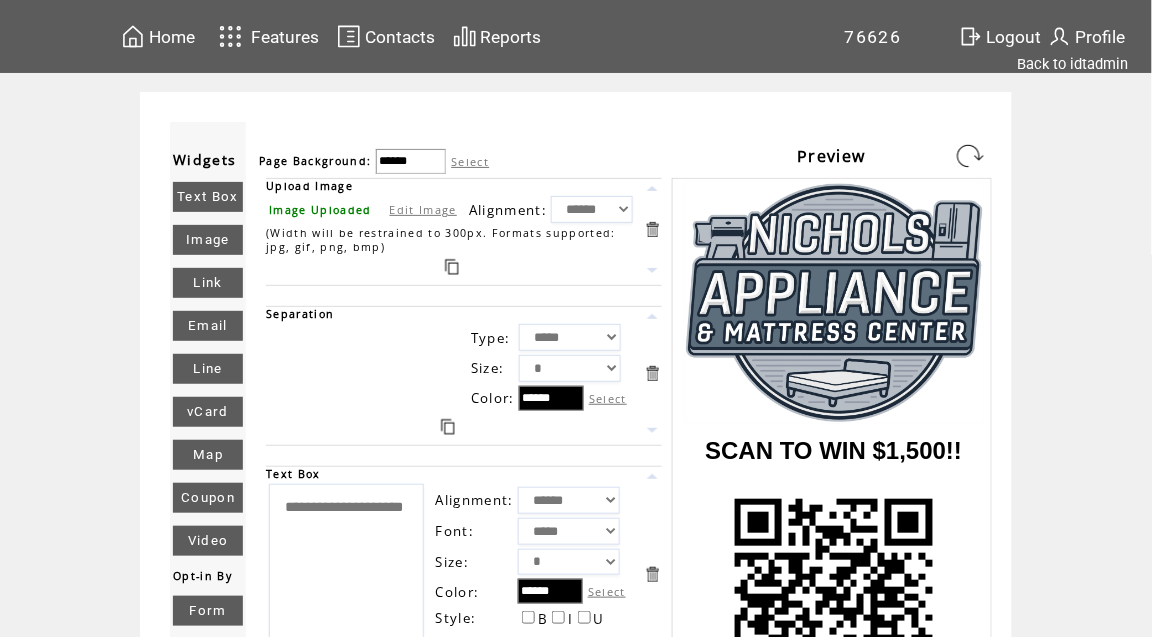 click on "Home" at bounding box center (172, 37) 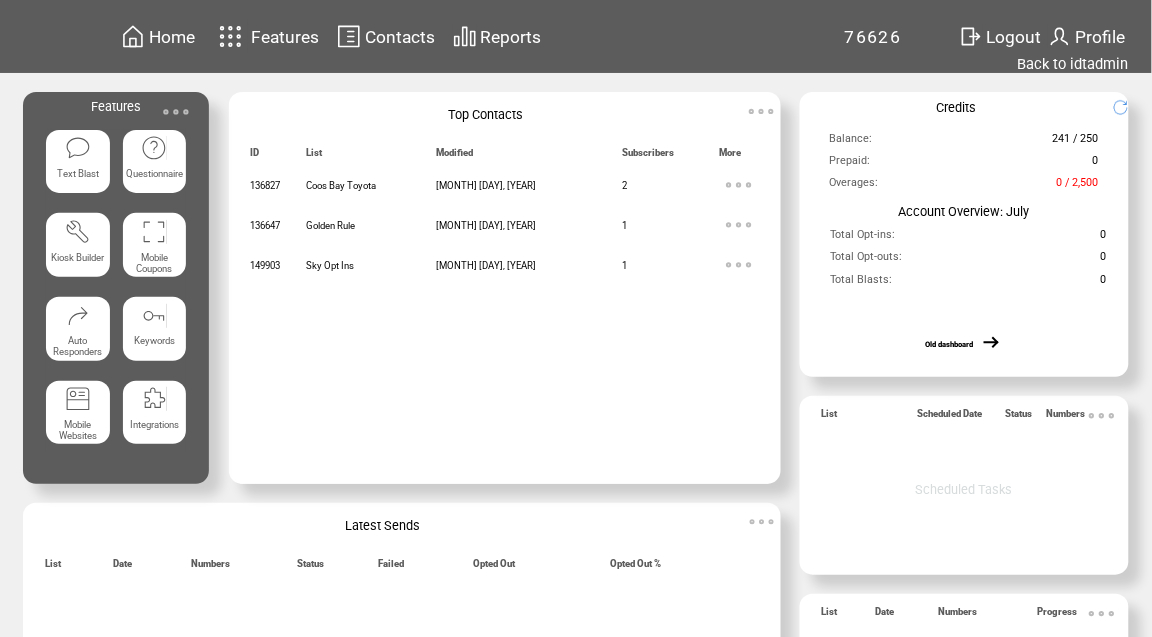 scroll, scrollTop: 0, scrollLeft: 0, axis: both 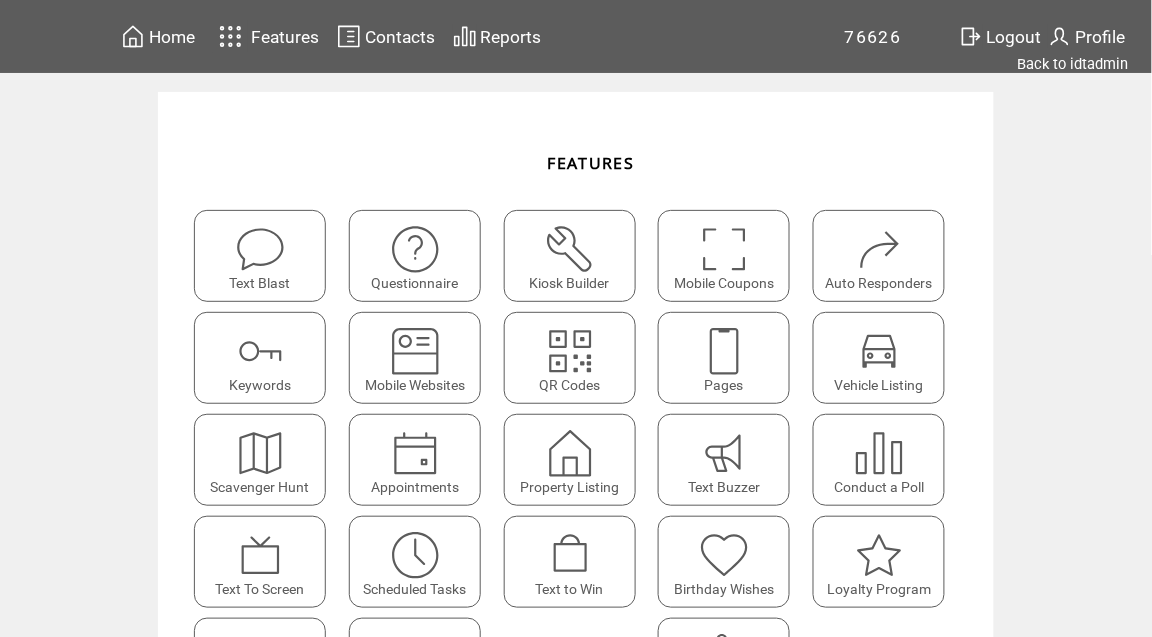 click at bounding box center (724, 351) 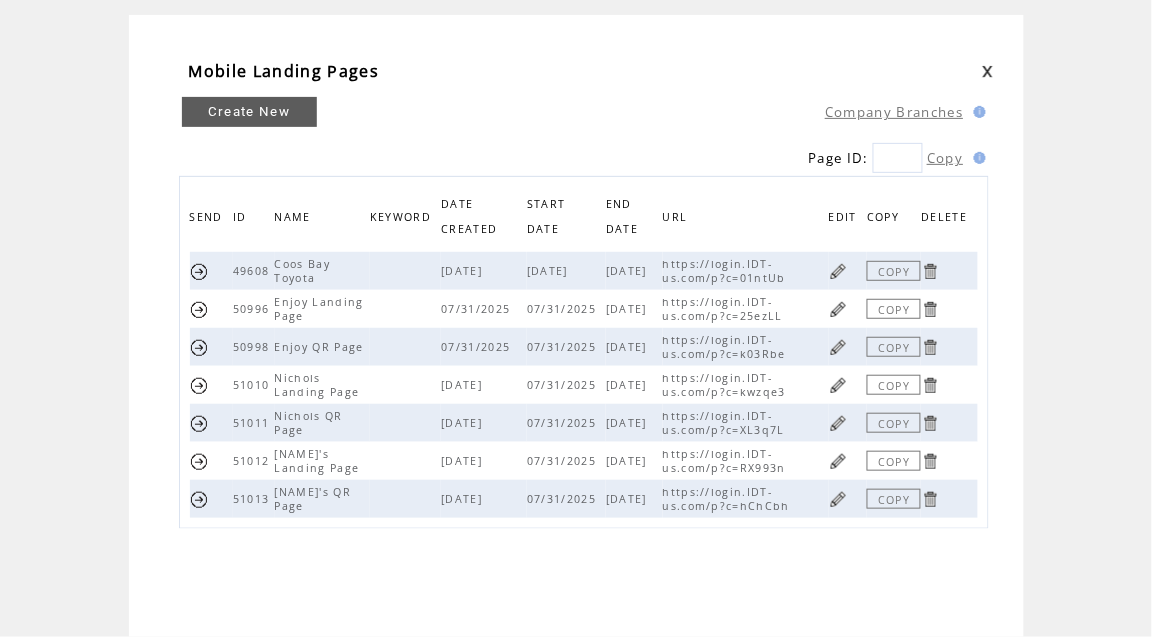scroll, scrollTop: 92, scrollLeft: 0, axis: vertical 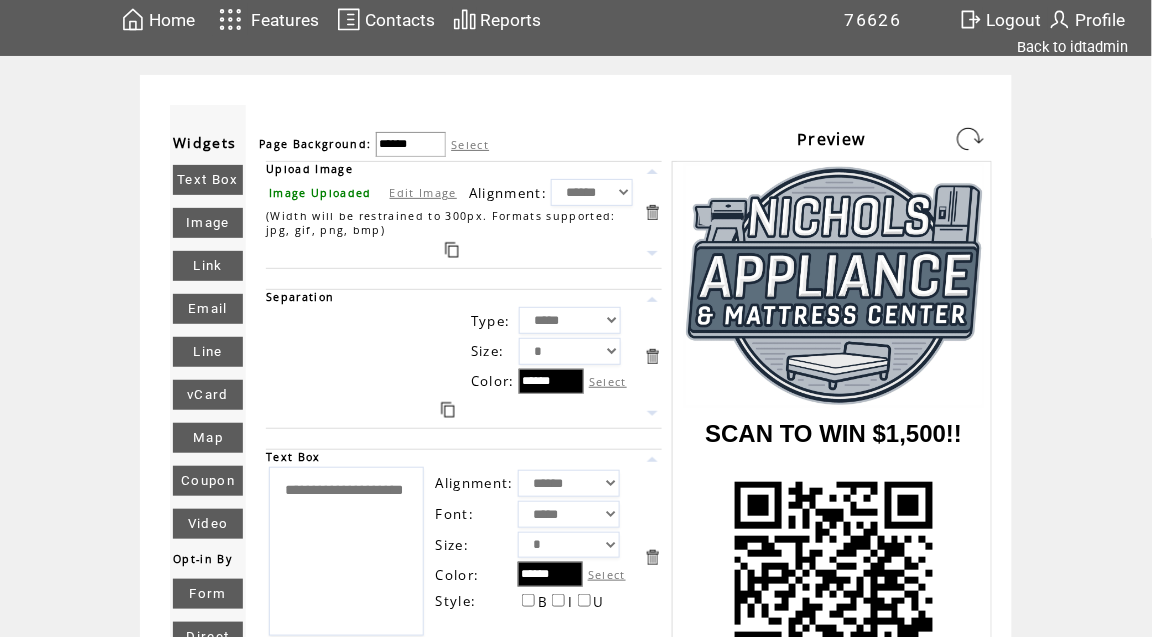 drag, startPoint x: 593, startPoint y: 132, endPoint x: 573, endPoint y: 157, distance: 32.01562 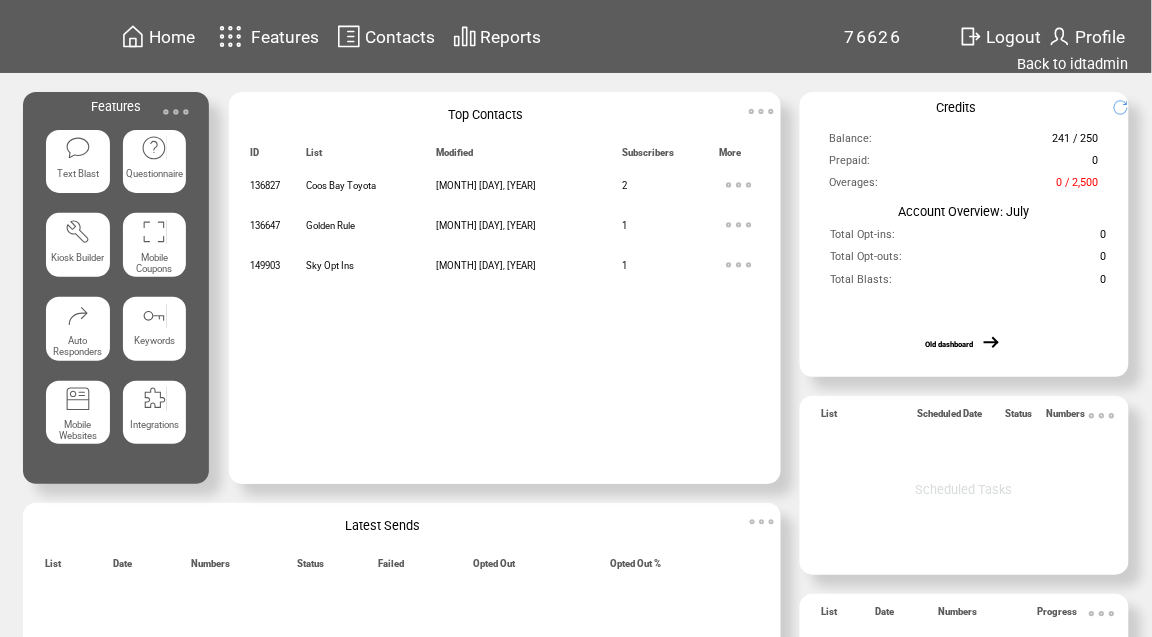 scroll, scrollTop: 0, scrollLeft: 0, axis: both 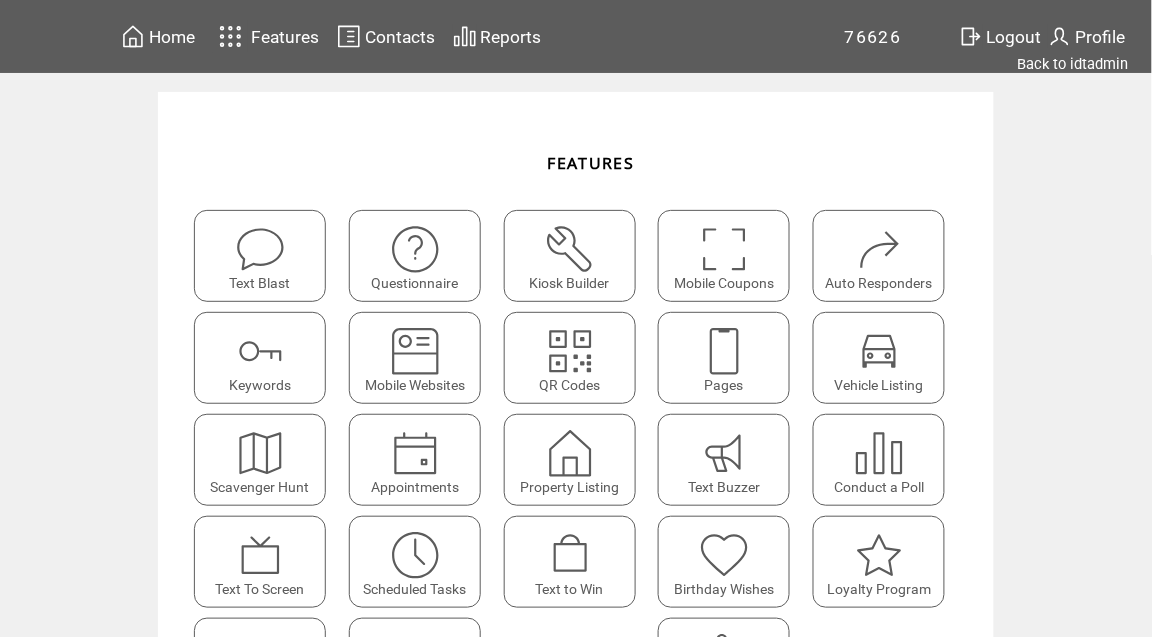 click at bounding box center (724, 351) 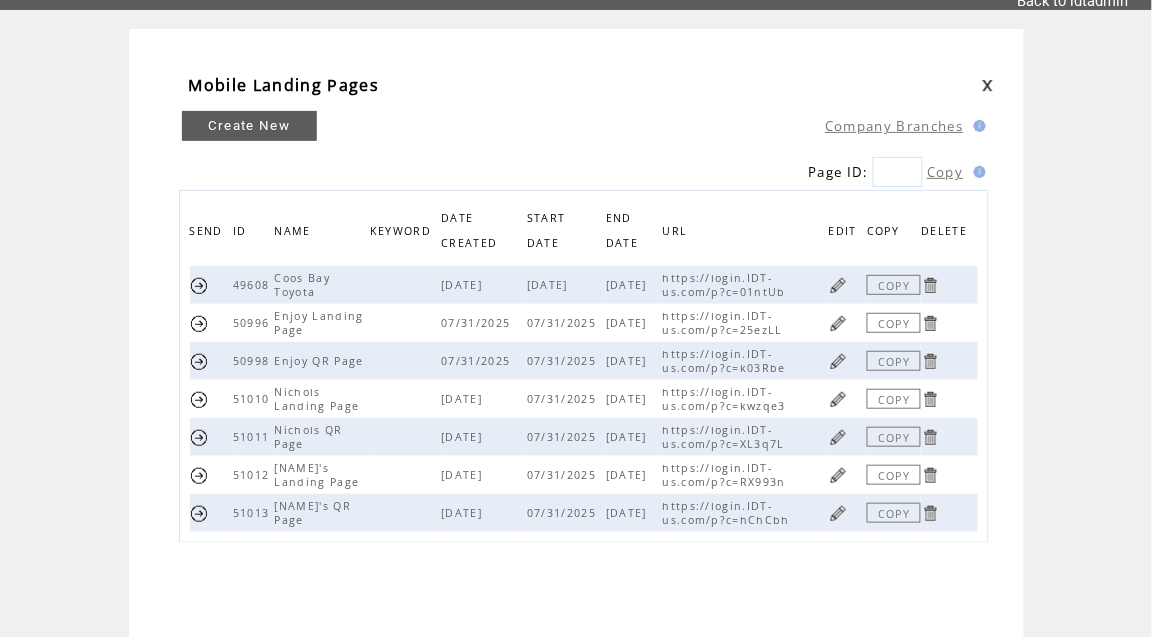 scroll, scrollTop: 65, scrollLeft: 0, axis: vertical 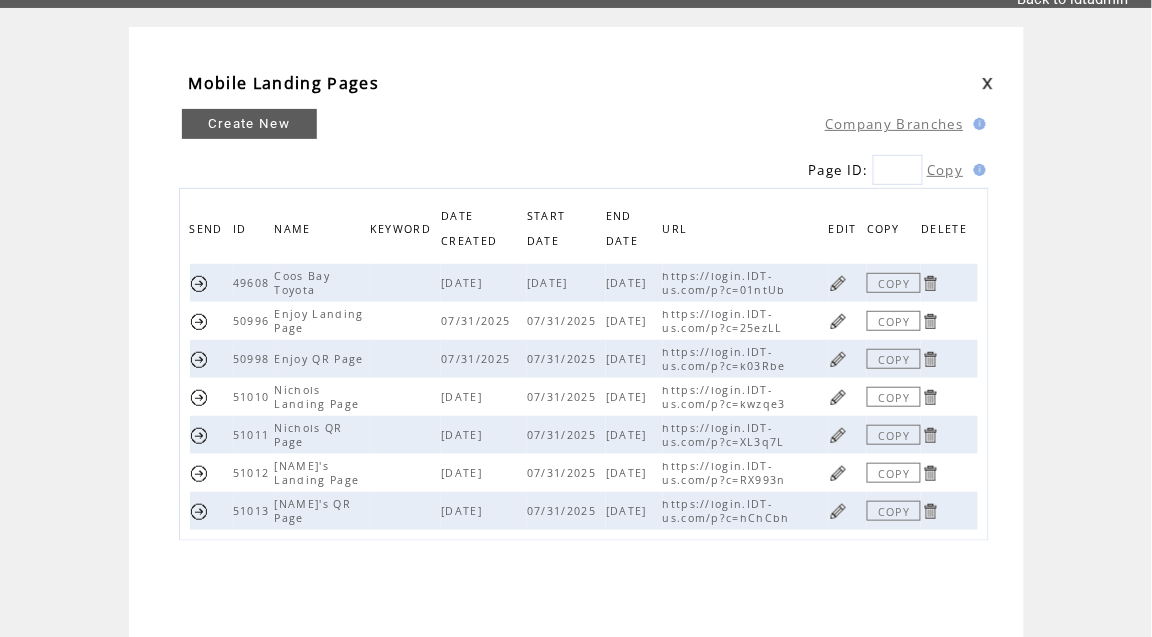 click at bounding box center [838, 283] 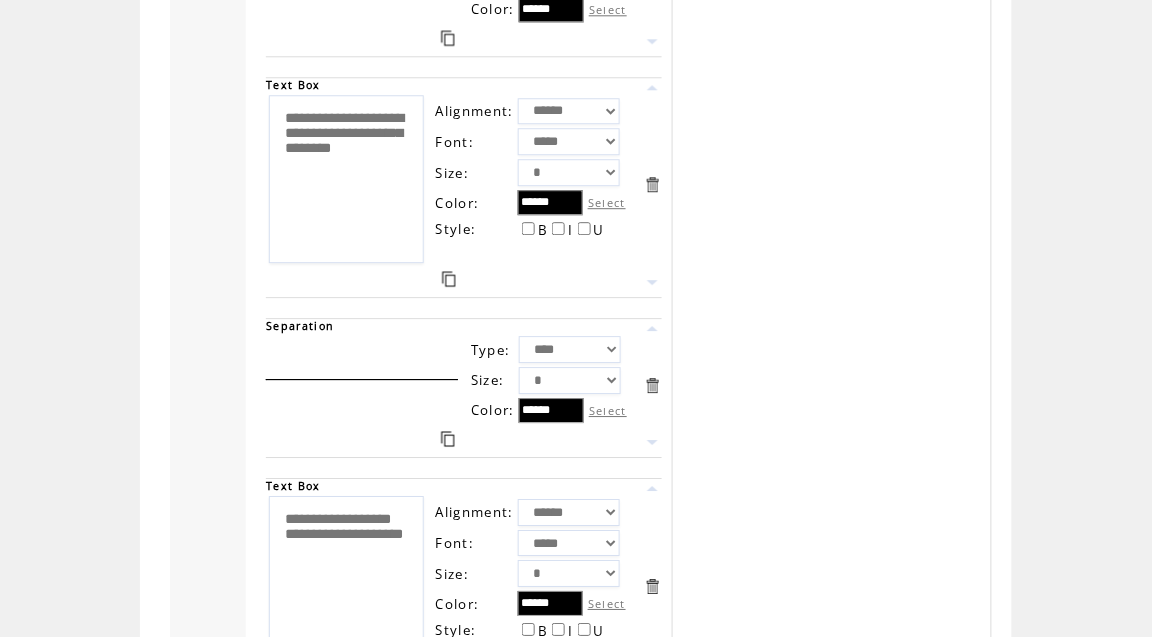 scroll, scrollTop: 0, scrollLeft: 0, axis: both 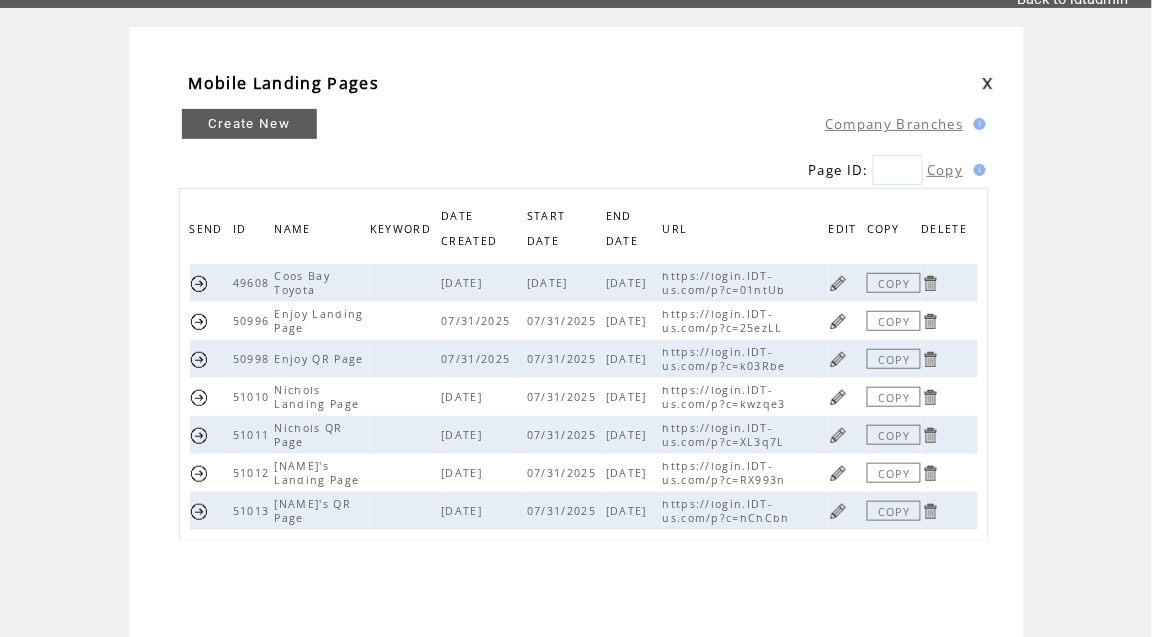 click at bounding box center [838, 359] 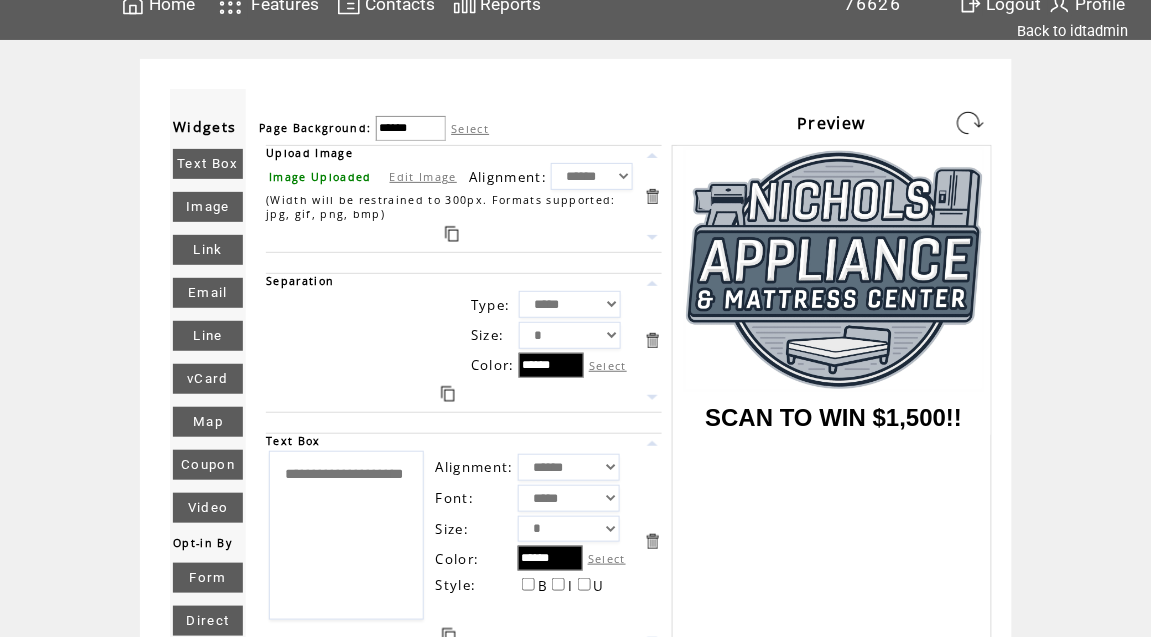 scroll, scrollTop: 0, scrollLeft: 0, axis: both 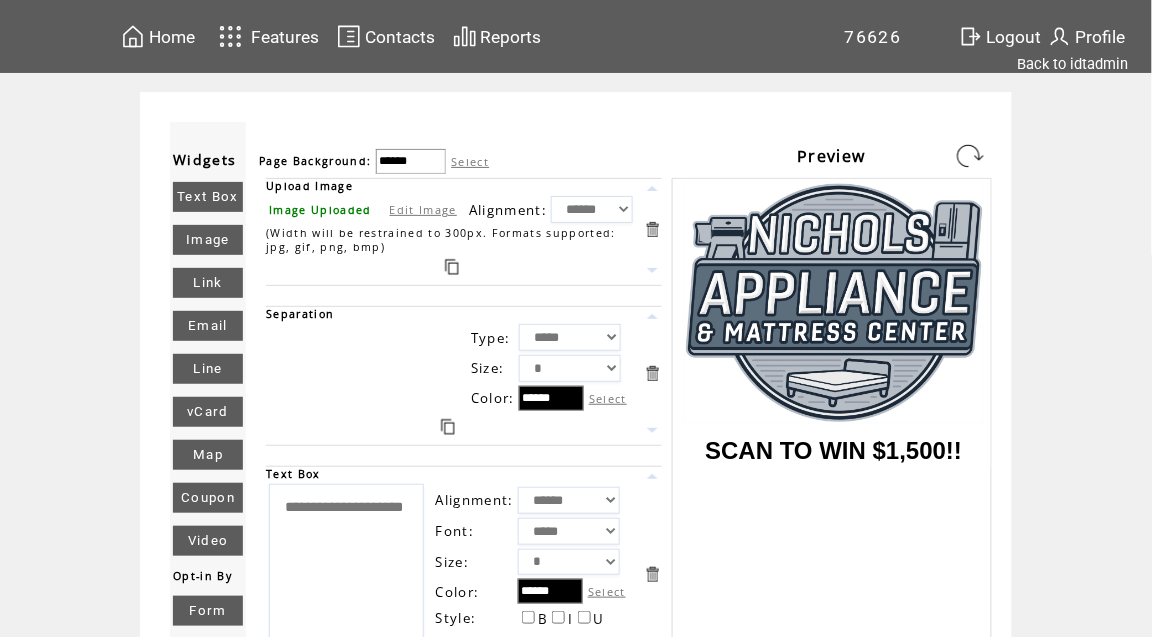click on "Home" at bounding box center [172, 37] 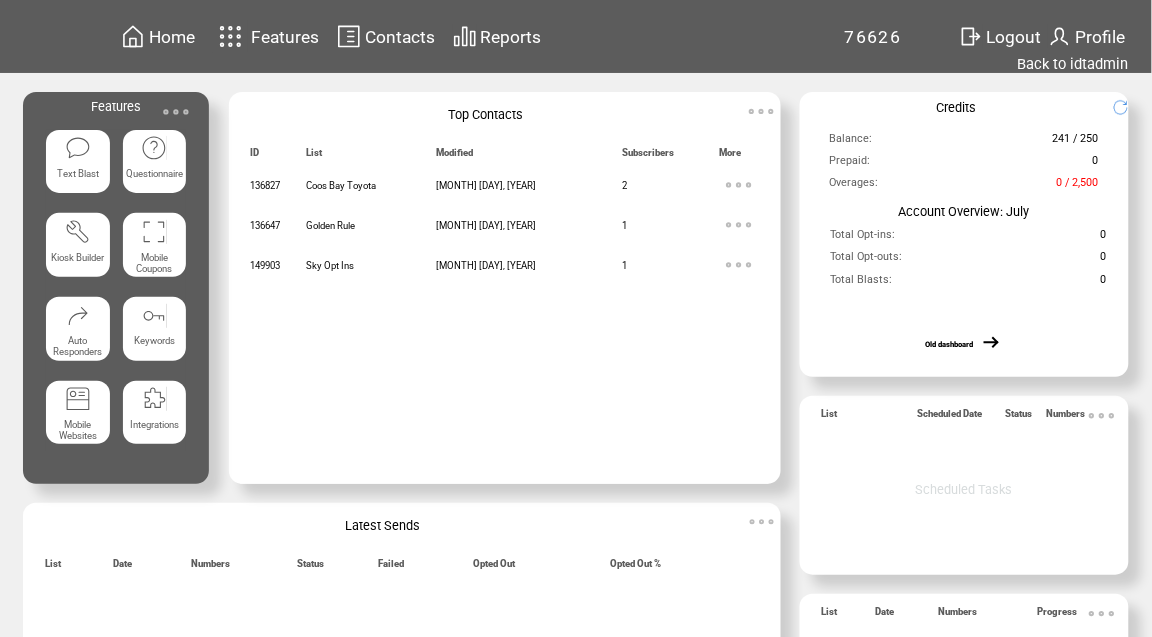 scroll, scrollTop: 0, scrollLeft: 0, axis: both 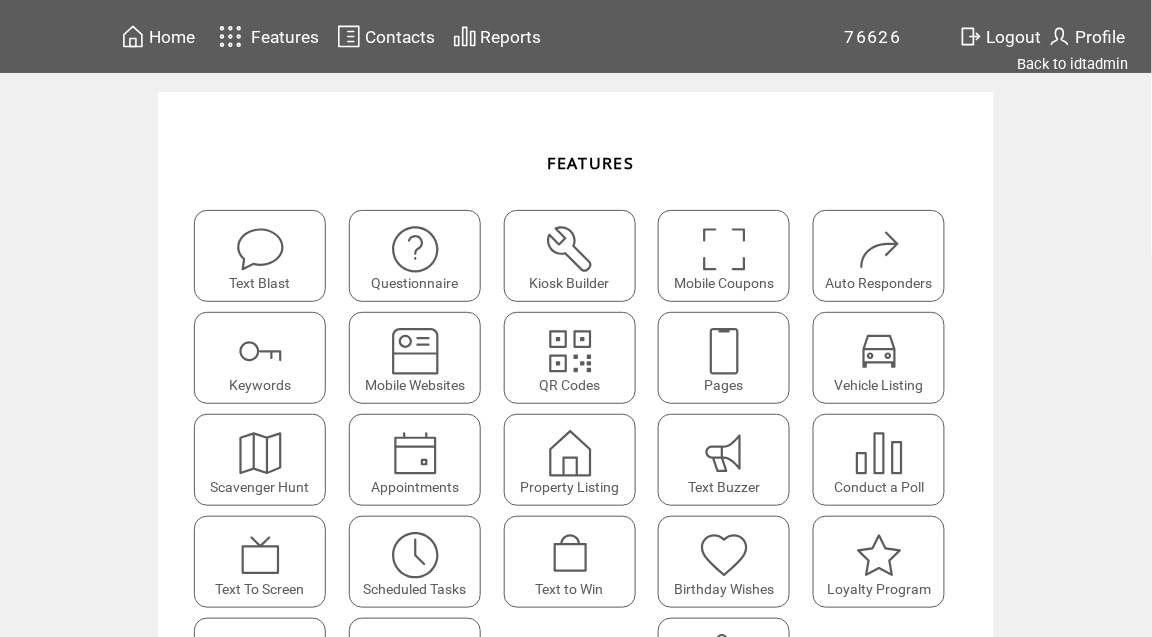 click at bounding box center [724, 351] 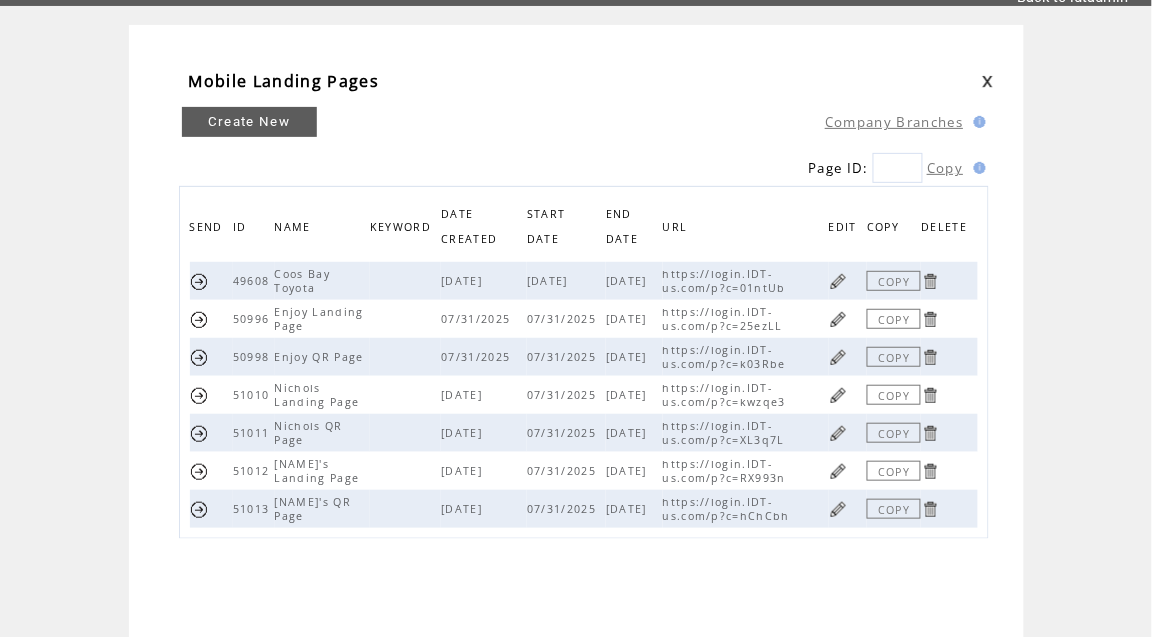 scroll, scrollTop: 71, scrollLeft: 0, axis: vertical 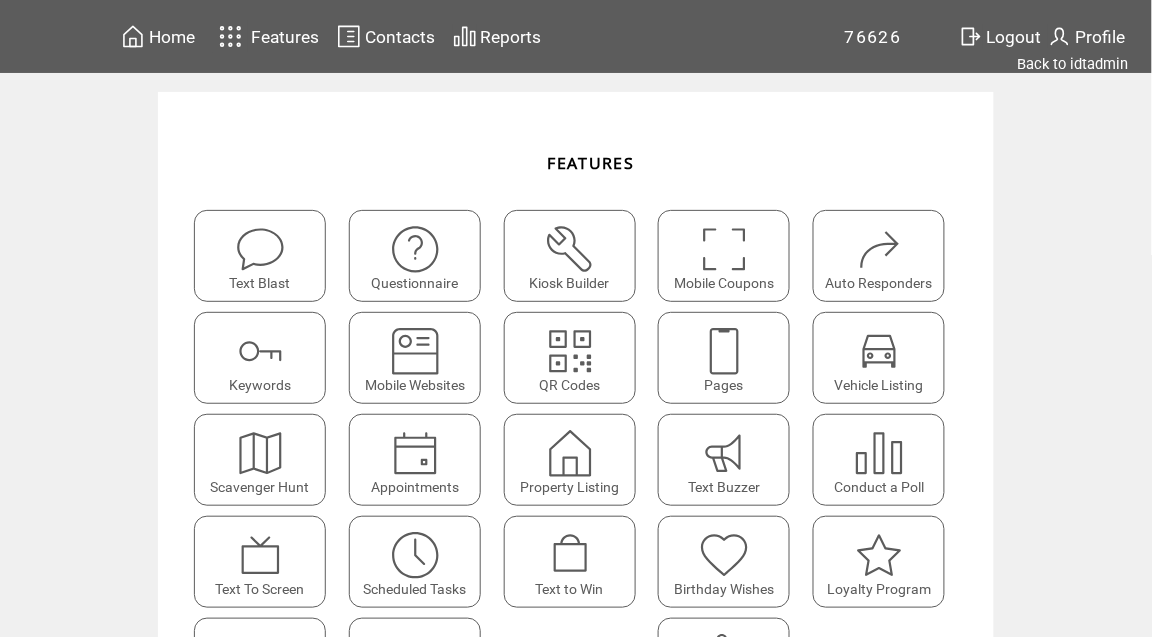click on "Home" at bounding box center (172, 37) 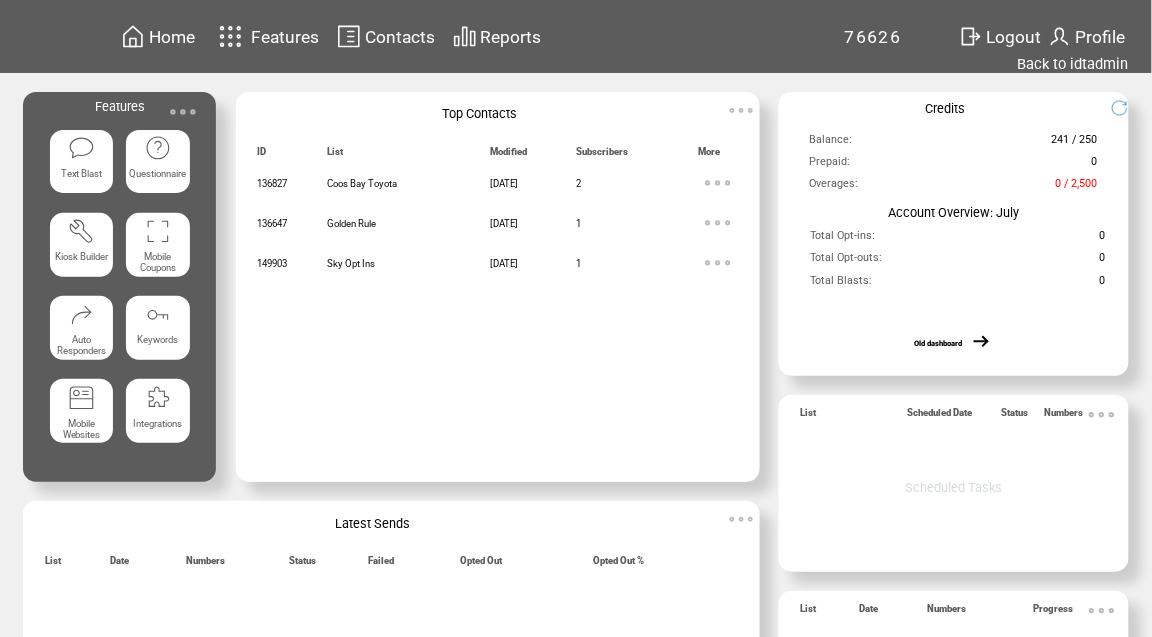 scroll, scrollTop: 0, scrollLeft: 0, axis: both 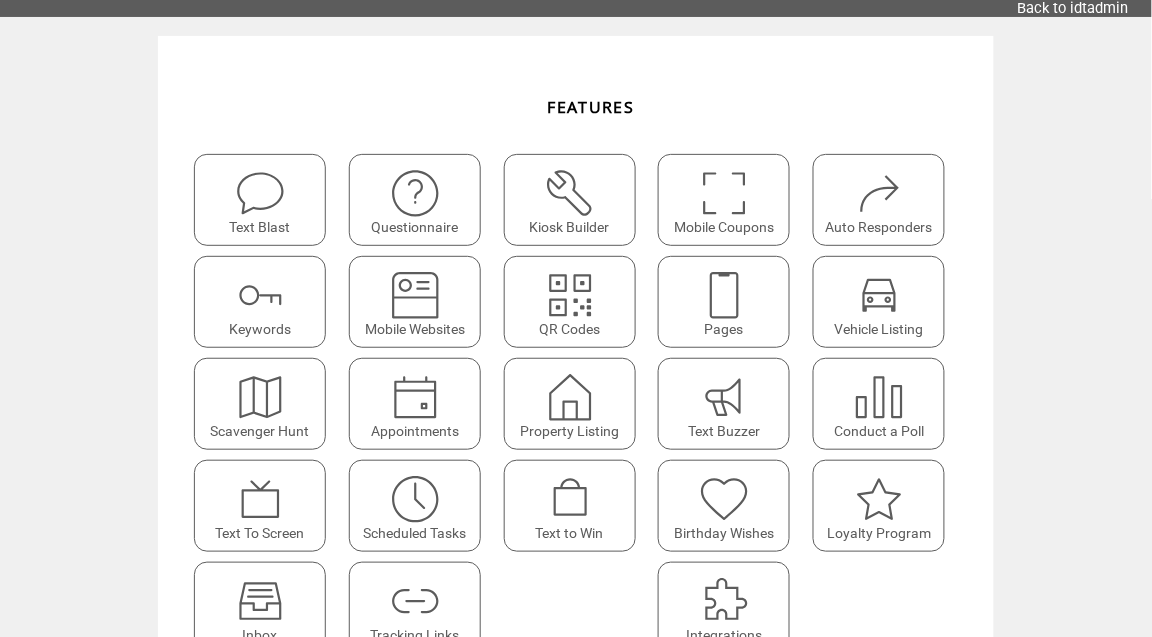 click at bounding box center (724, 295) 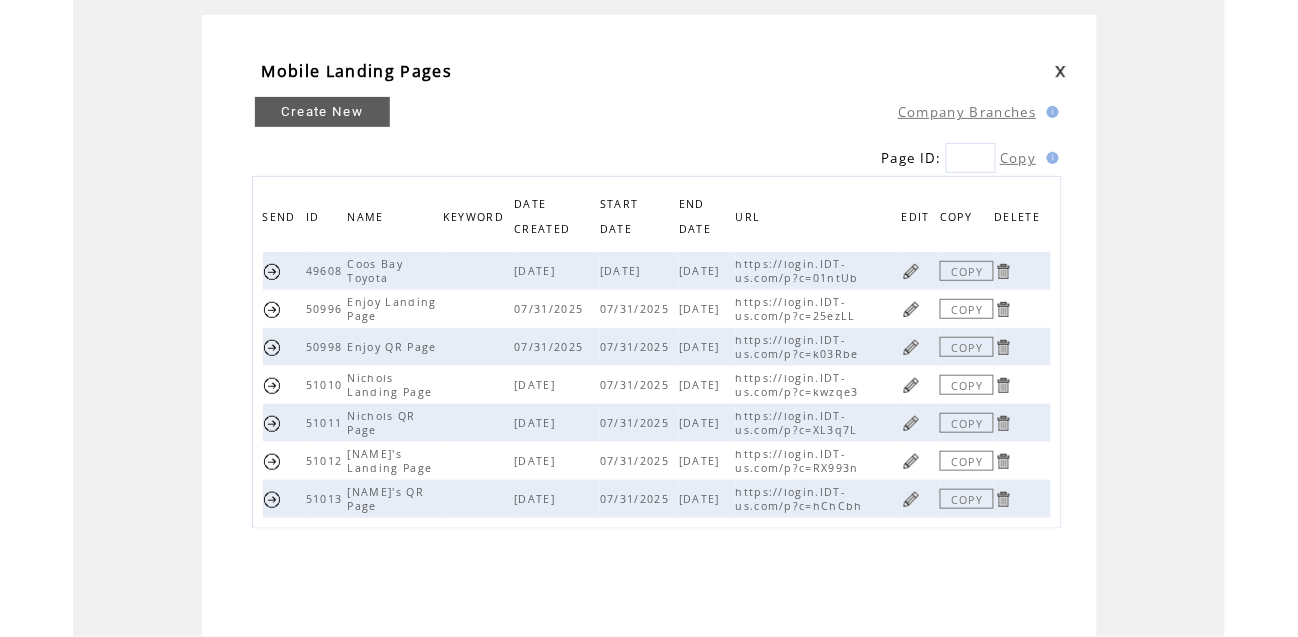 scroll, scrollTop: 82, scrollLeft: 0, axis: vertical 